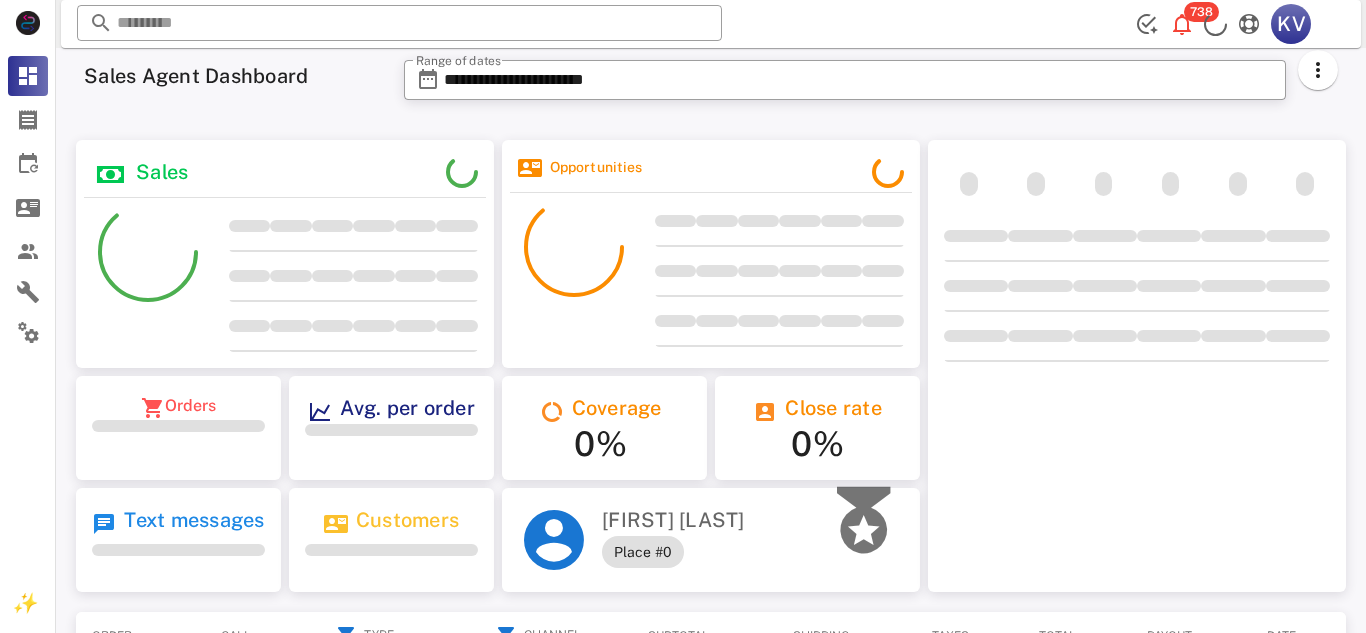 scroll, scrollTop: 0, scrollLeft: 0, axis: both 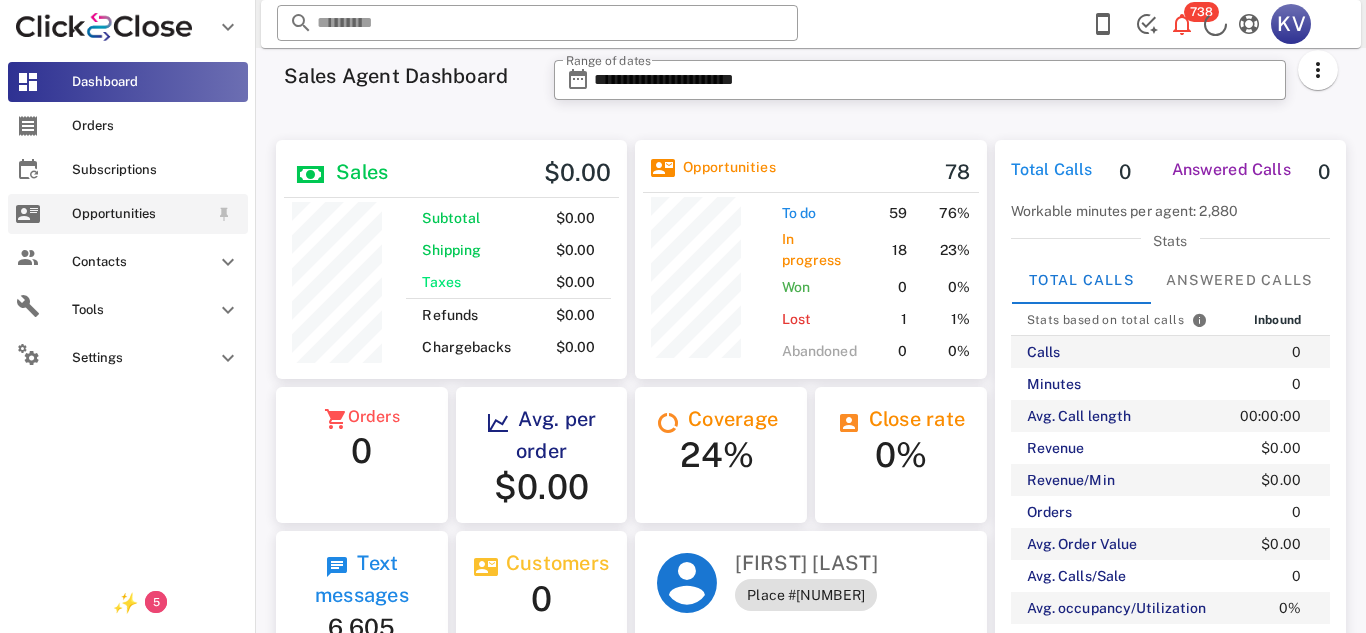 click on "Opportunities" at bounding box center (140, 214) 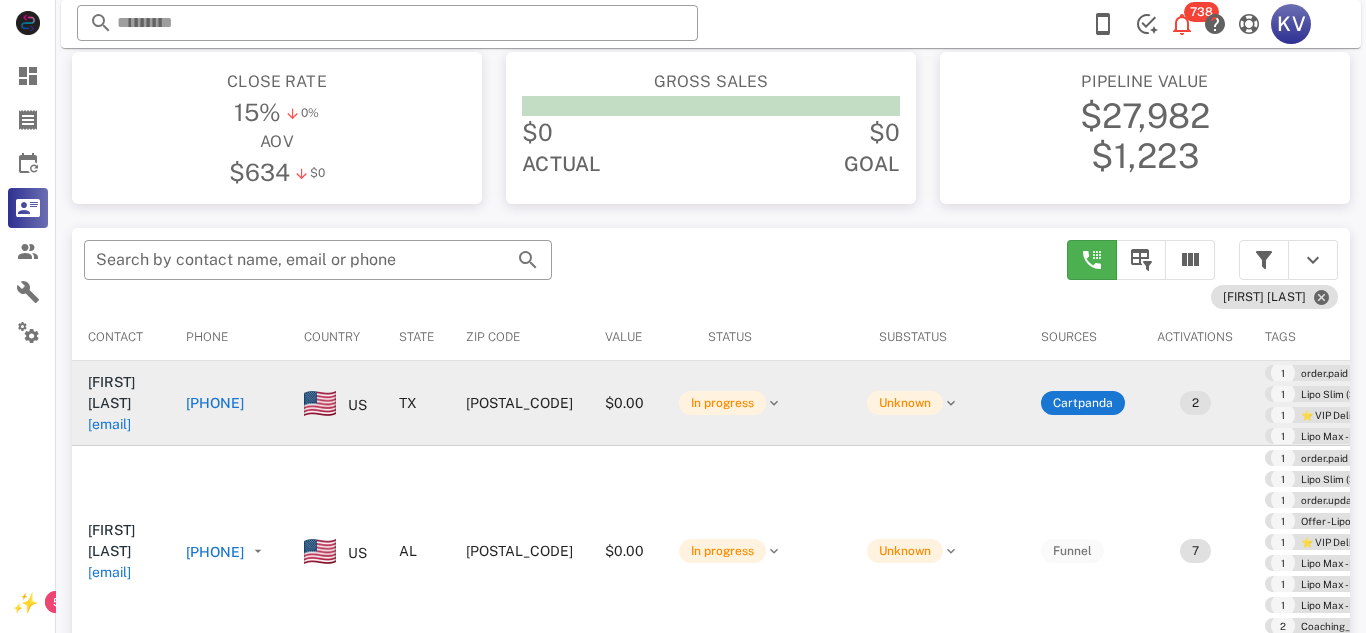 scroll, scrollTop: 217, scrollLeft: 0, axis: vertical 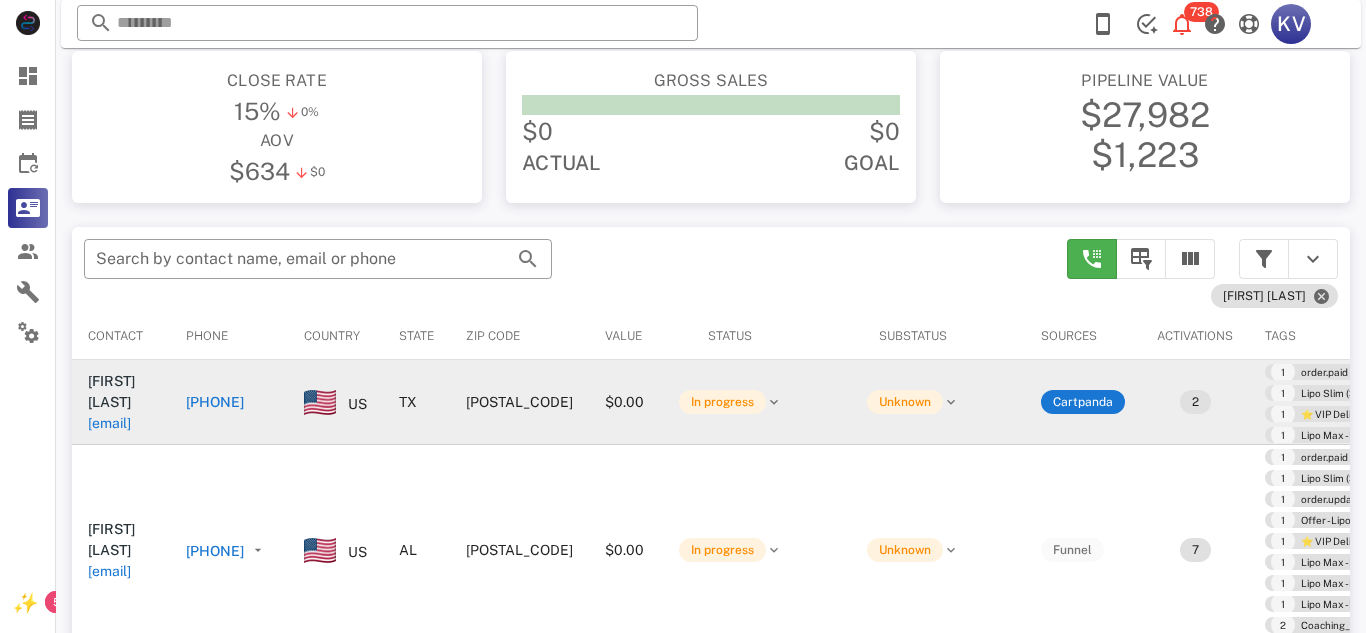 click on "[PHONE]" at bounding box center [229, 402] 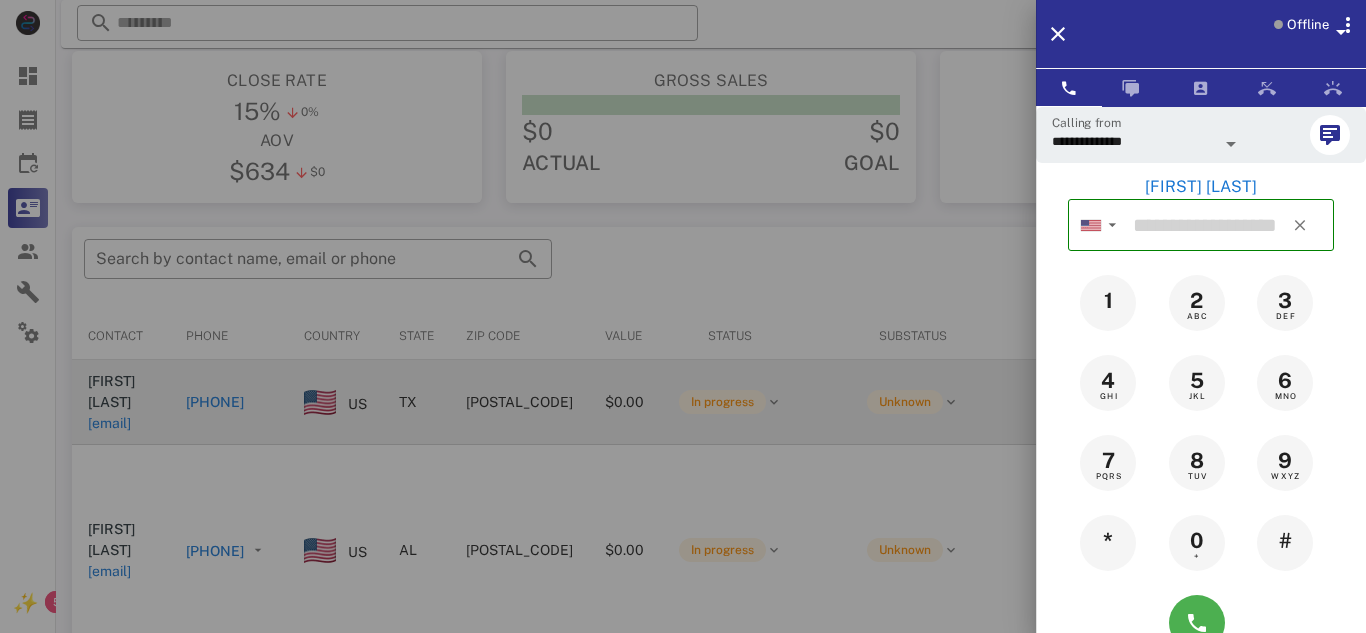 type on "**********" 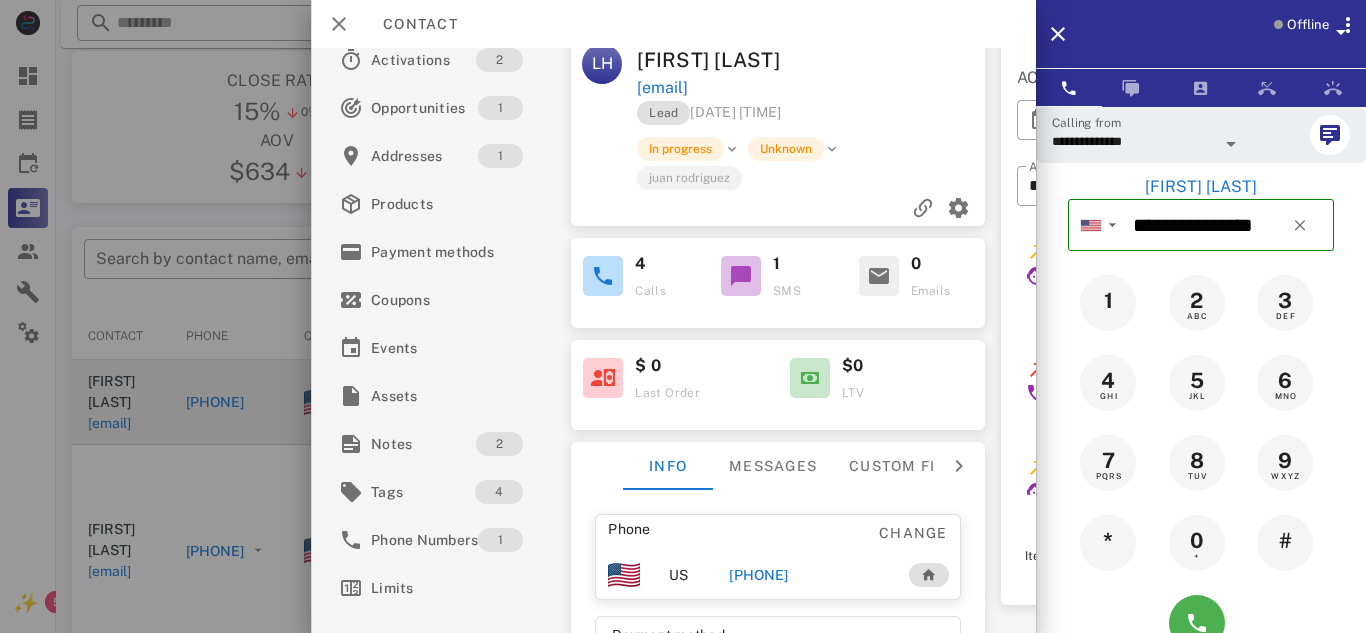 scroll, scrollTop: 45, scrollLeft: 0, axis: vertical 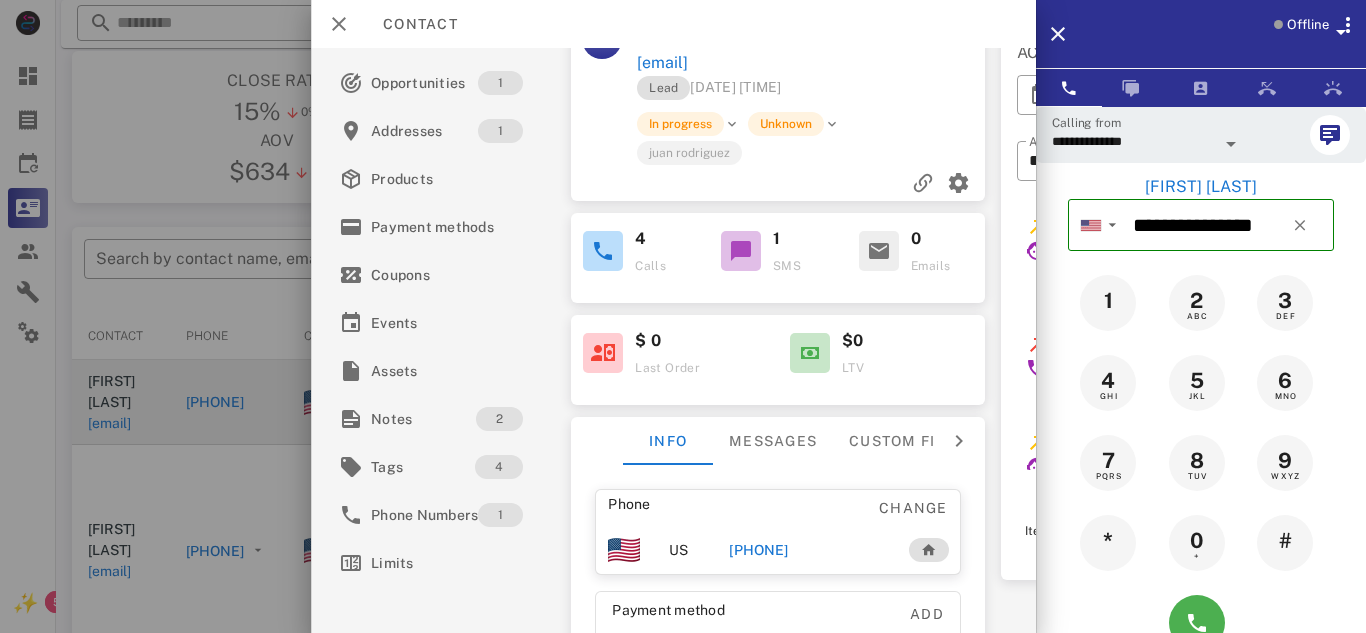 click on "[PHONE]" at bounding box center [758, 550] 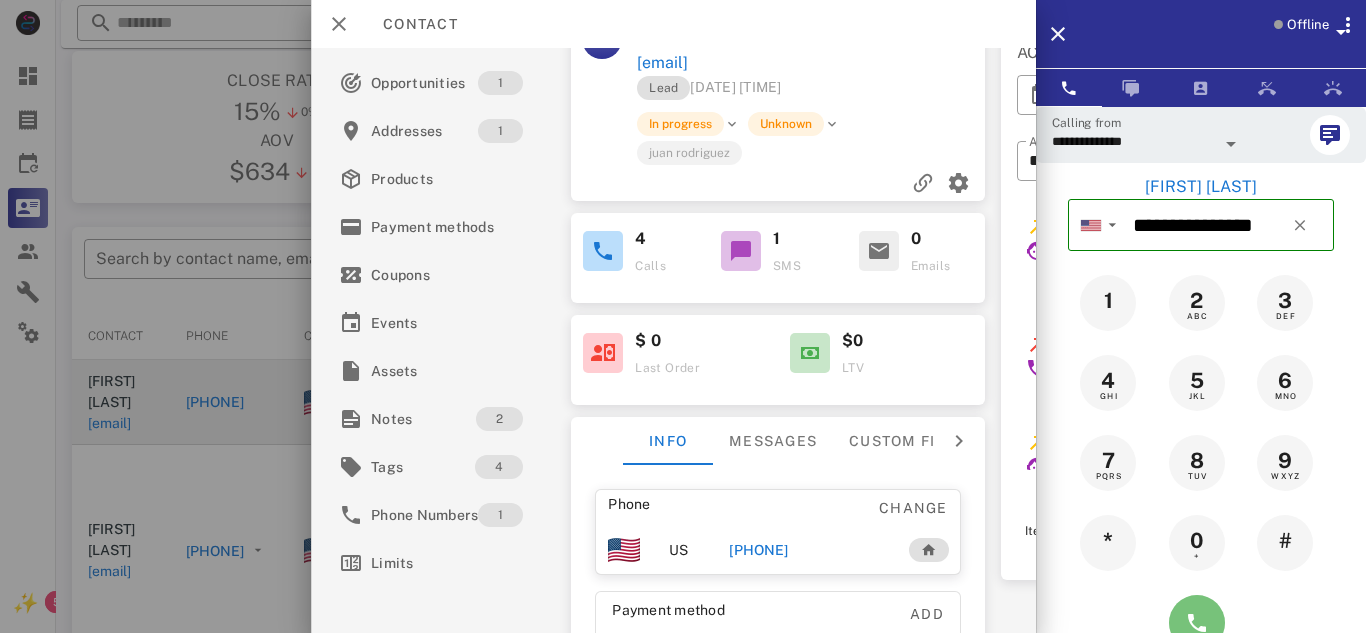 click at bounding box center (1197, 623) 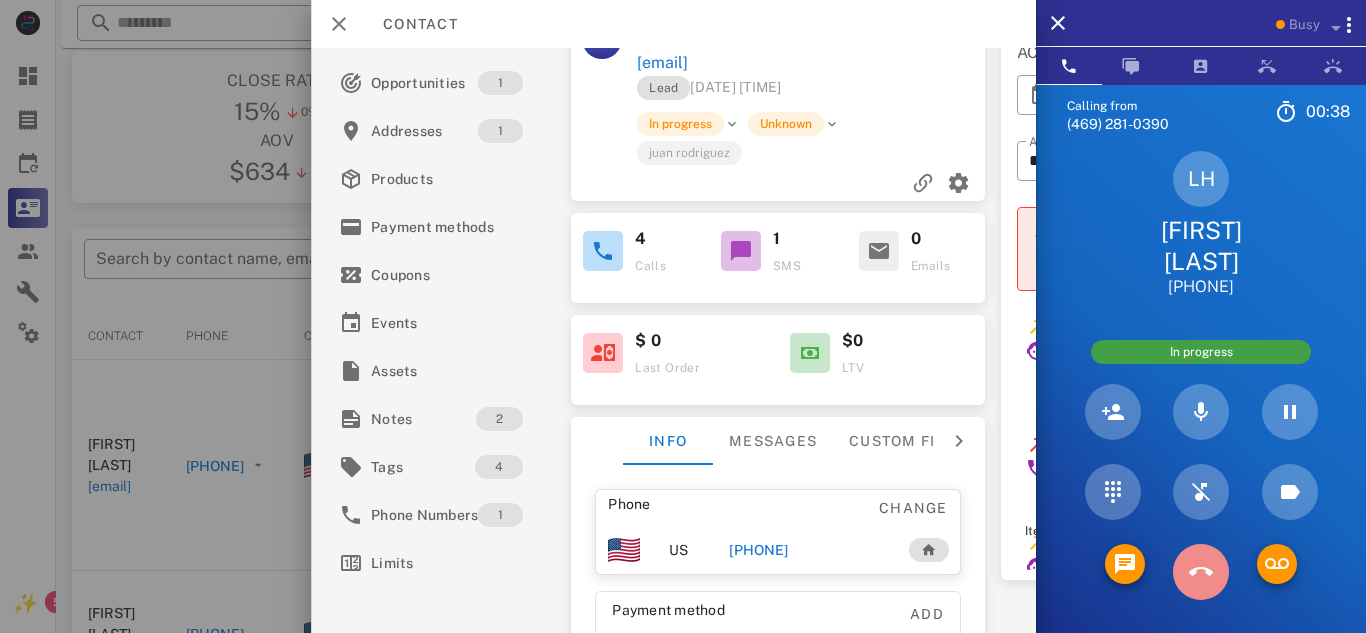 click at bounding box center (1201, 572) 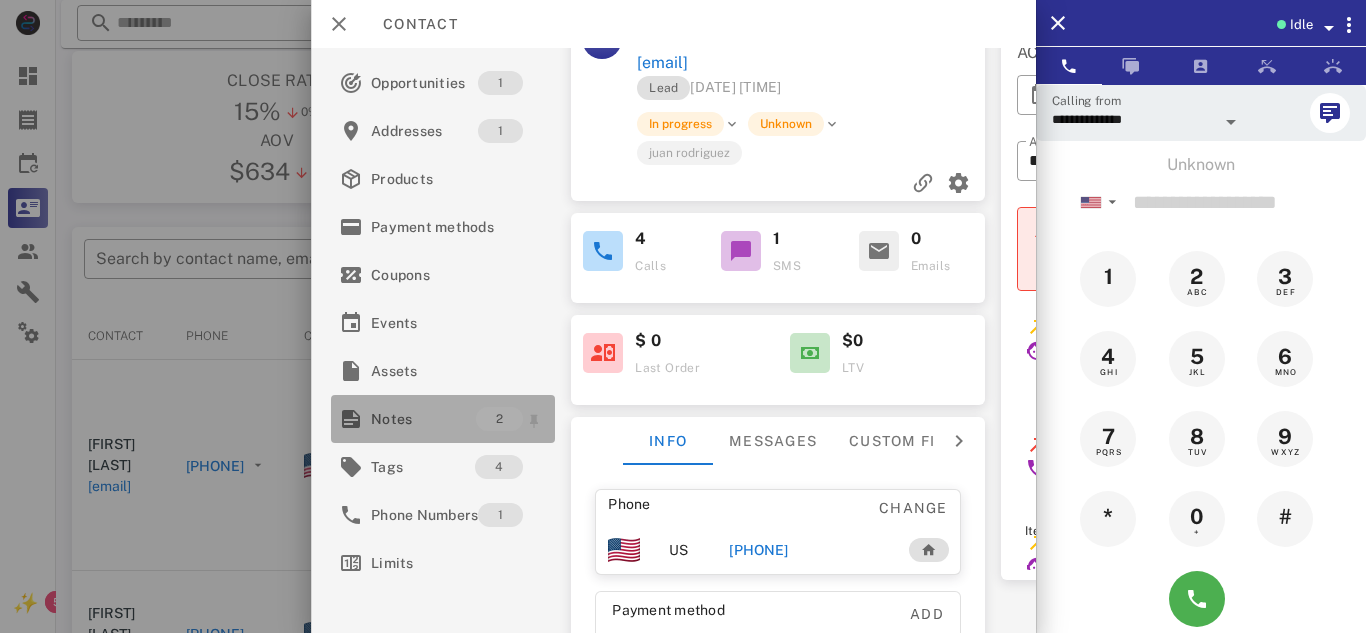 click on "Notes" at bounding box center [423, 419] 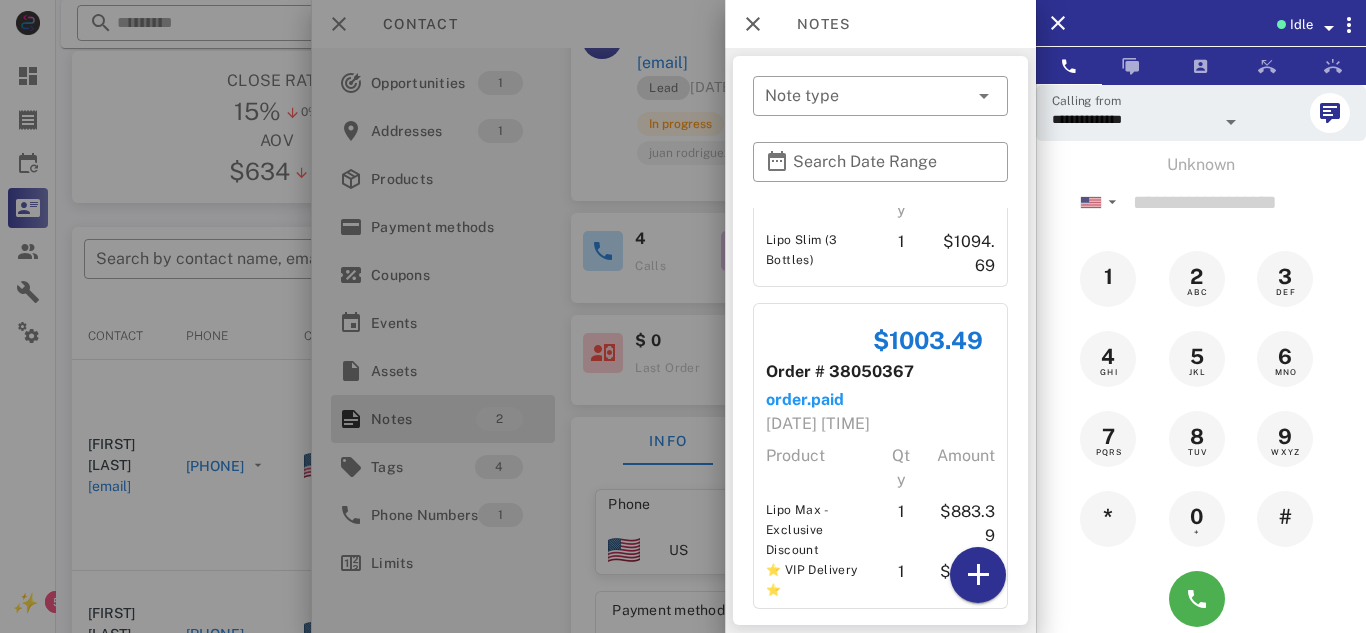 scroll, scrollTop: 196, scrollLeft: 0, axis: vertical 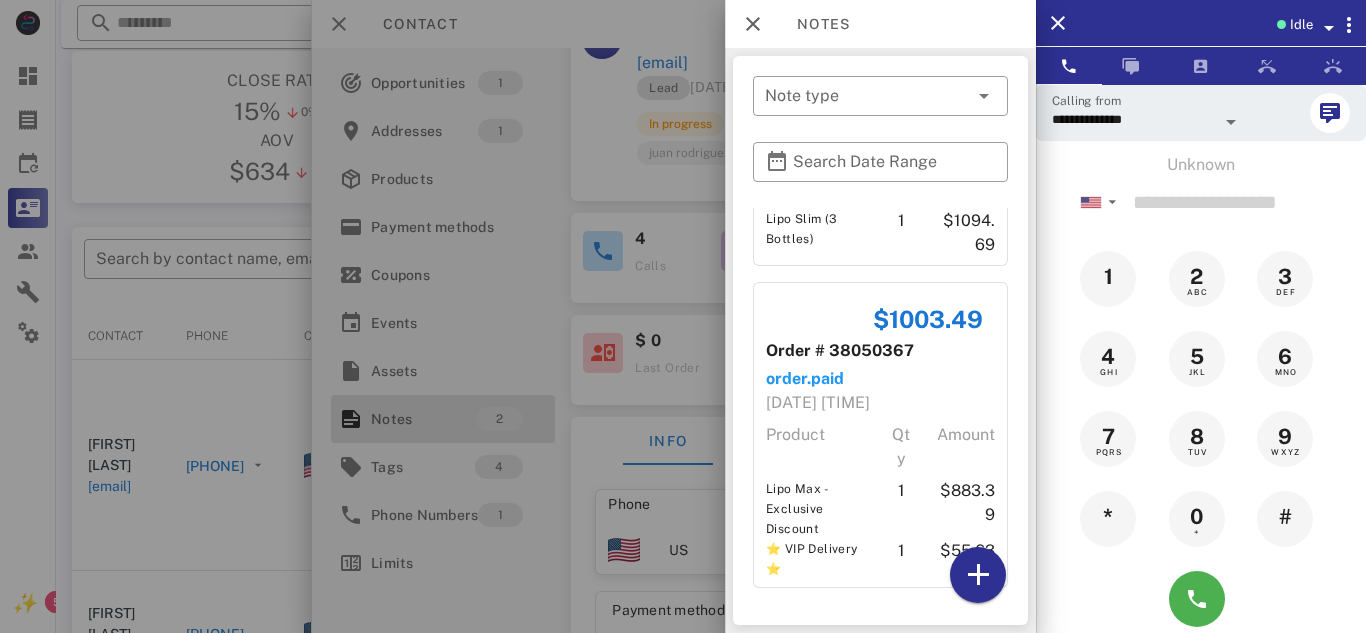 click at bounding box center (683, 316) 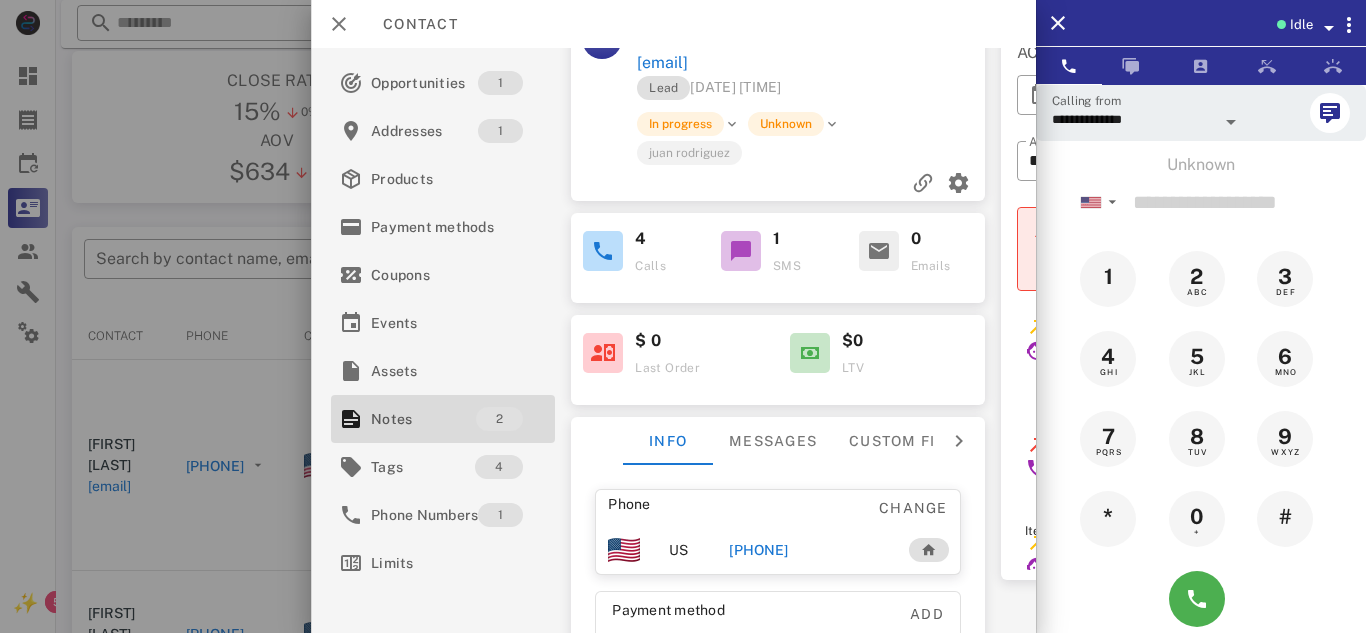 click on "[PHONE]" at bounding box center (758, 550) 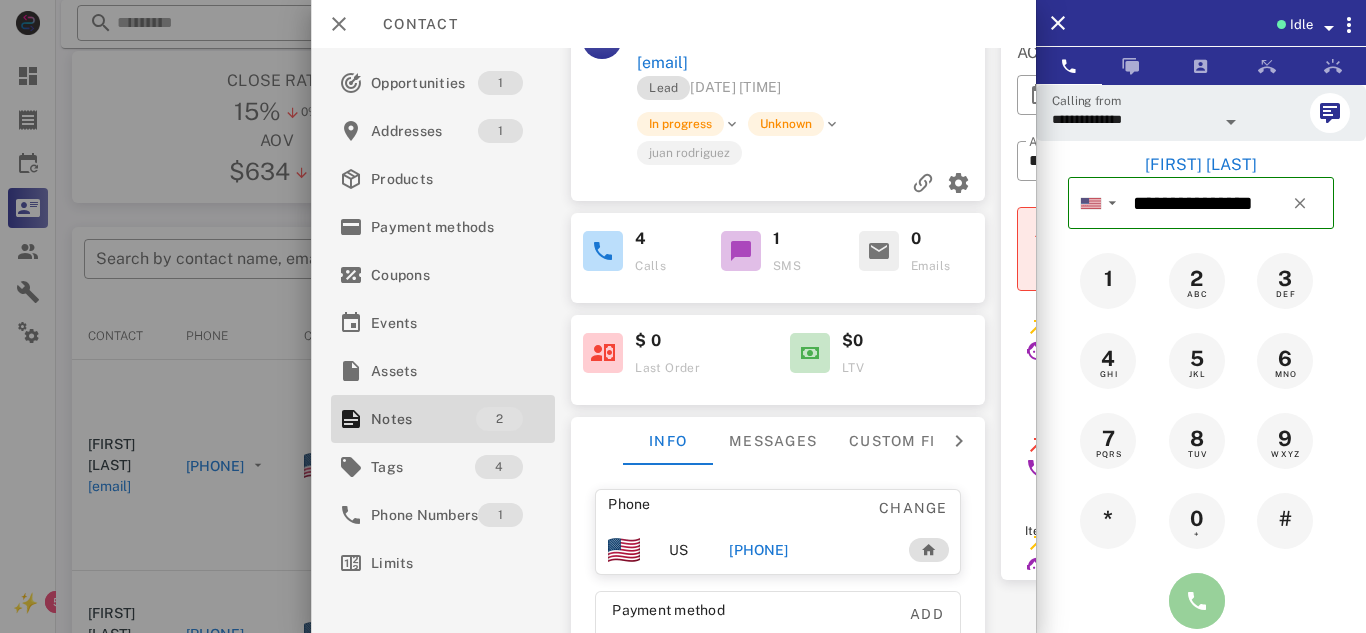 click at bounding box center [1197, 601] 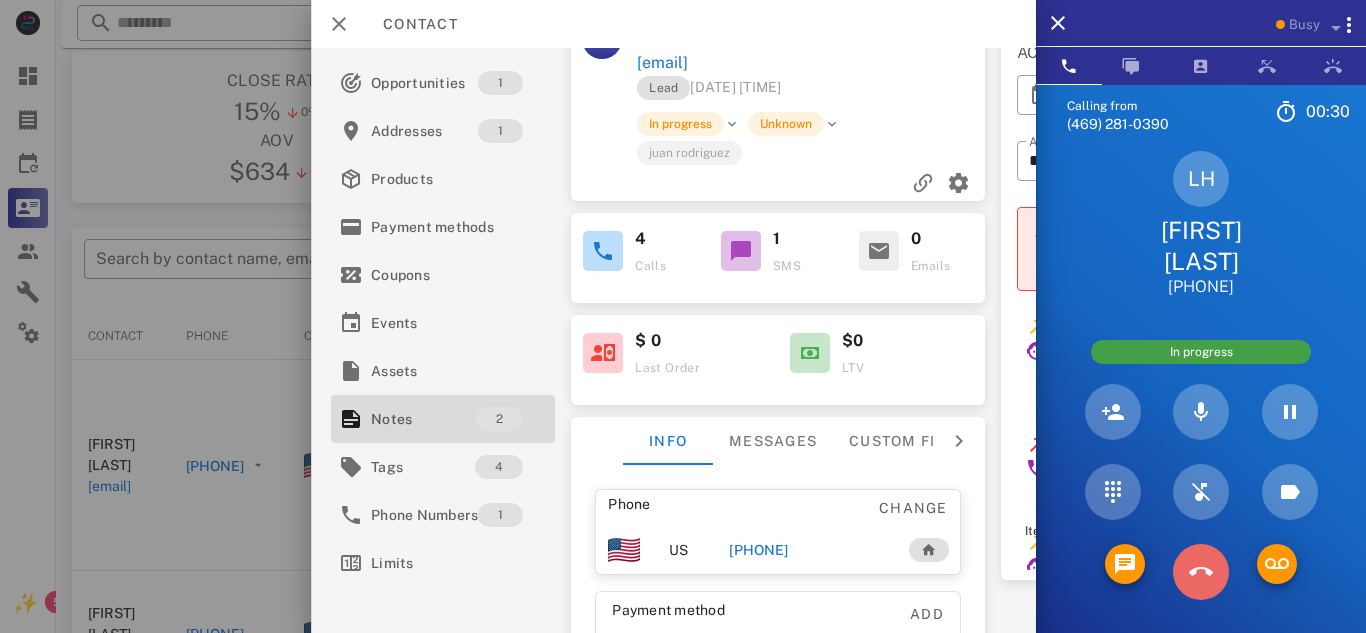 click at bounding box center (1201, 572) 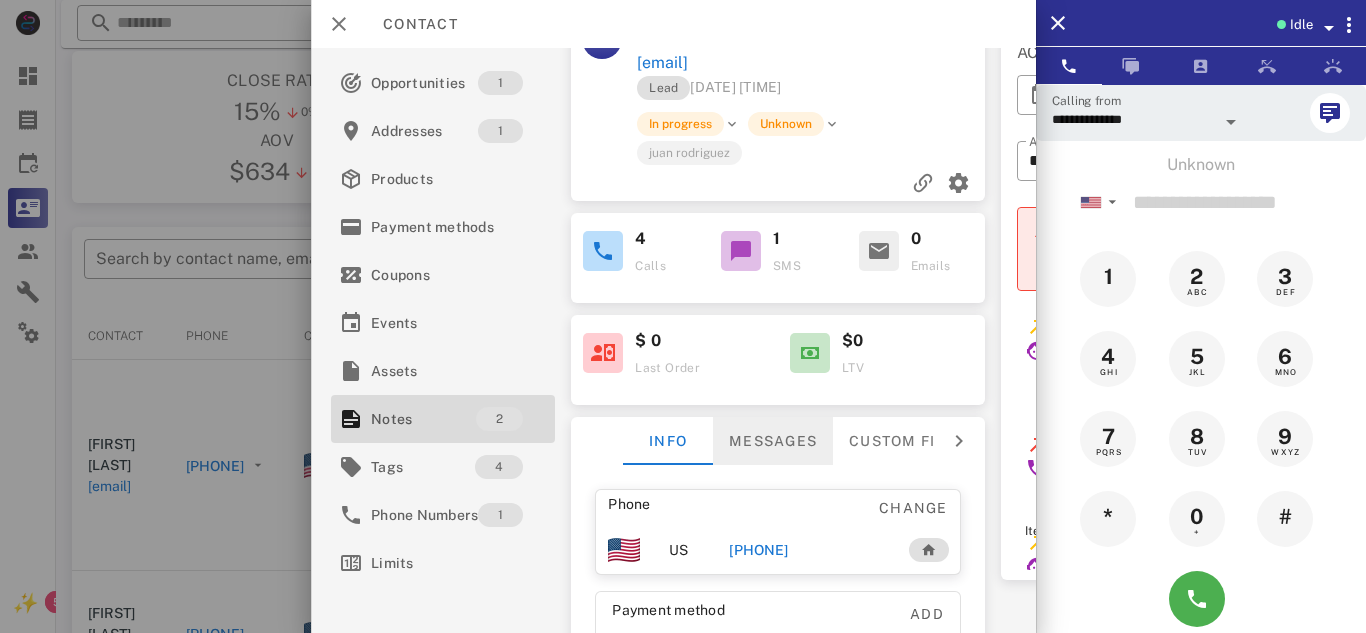 click on "Messages" at bounding box center (773, 441) 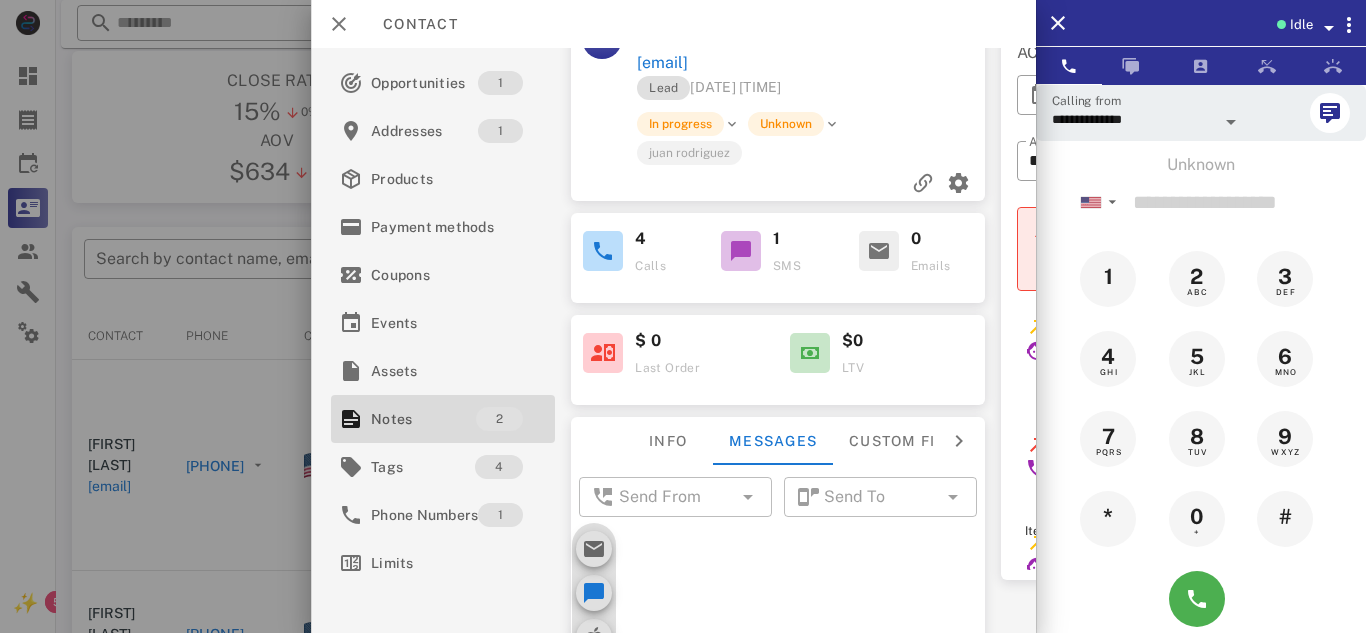 scroll, scrollTop: 155, scrollLeft: 0, axis: vertical 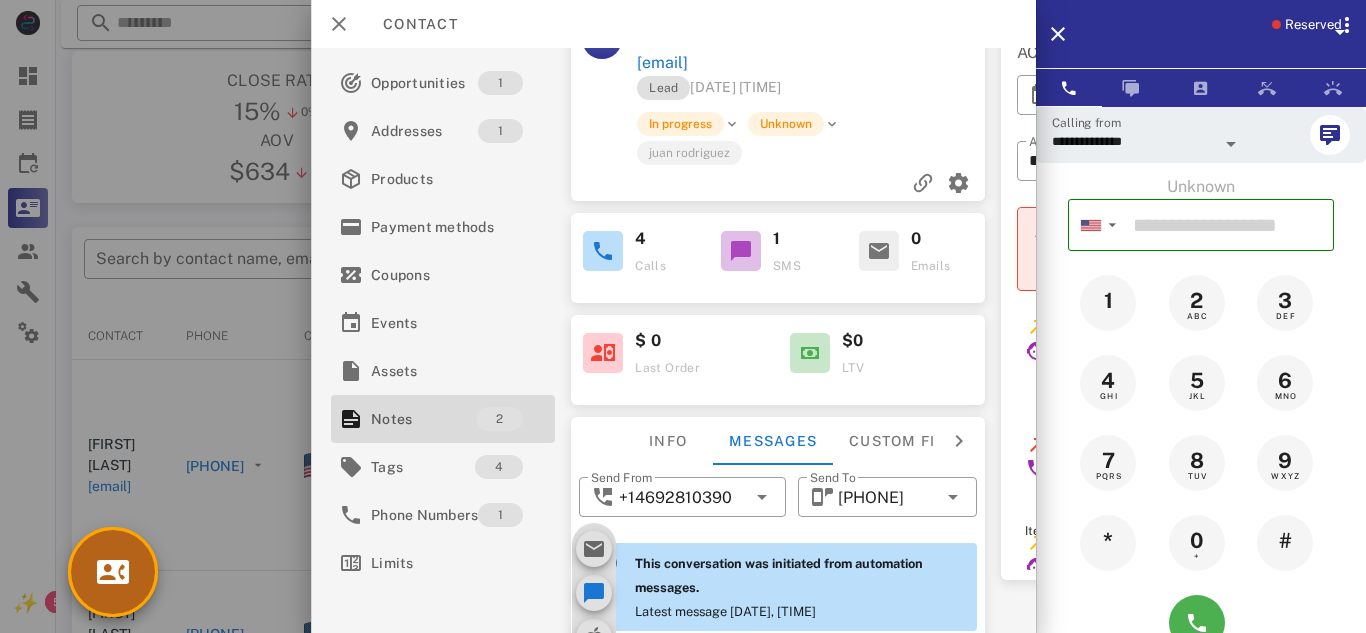 click at bounding box center (113, 572) 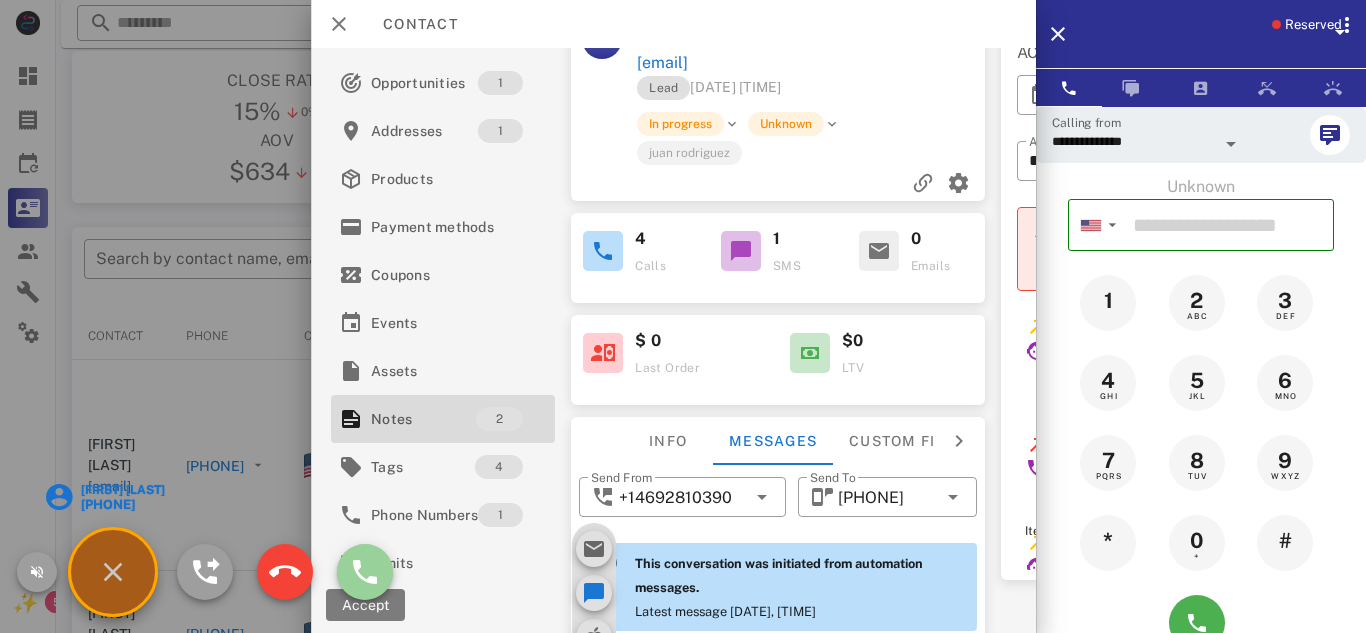 click at bounding box center [365, 572] 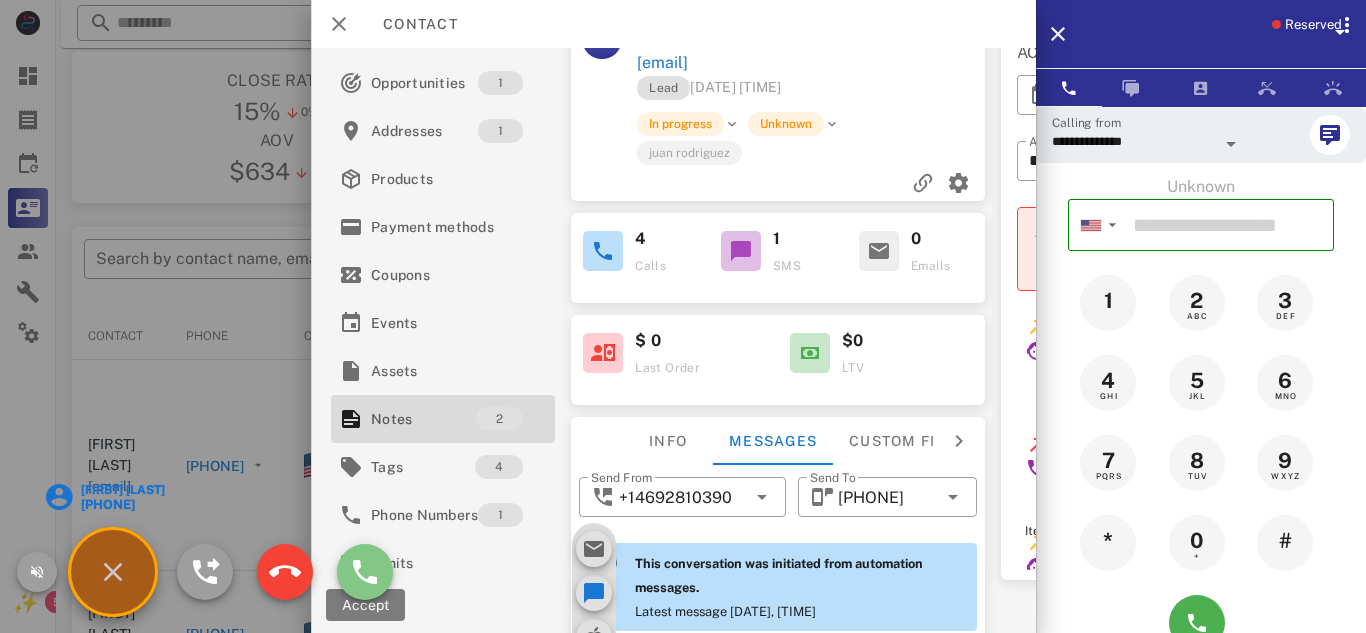 type on "**********" 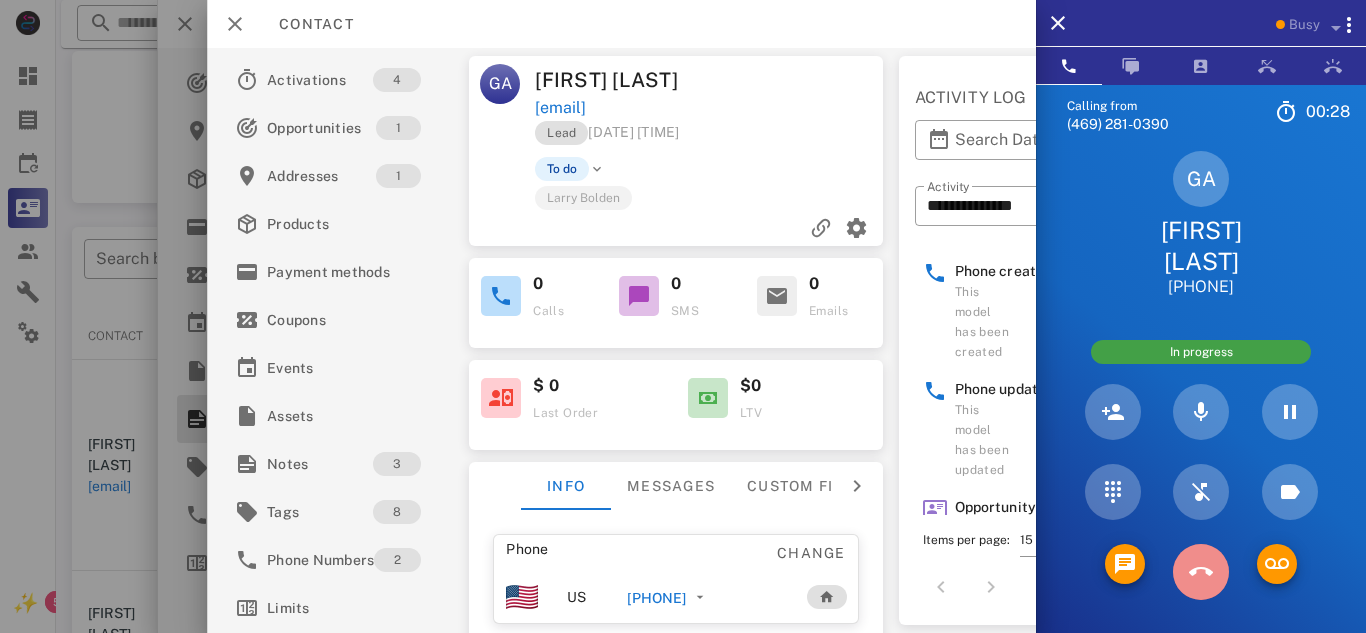 click at bounding box center [1201, 572] 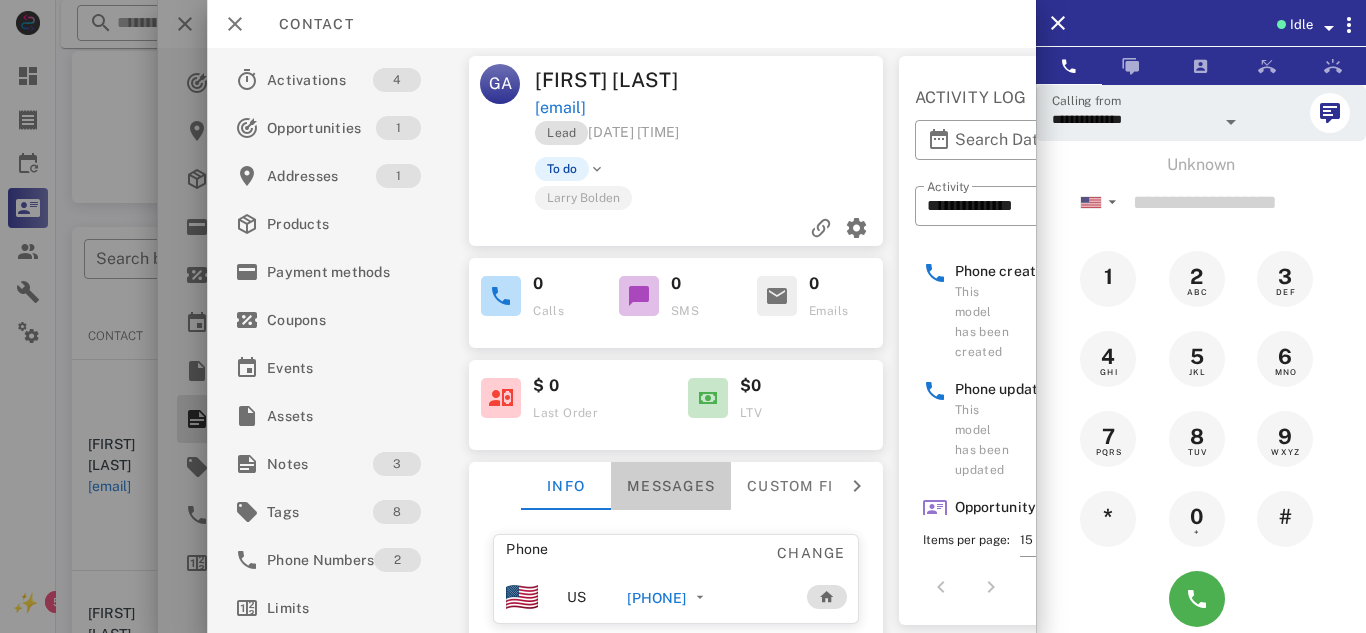 click on "Messages" at bounding box center (671, 486) 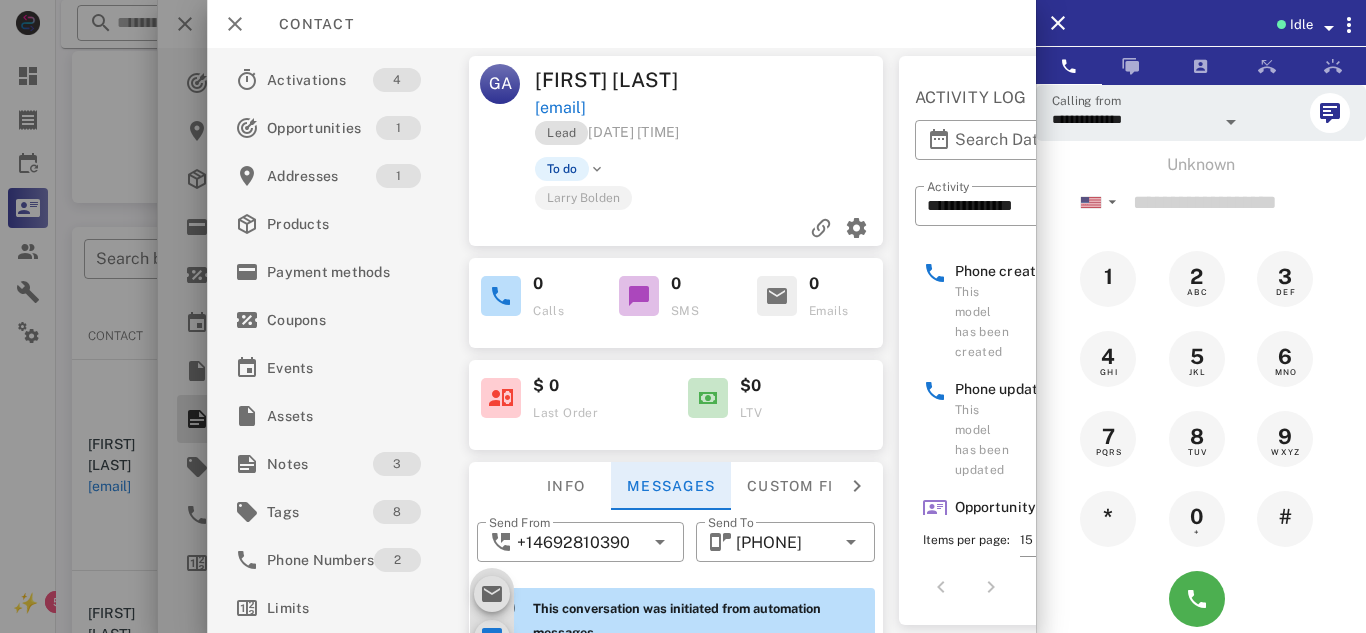 scroll, scrollTop: 712, scrollLeft: 0, axis: vertical 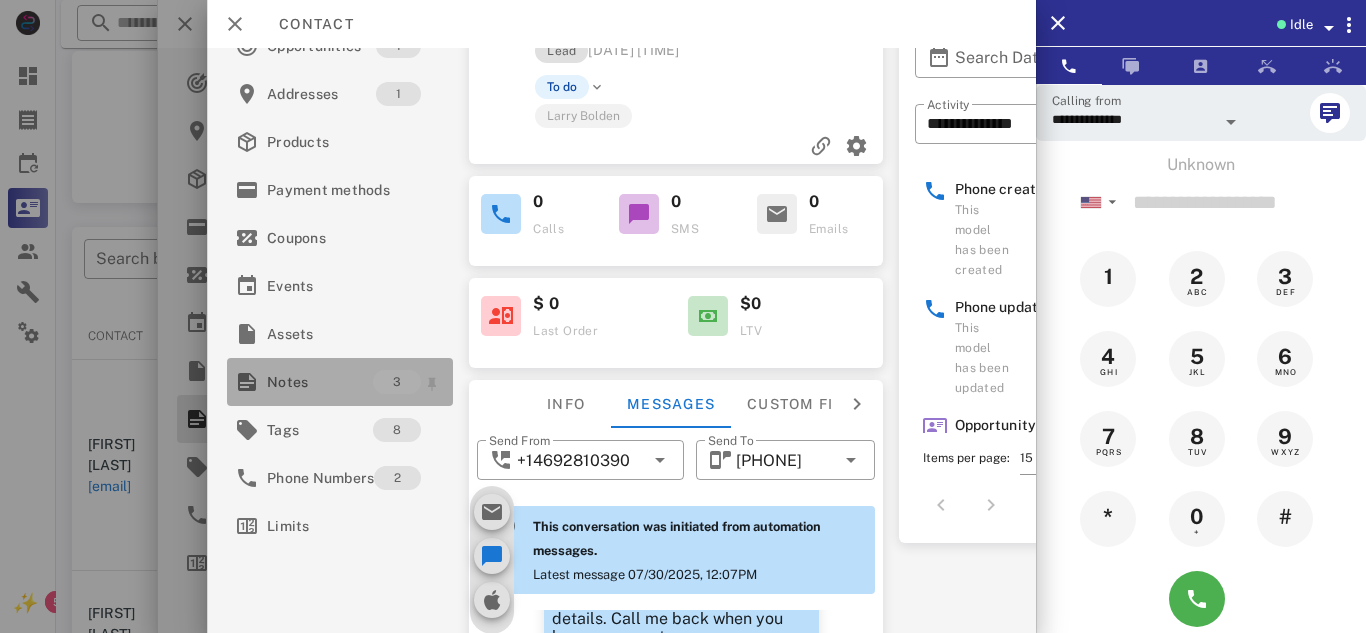 click on "Notes" at bounding box center (320, 382) 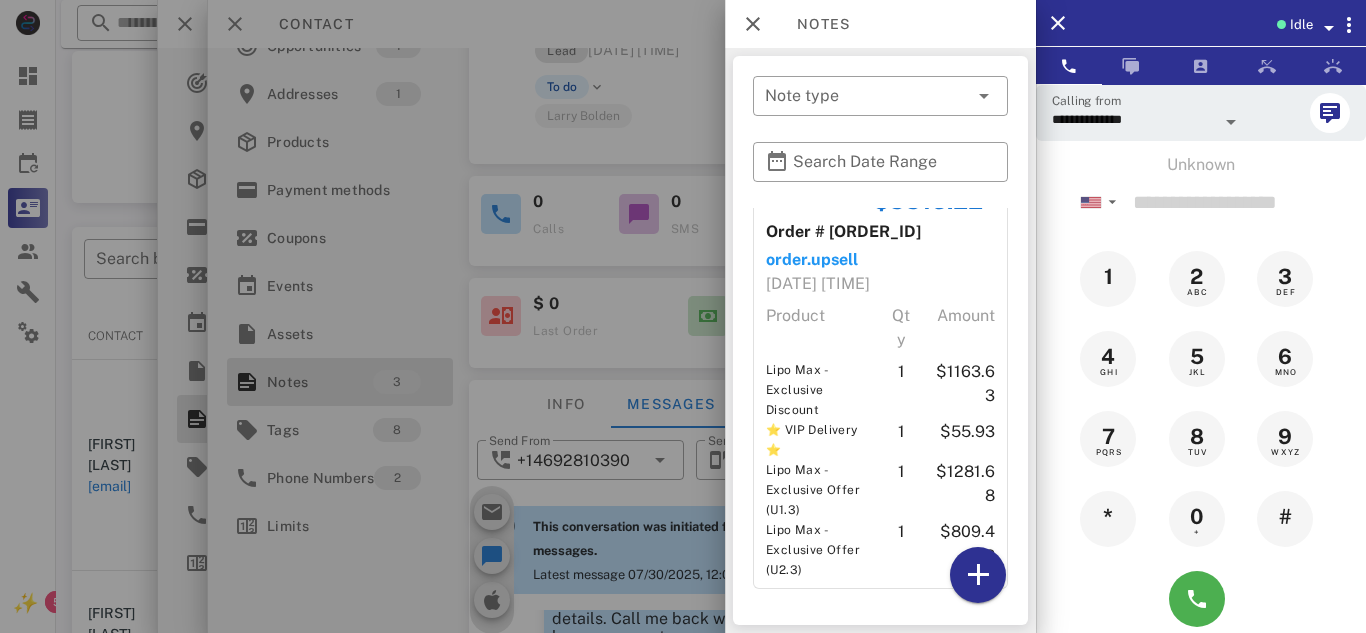 scroll, scrollTop: 750, scrollLeft: 0, axis: vertical 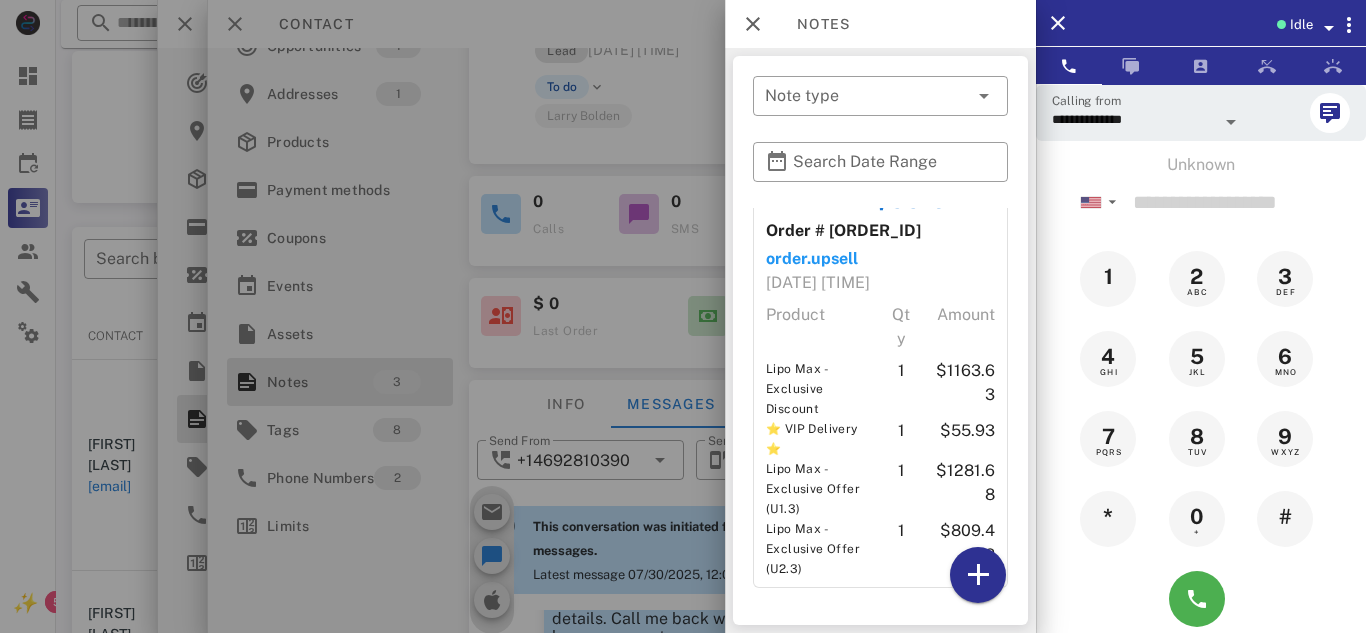 click at bounding box center [683, 316] 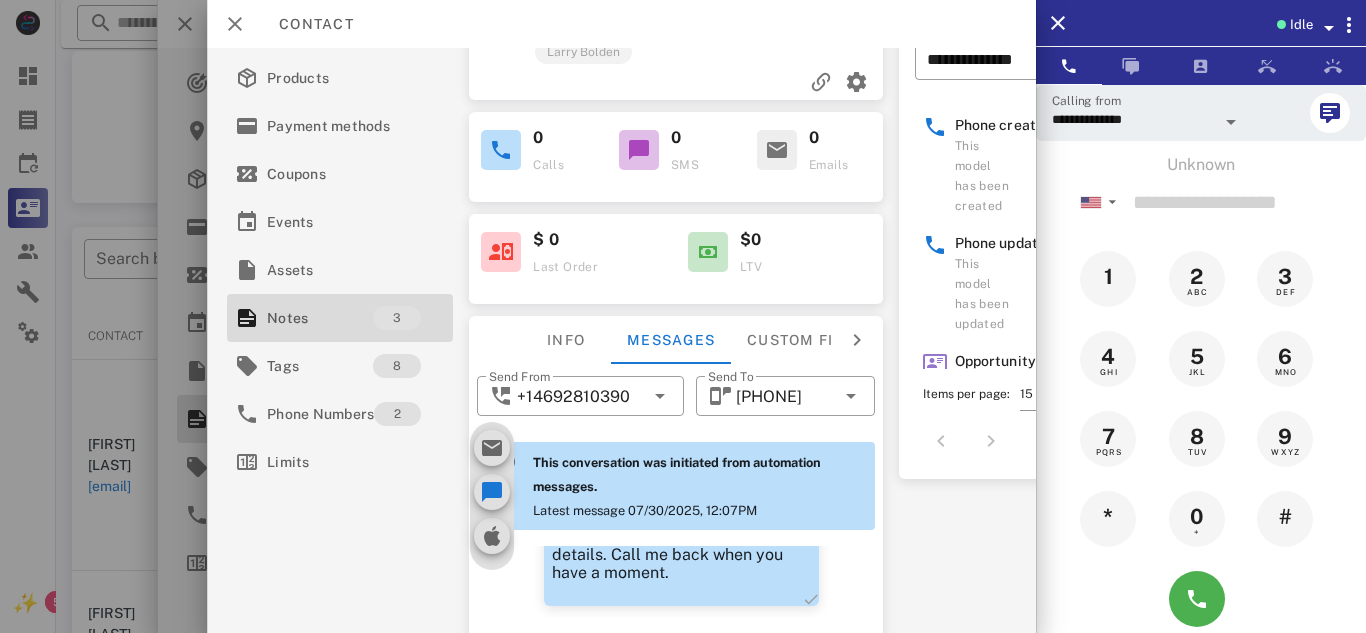 scroll, scrollTop: 289, scrollLeft: 0, axis: vertical 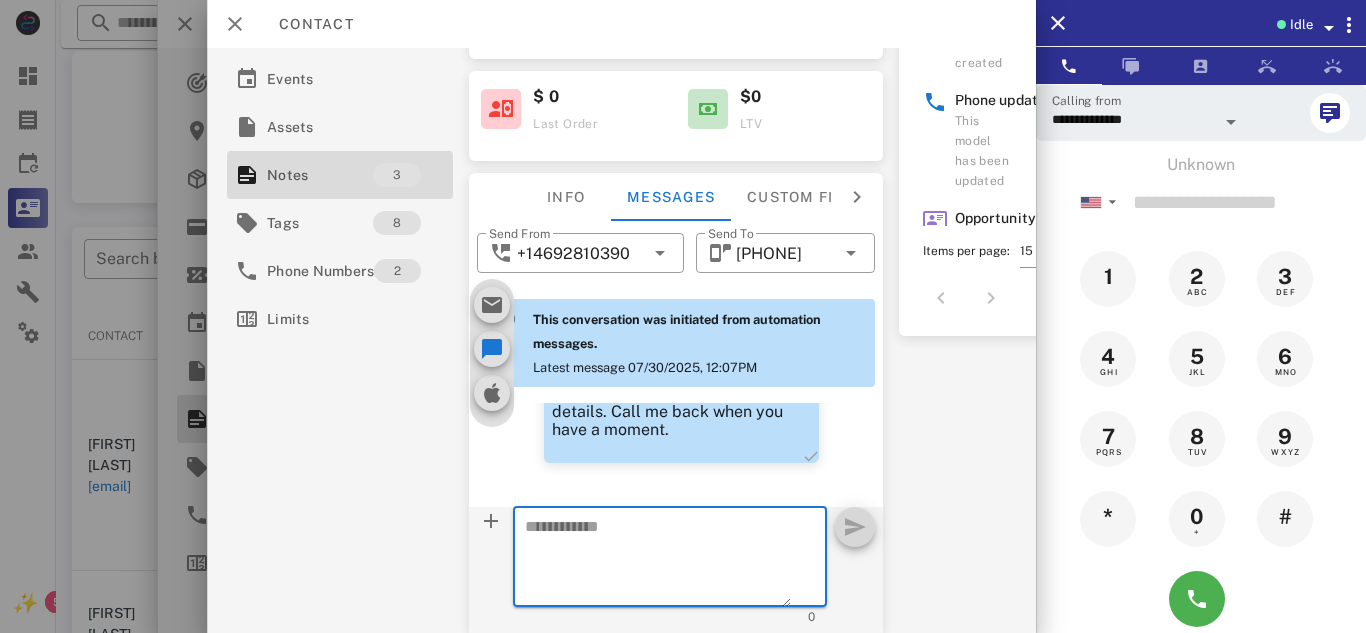 paste on "**********" 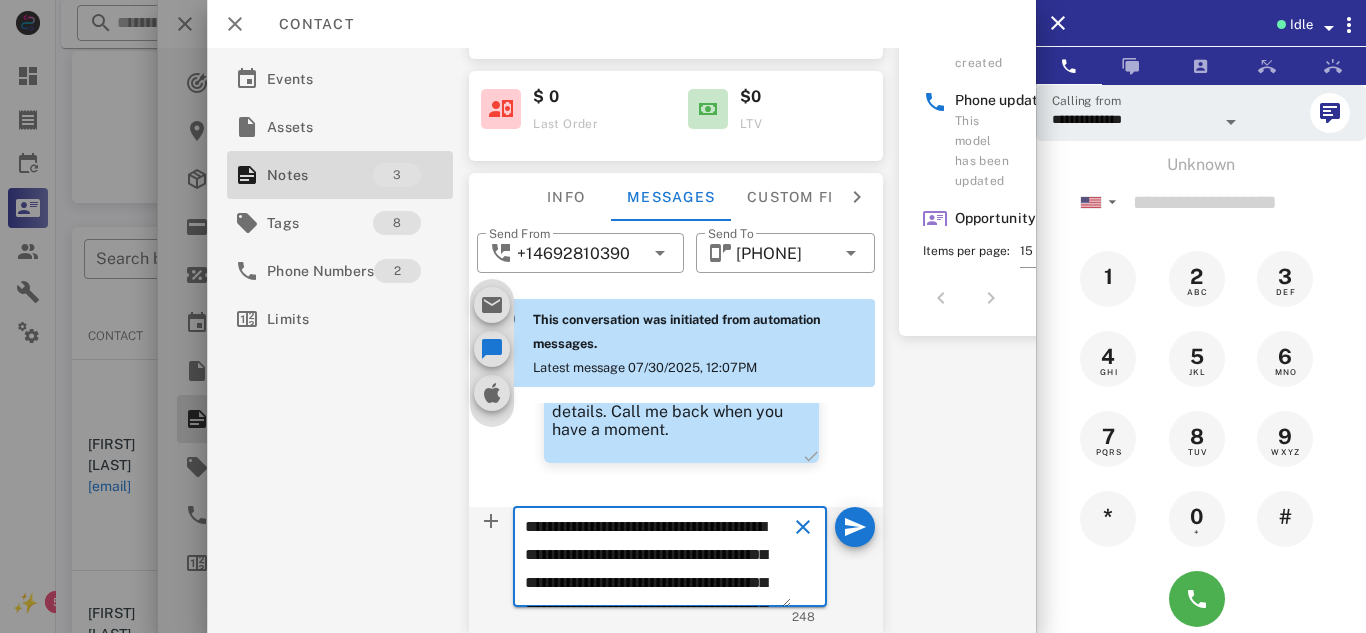 scroll, scrollTop: 153, scrollLeft: 0, axis: vertical 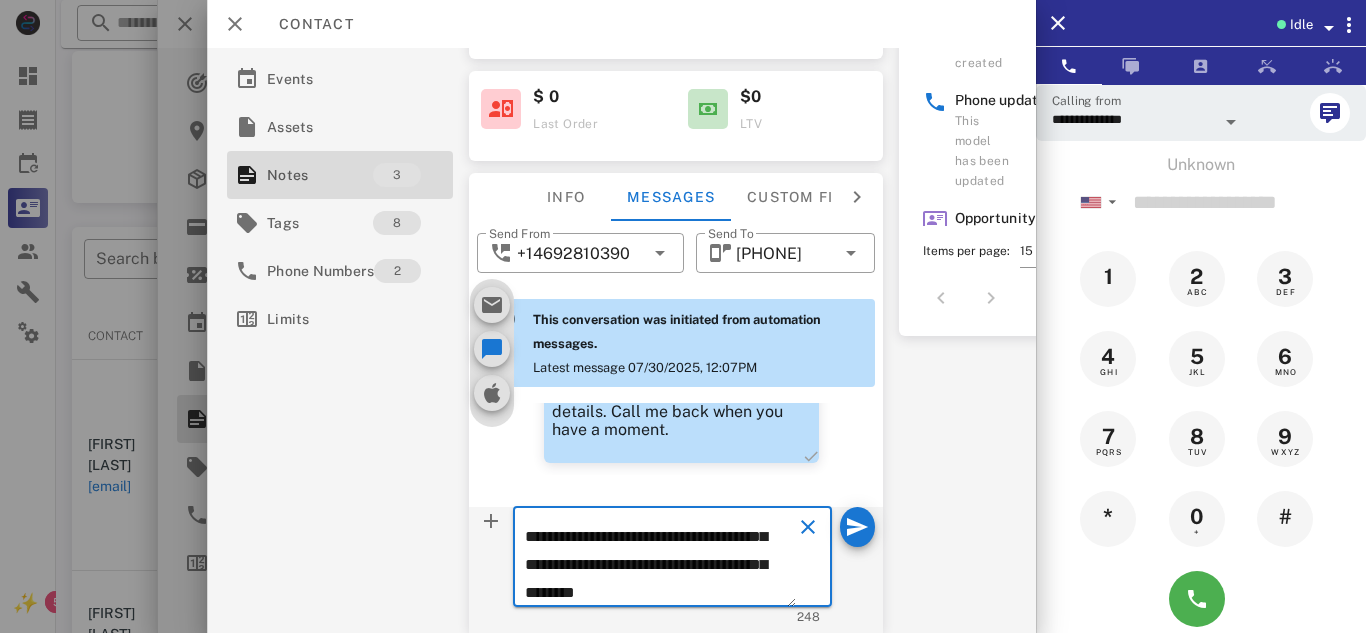 click on "**********" at bounding box center (660, 560) 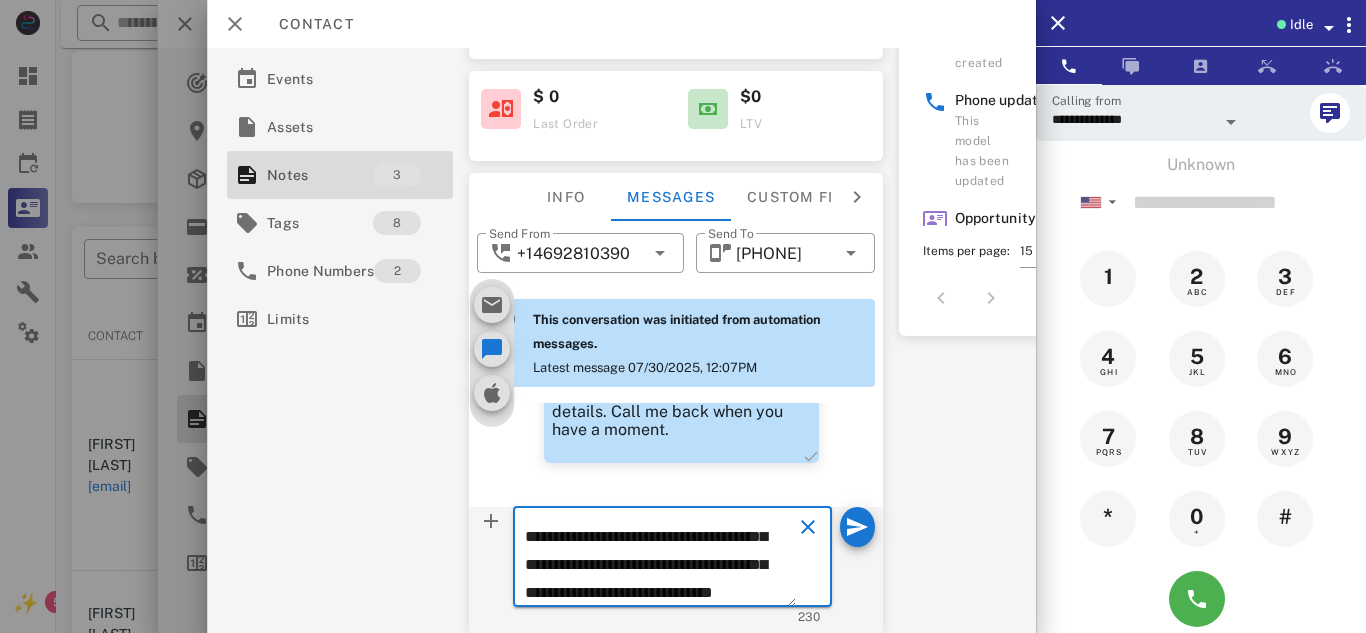 scroll, scrollTop: 153, scrollLeft: 0, axis: vertical 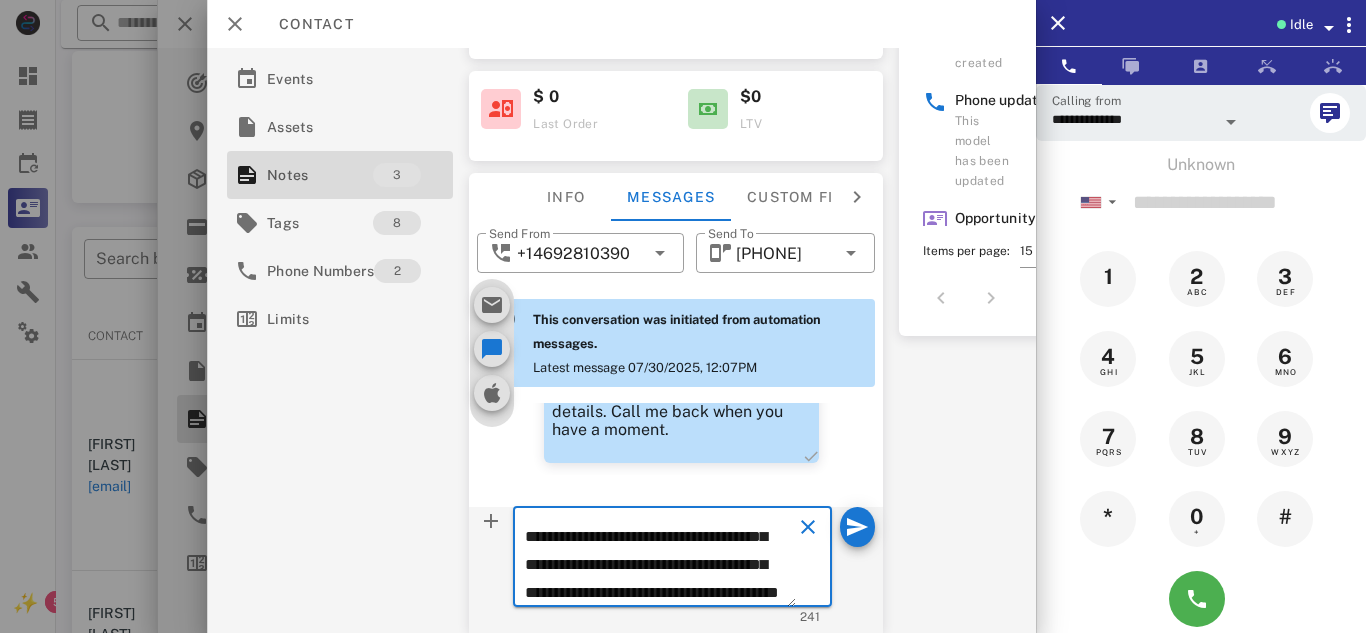 type on "**********" 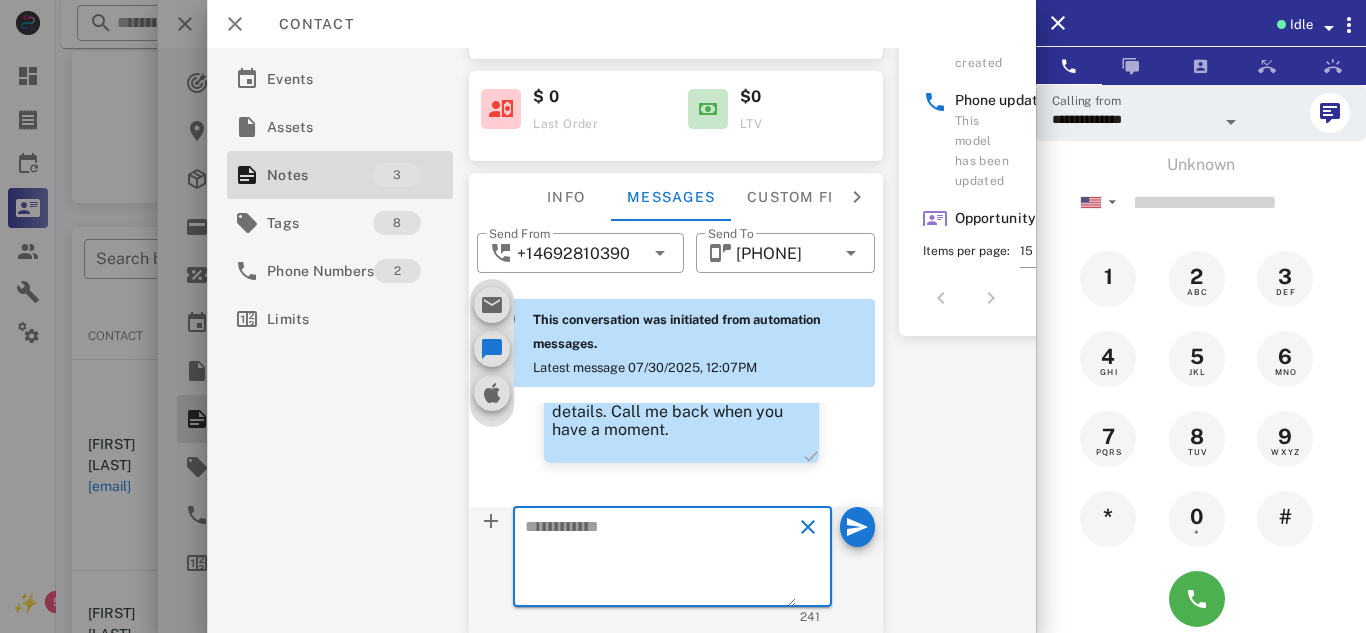 scroll, scrollTop: 0, scrollLeft: 0, axis: both 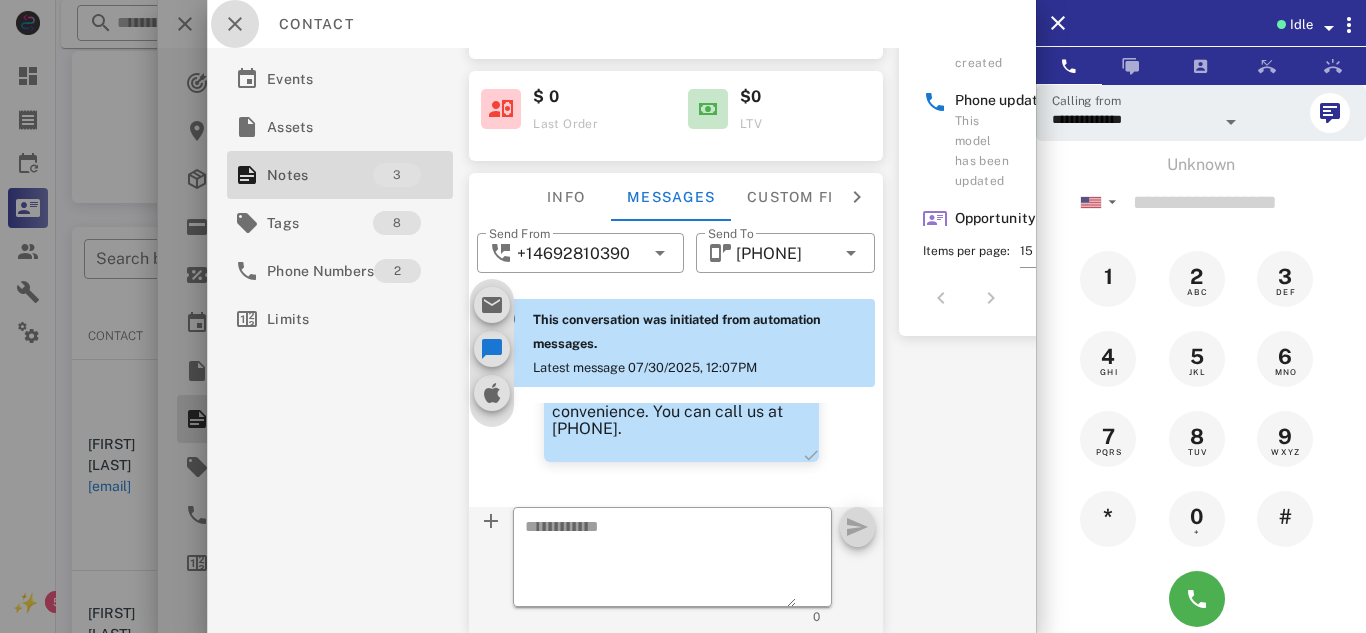 click at bounding box center [235, 24] 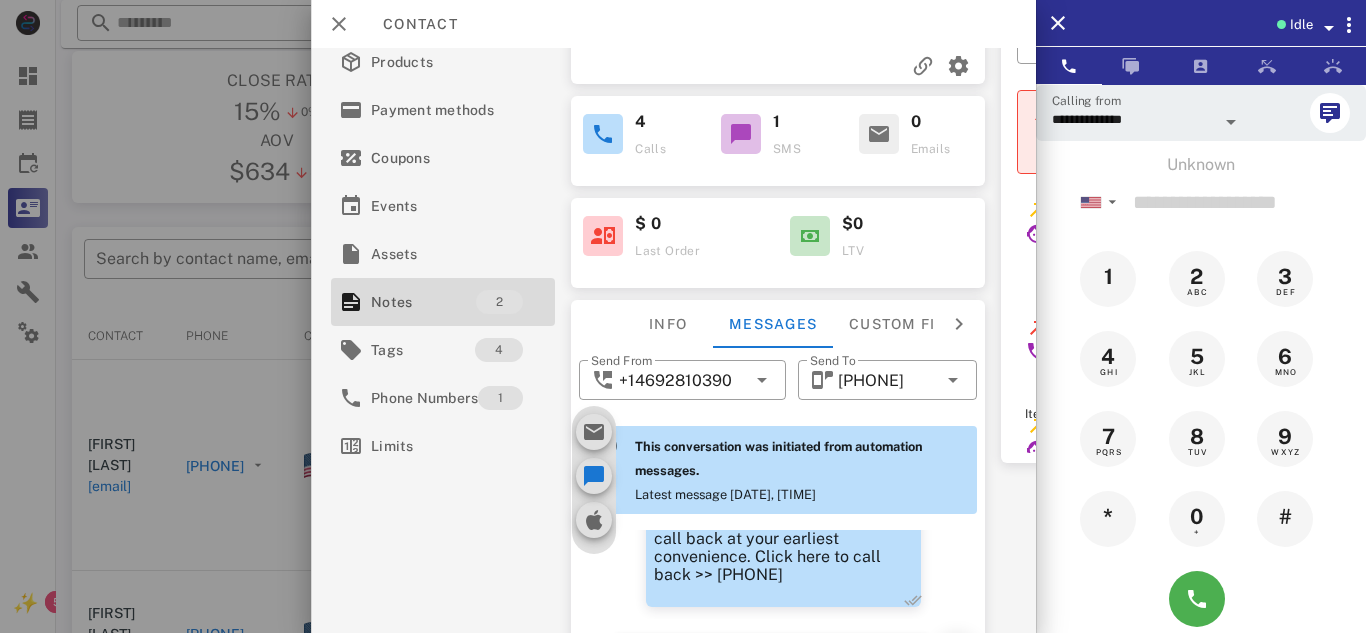 scroll, scrollTop: 289, scrollLeft: 0, axis: vertical 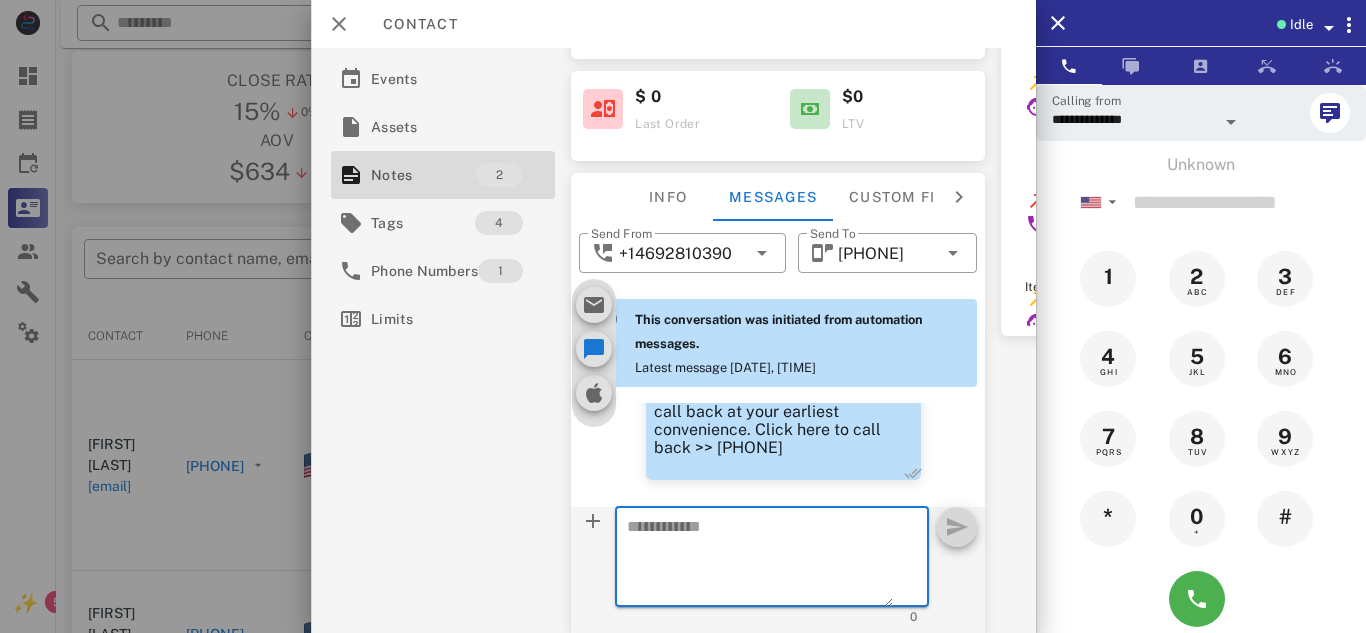 paste on "**********" 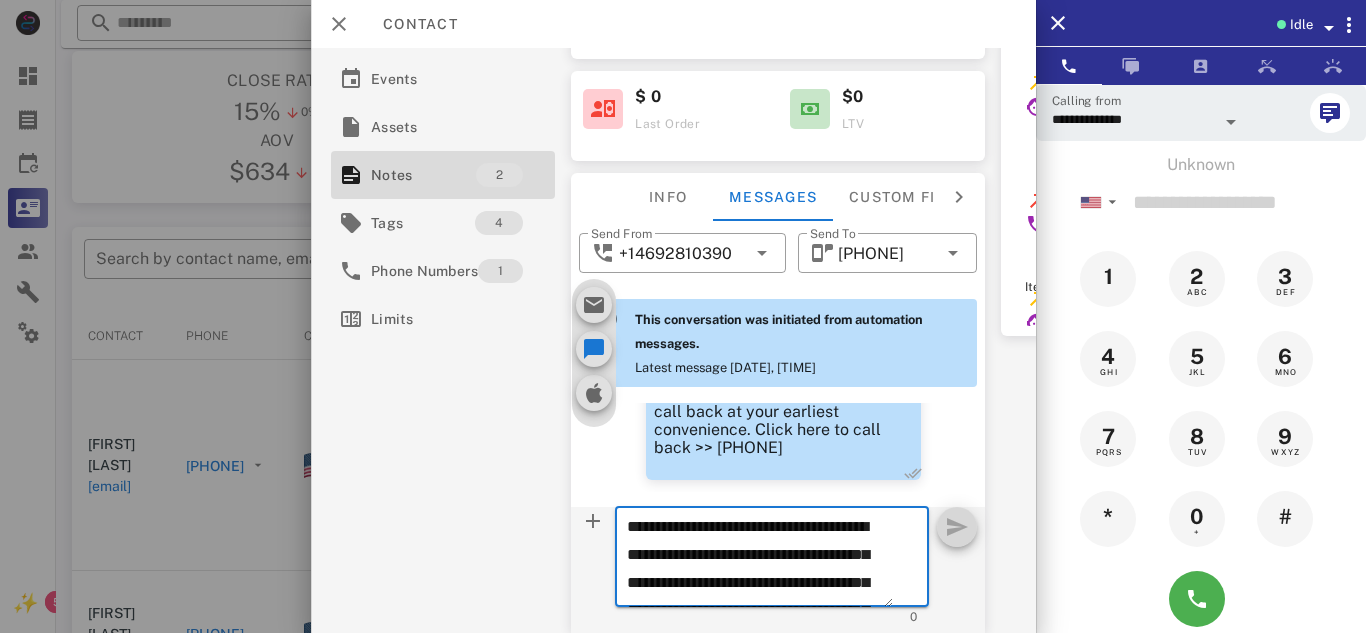 scroll, scrollTop: 153, scrollLeft: 0, axis: vertical 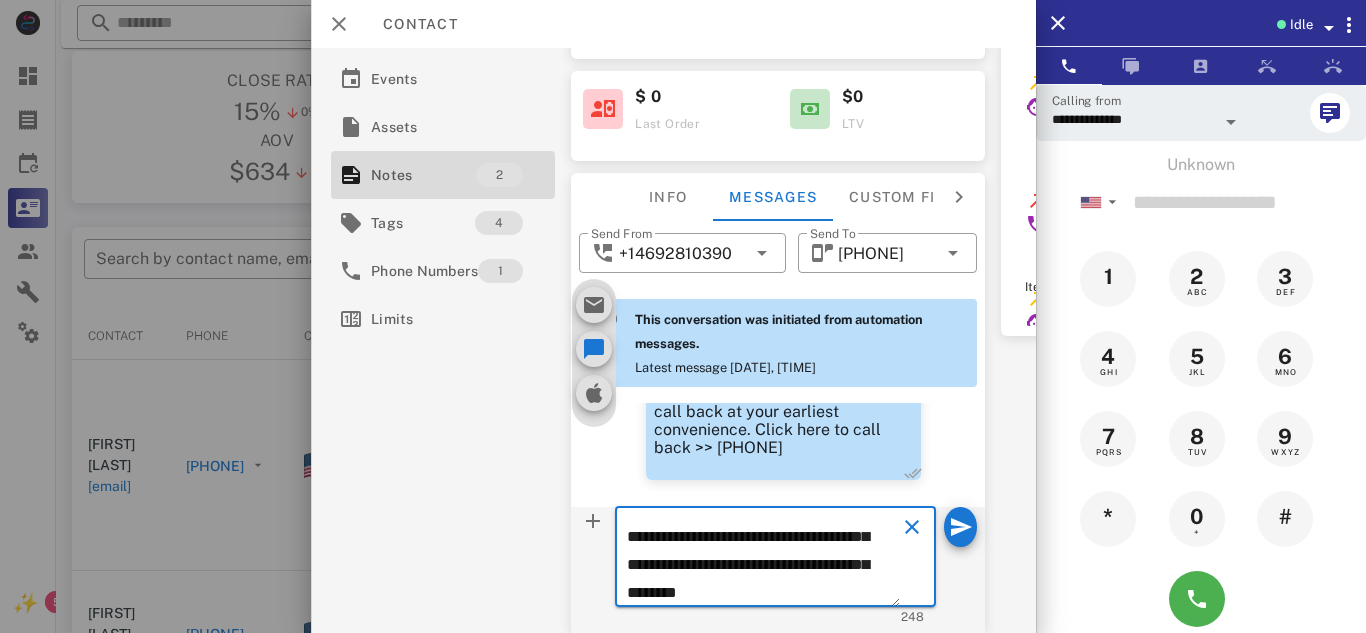 click on "**********" at bounding box center (763, 560) 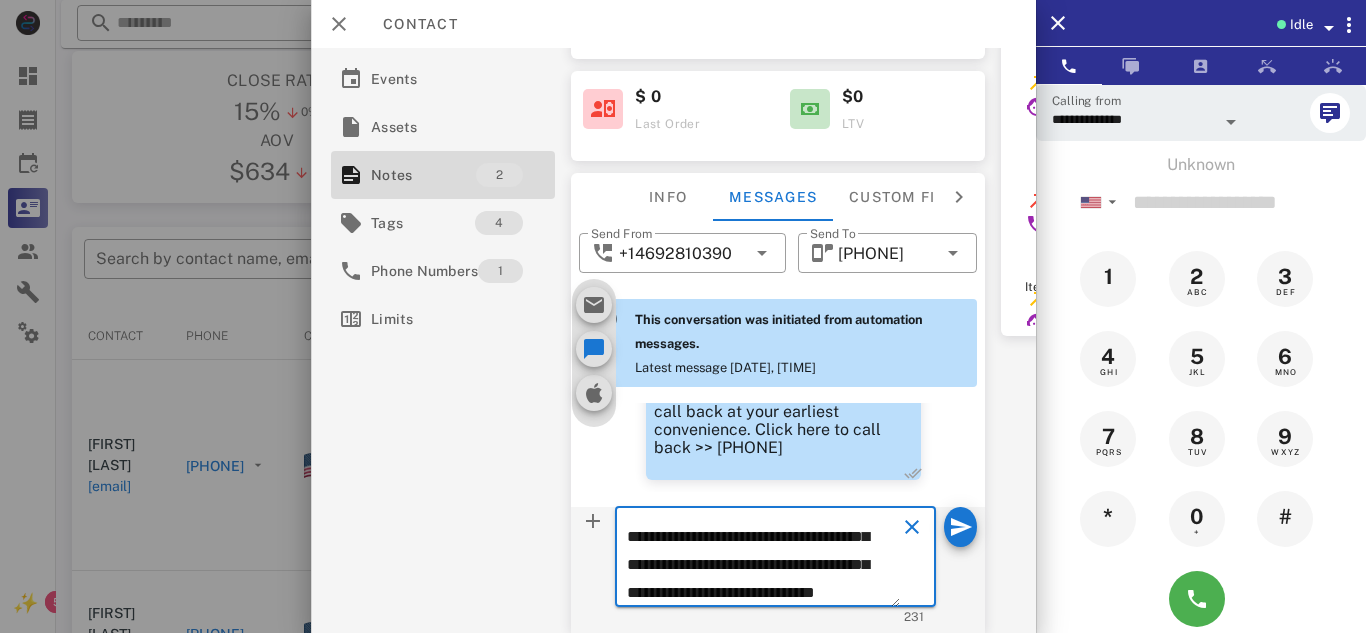 scroll, scrollTop: 153, scrollLeft: 0, axis: vertical 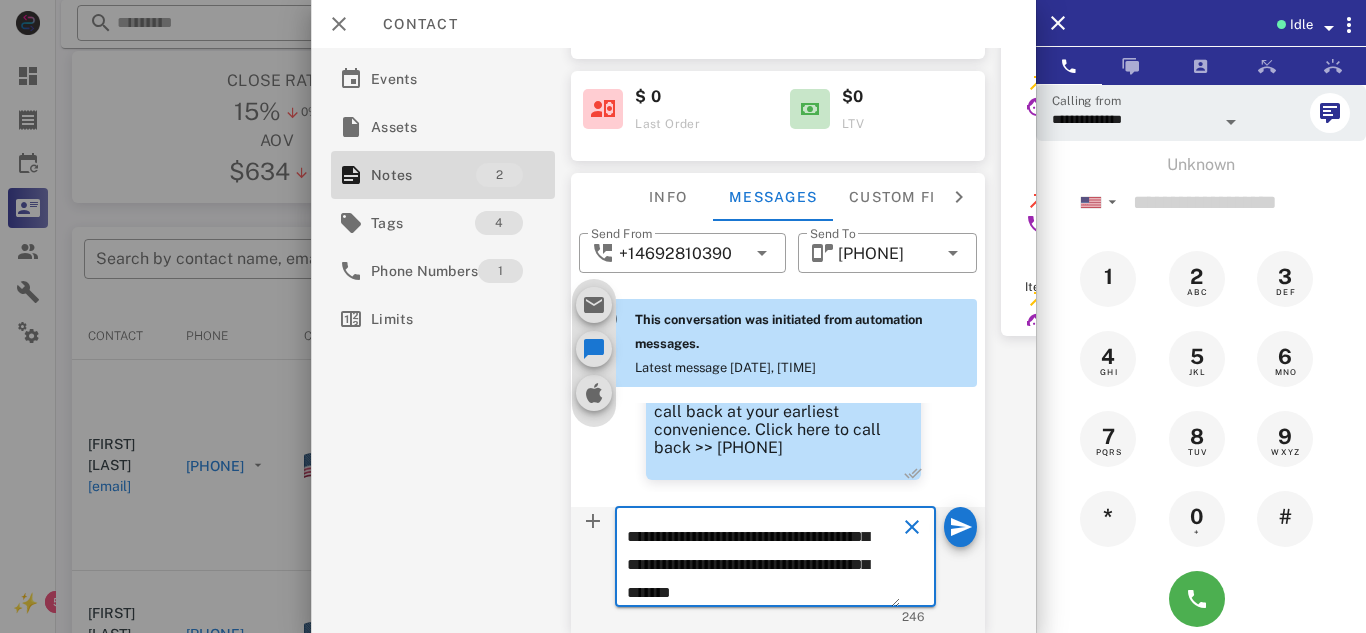 type on "**********" 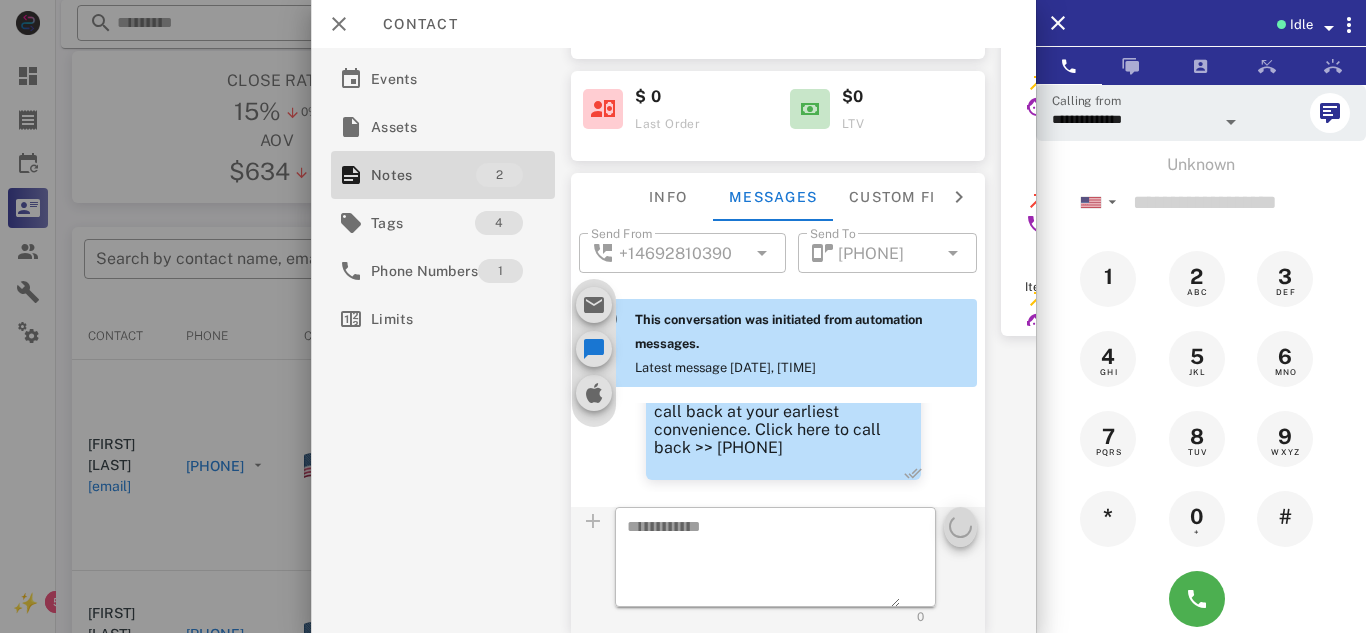 scroll, scrollTop: 0, scrollLeft: 0, axis: both 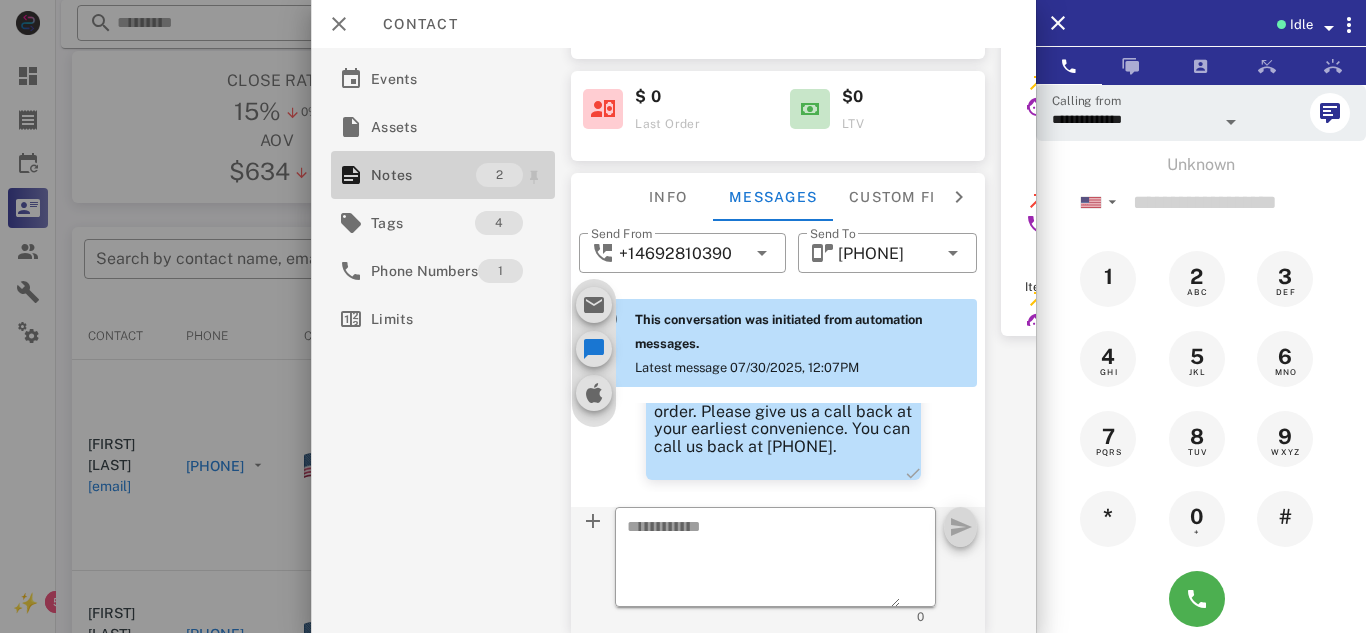 click on "Notes" at bounding box center [423, 175] 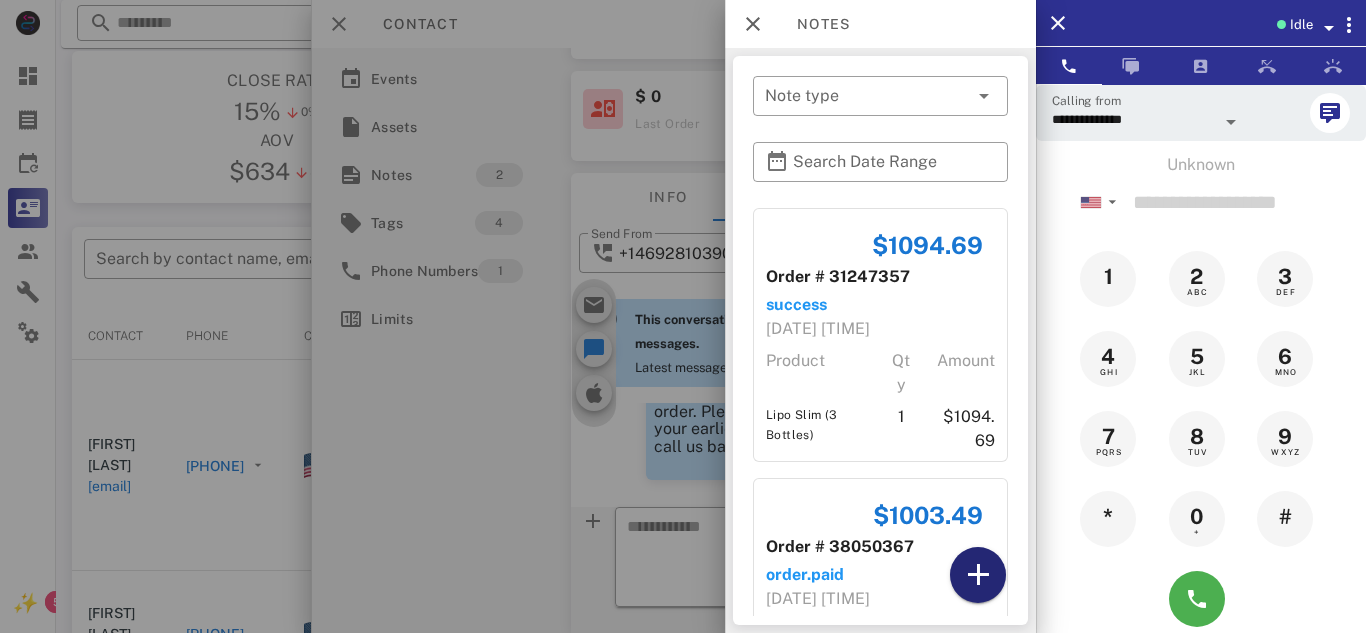 click at bounding box center [978, 575] 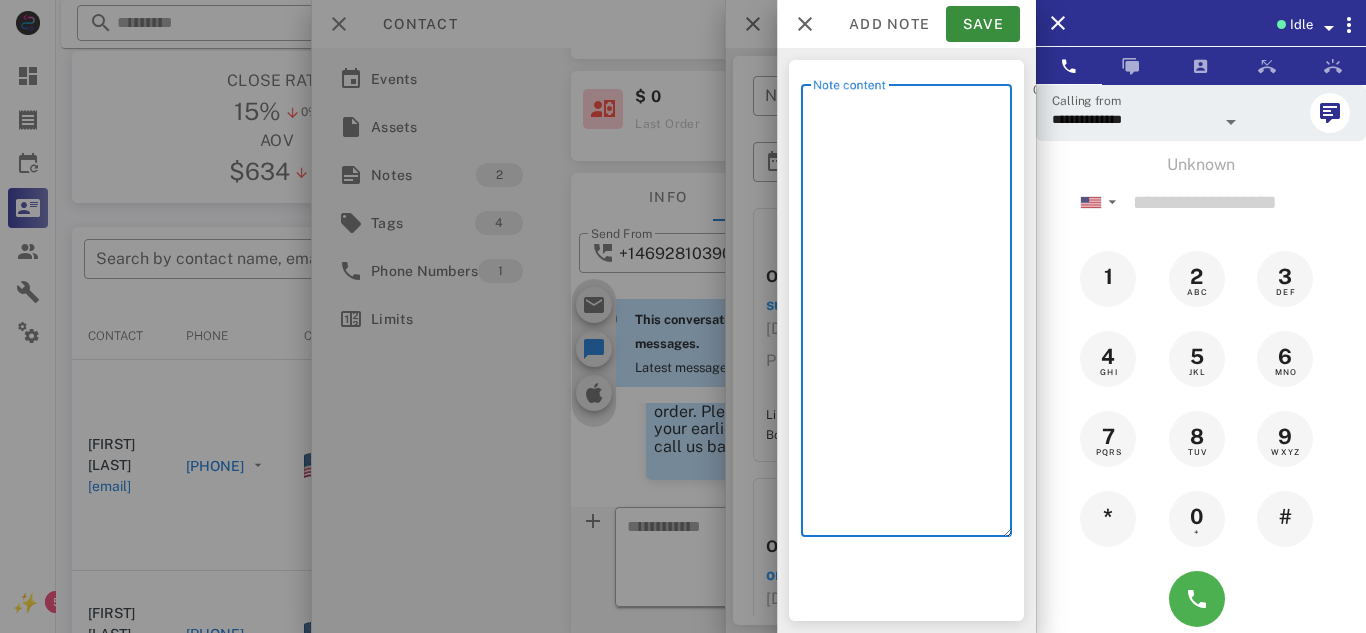 click on "Note content" at bounding box center [912, 315] 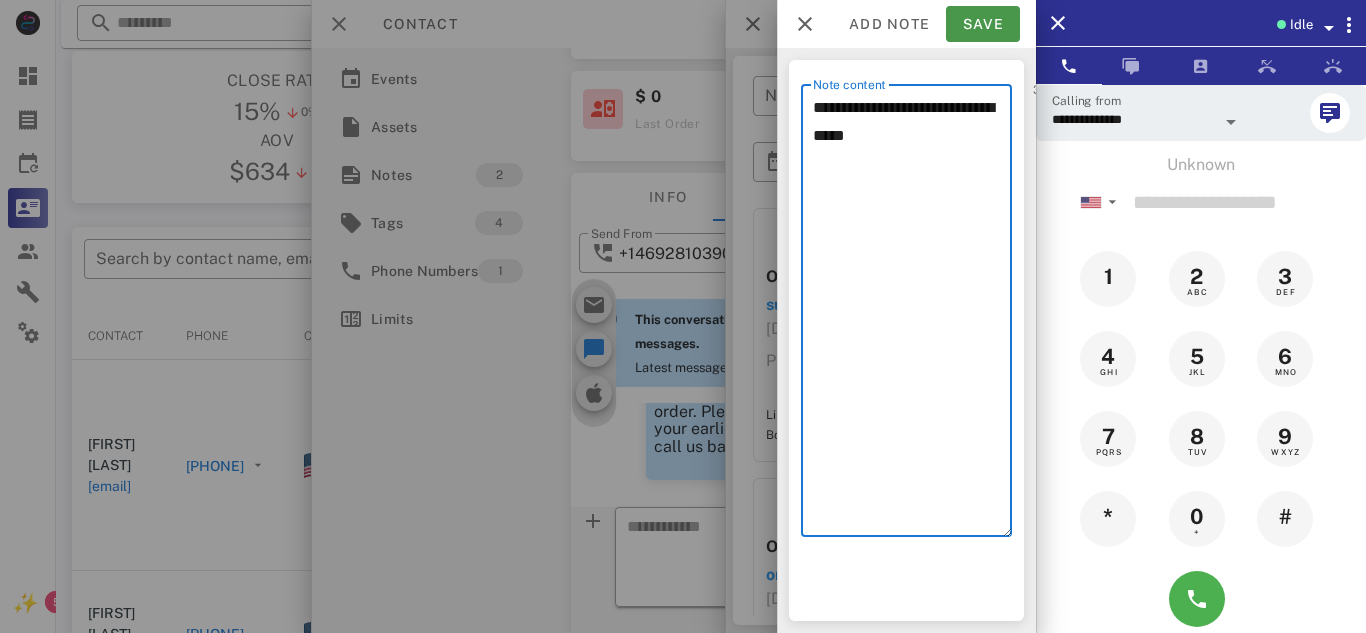 type on "**********" 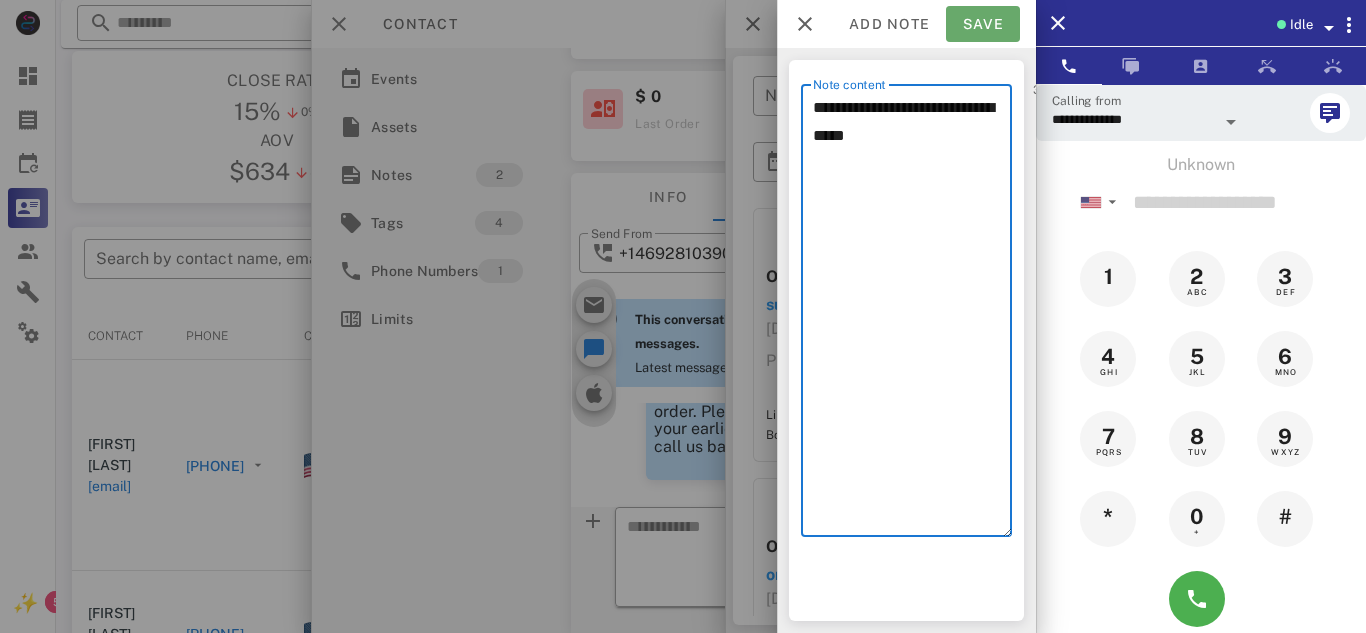 click on "Save" at bounding box center (983, 24) 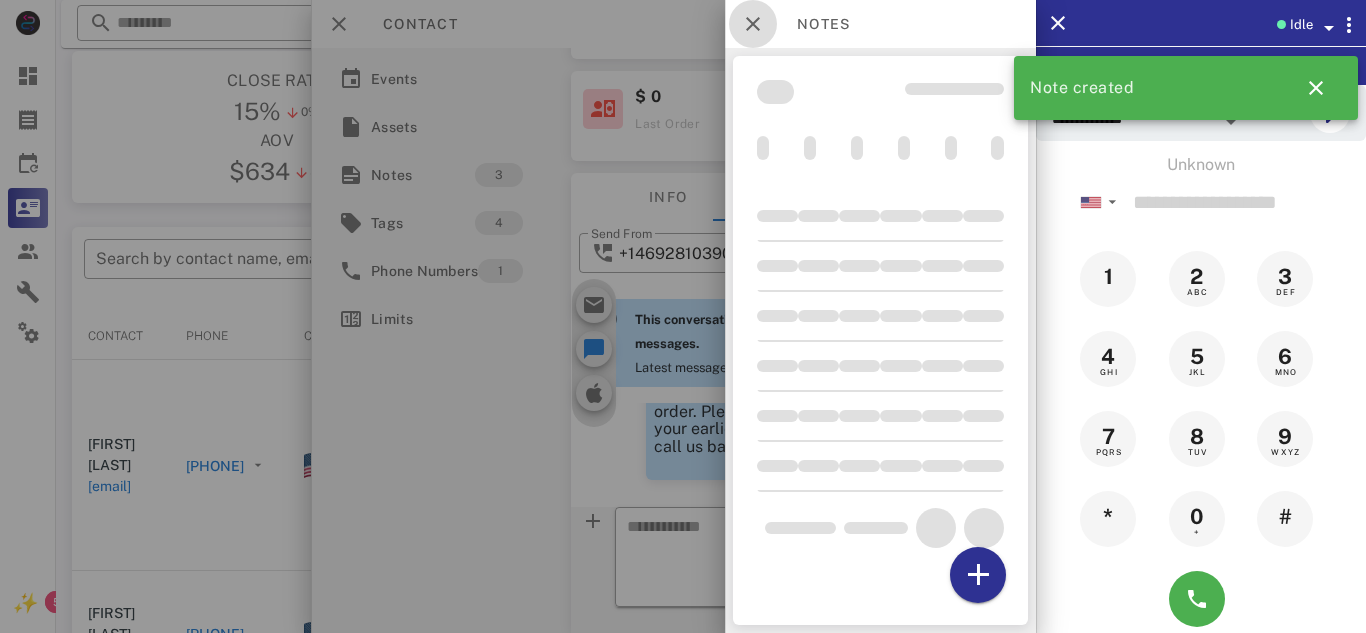 click at bounding box center [753, 24] 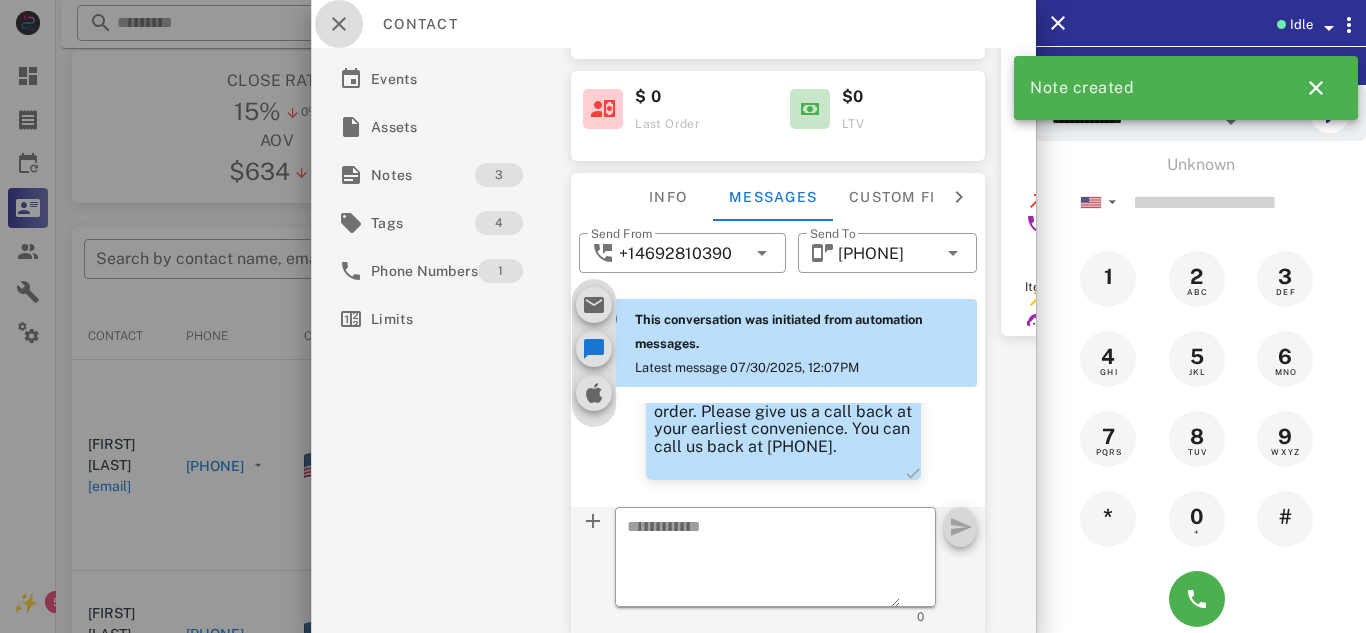 click at bounding box center (339, 24) 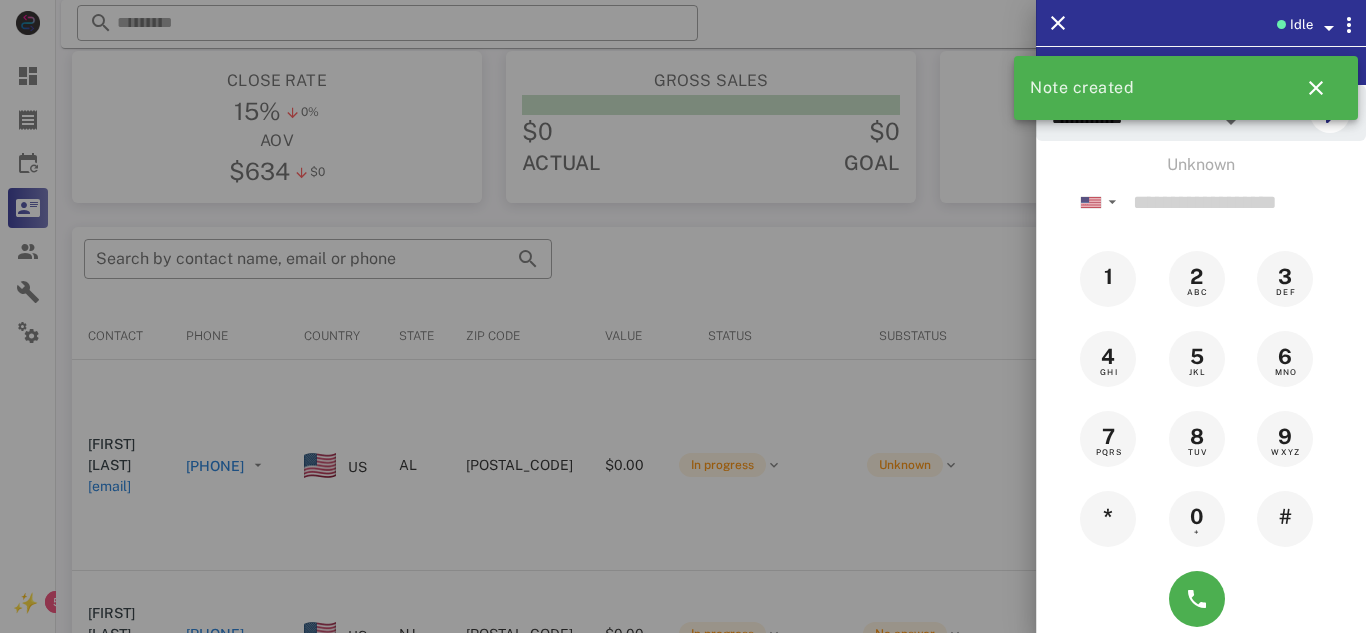 click at bounding box center (683, 316) 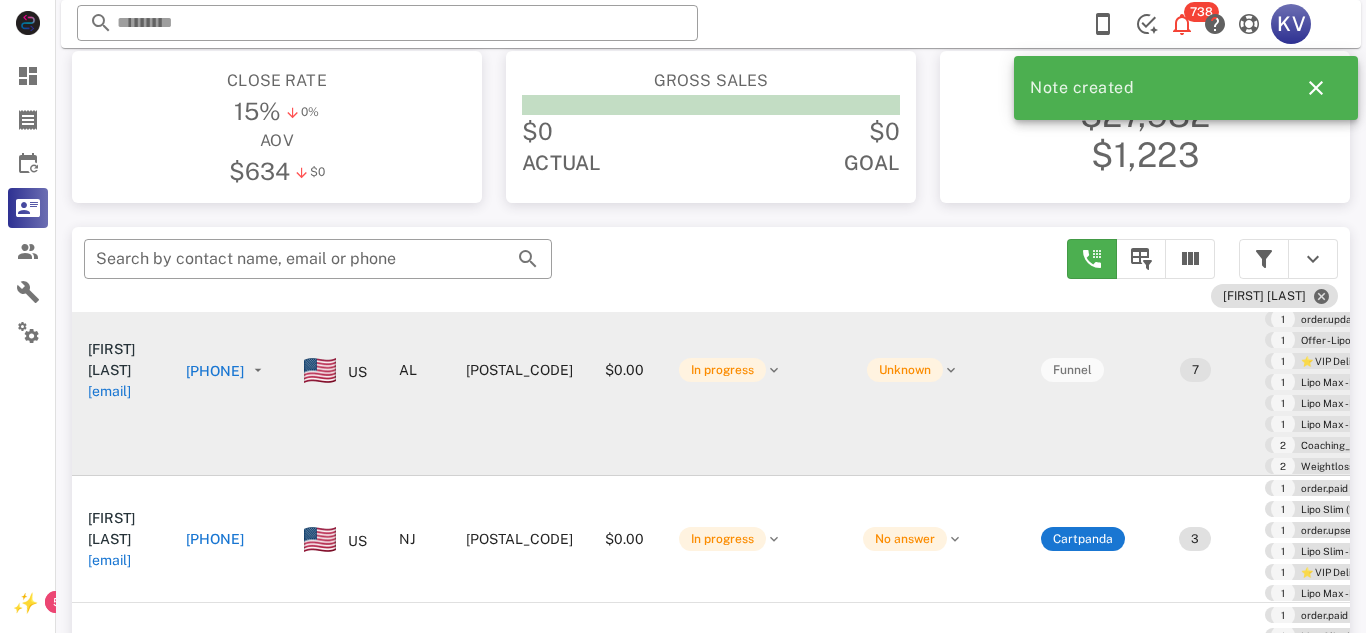scroll, scrollTop: 98, scrollLeft: 0, axis: vertical 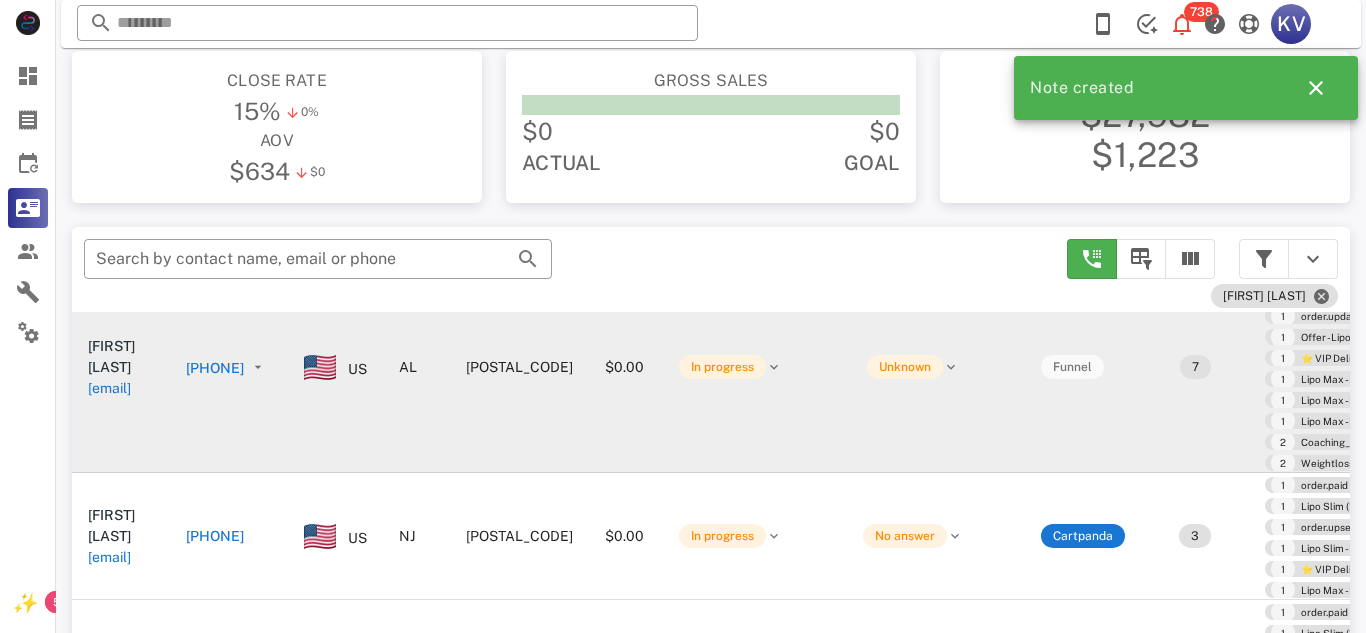 click on "[PHONE]" at bounding box center (215, 368) 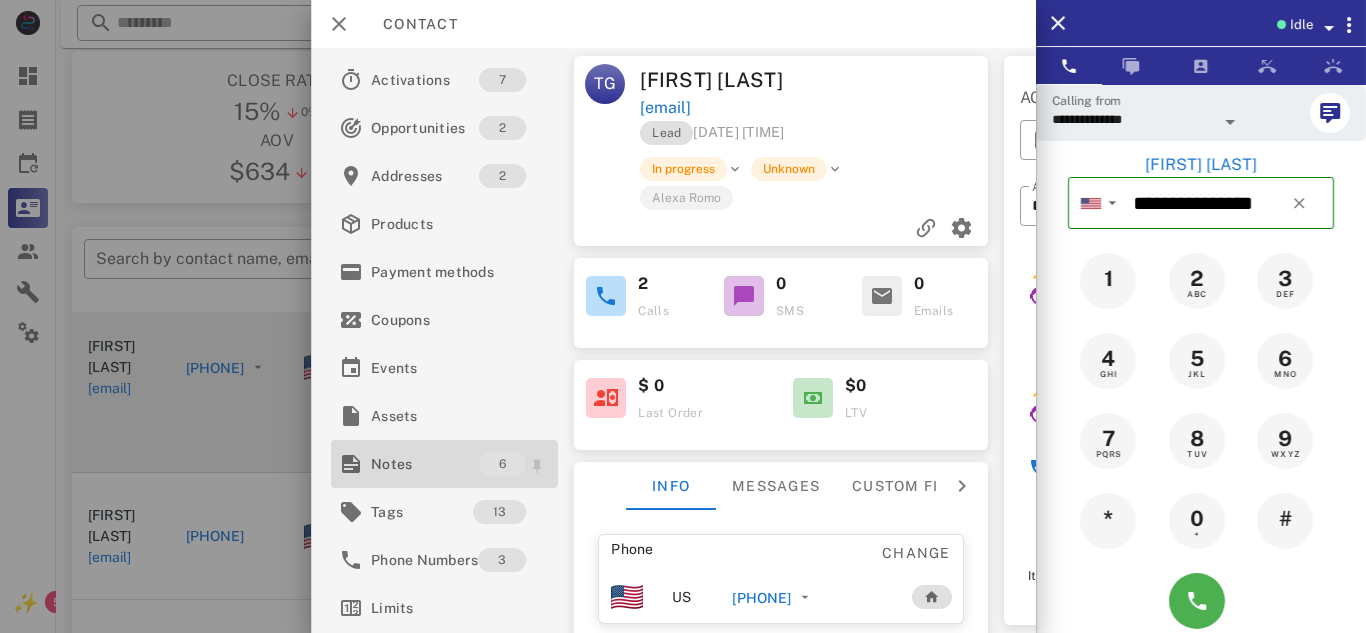 click on "Notes" at bounding box center [425, 464] 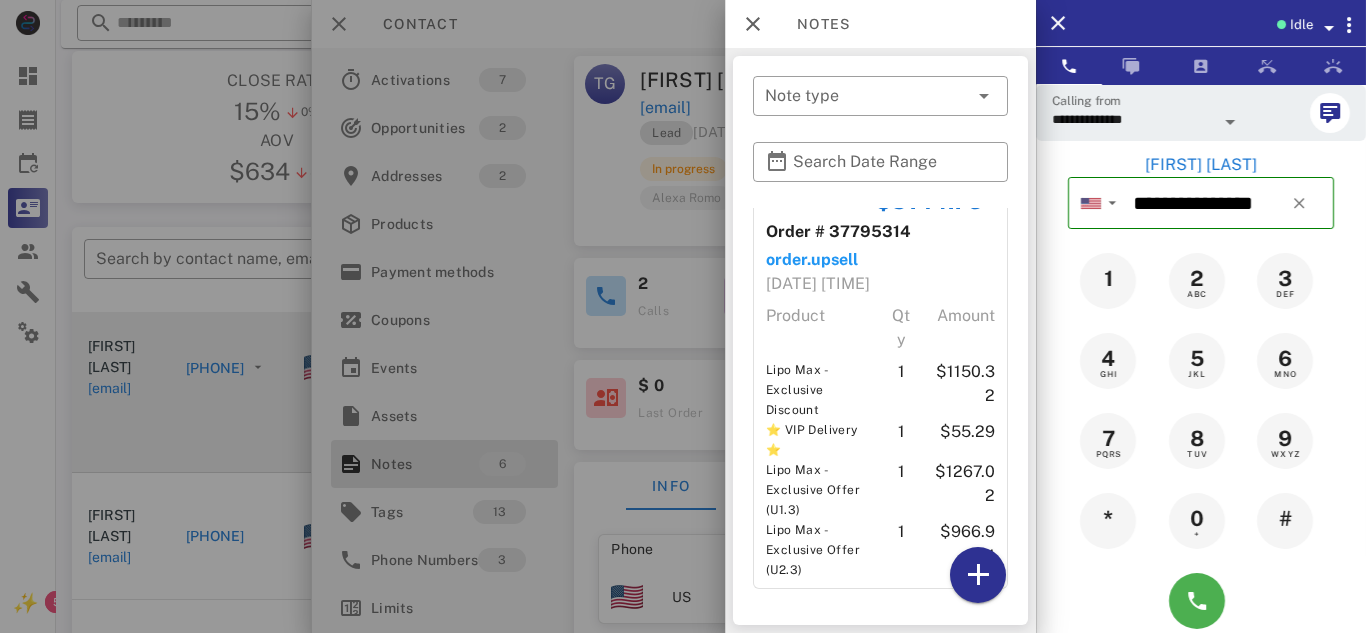 scroll, scrollTop: 1504, scrollLeft: 0, axis: vertical 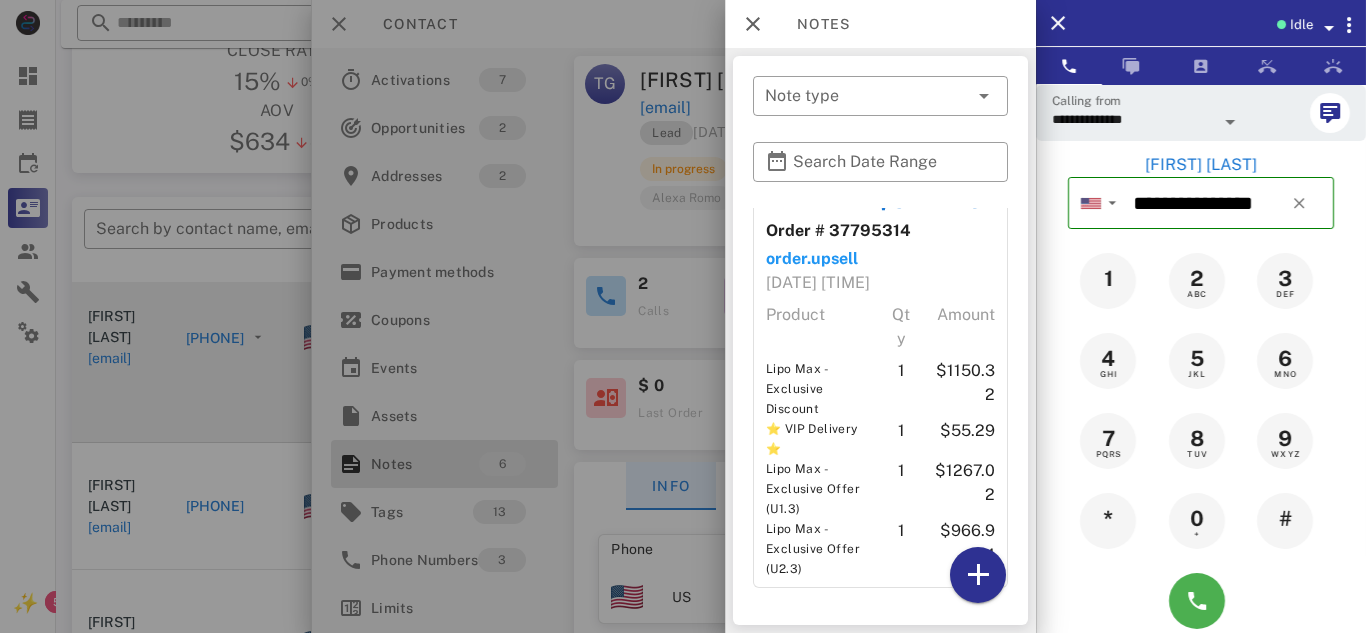click at bounding box center [683, 316] 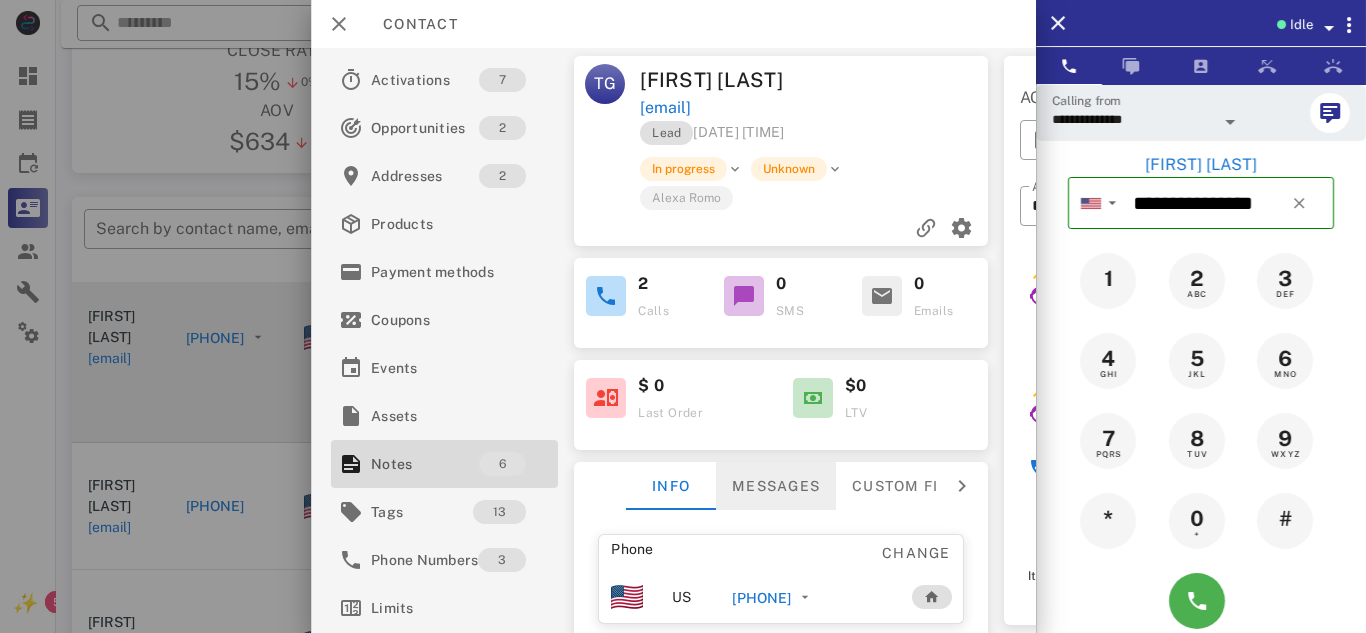 click on "Messages" at bounding box center [776, 486] 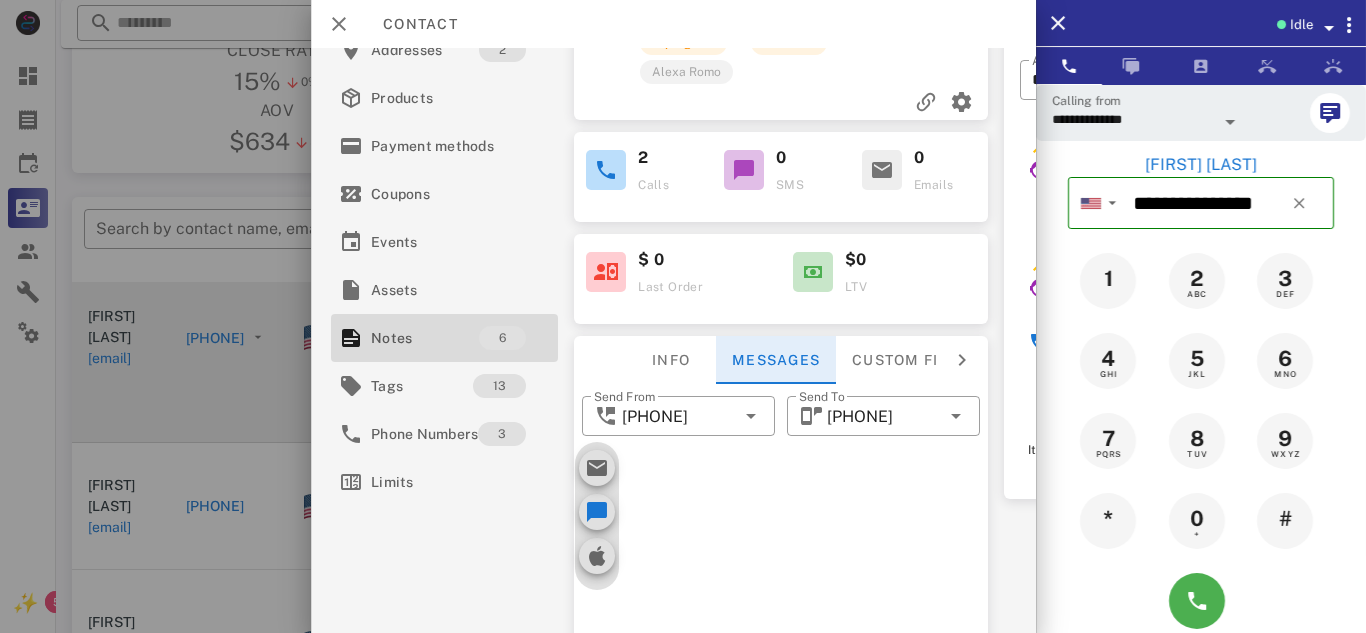 scroll, scrollTop: 289, scrollLeft: 0, axis: vertical 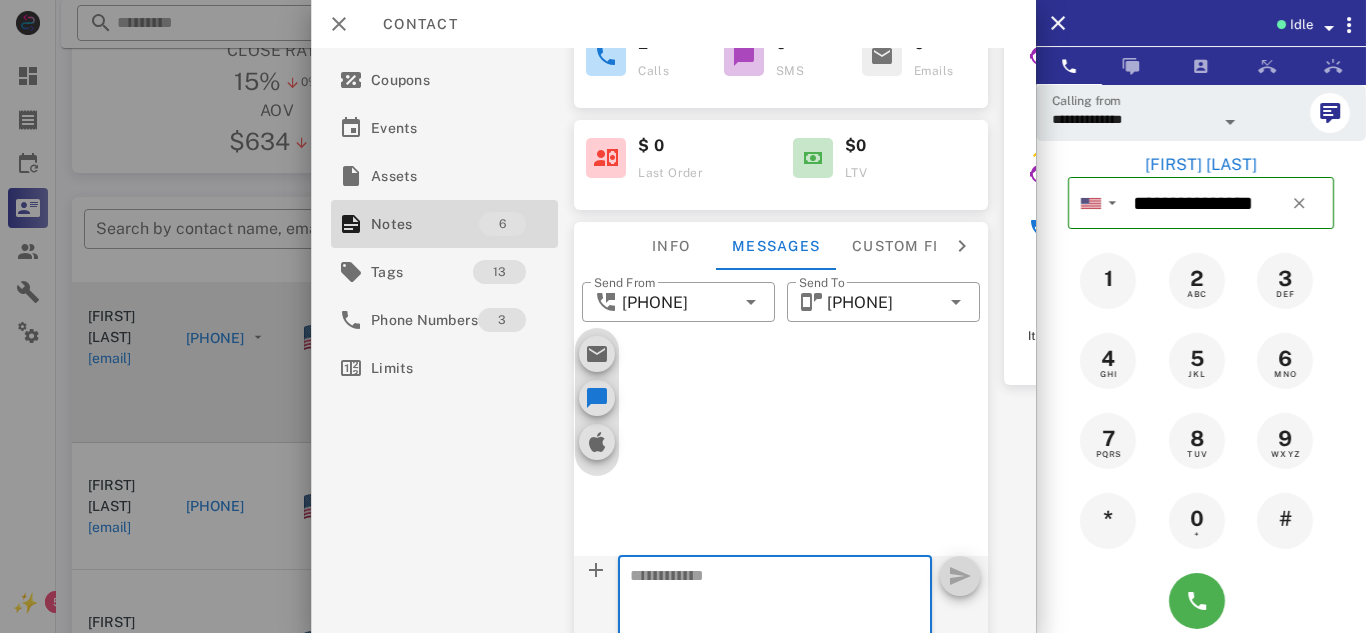 click at bounding box center (683, 316) 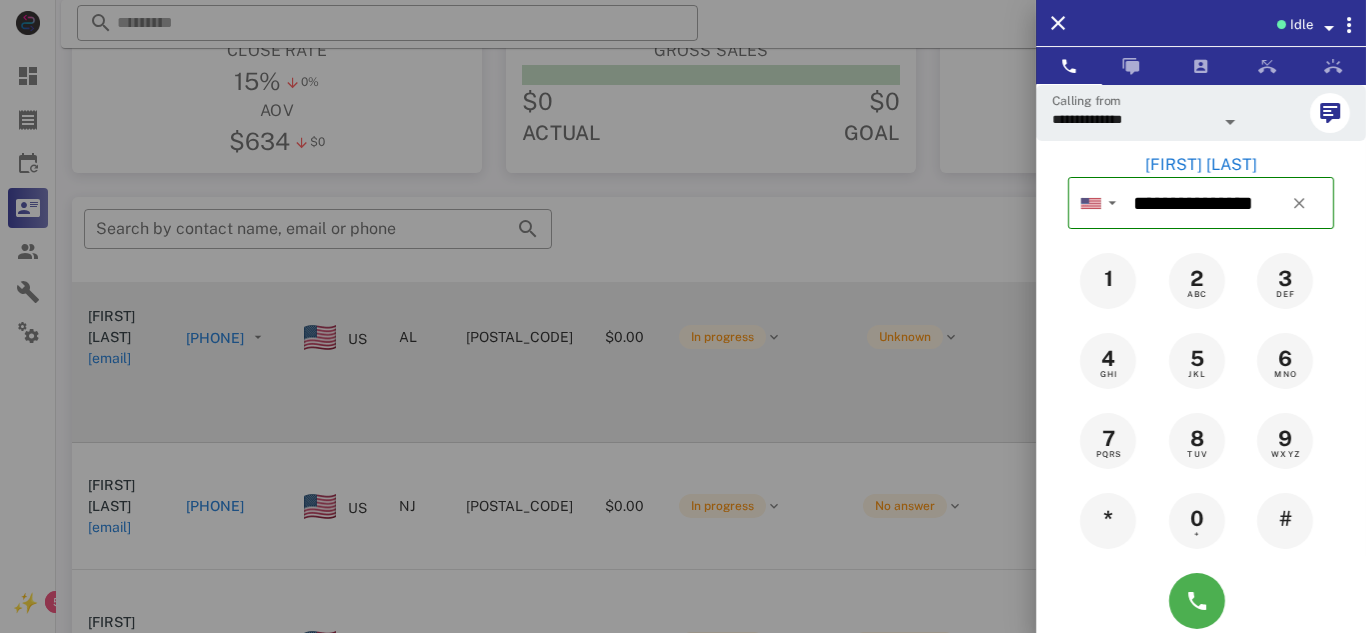 click at bounding box center [683, 316] 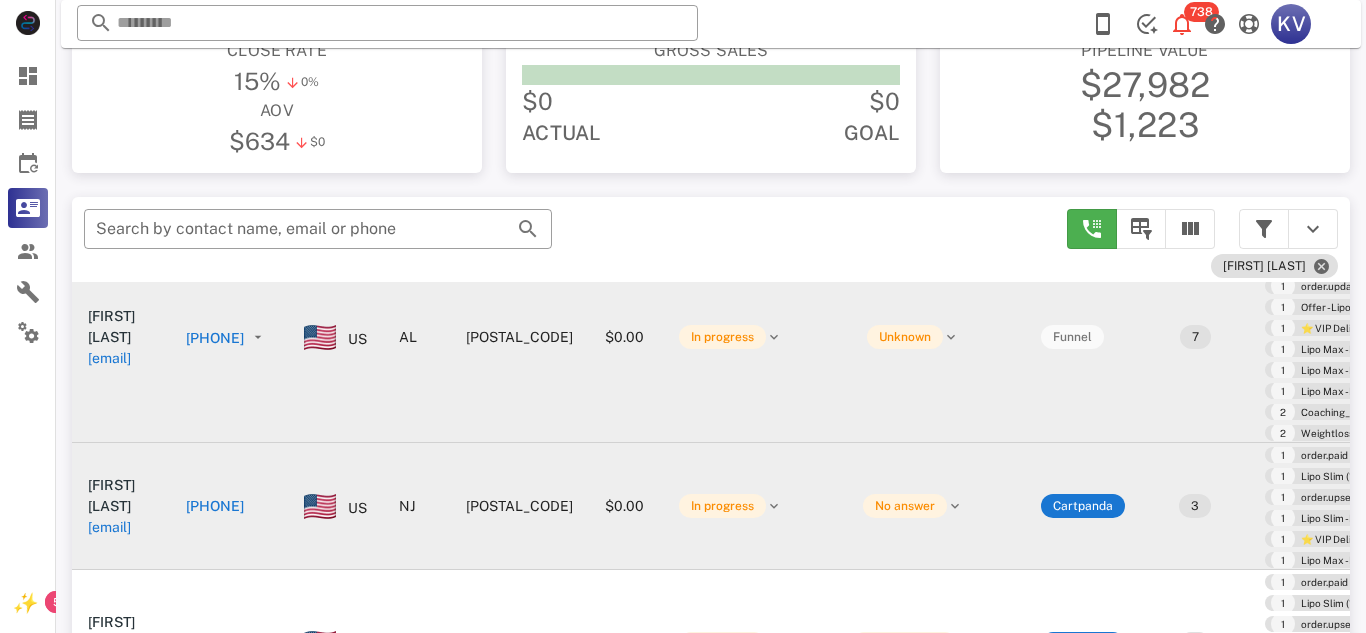 click on "[PHONE]" at bounding box center (215, 506) 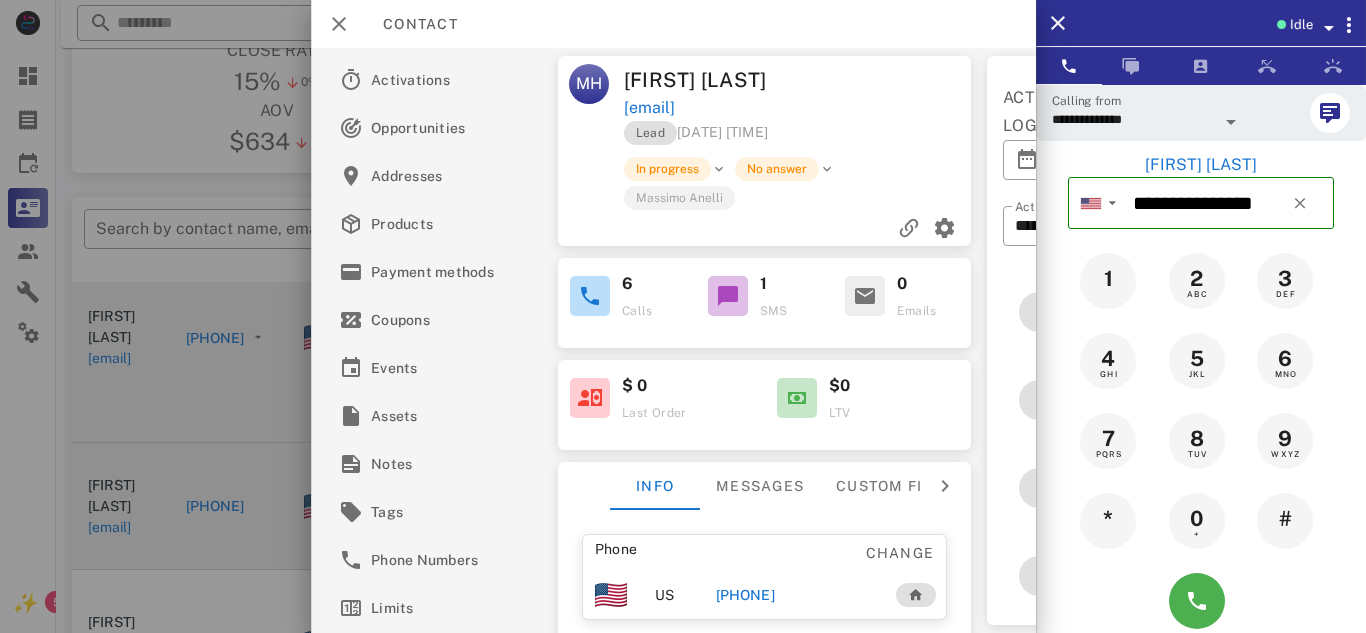 scroll, scrollTop: 10, scrollLeft: 0, axis: vertical 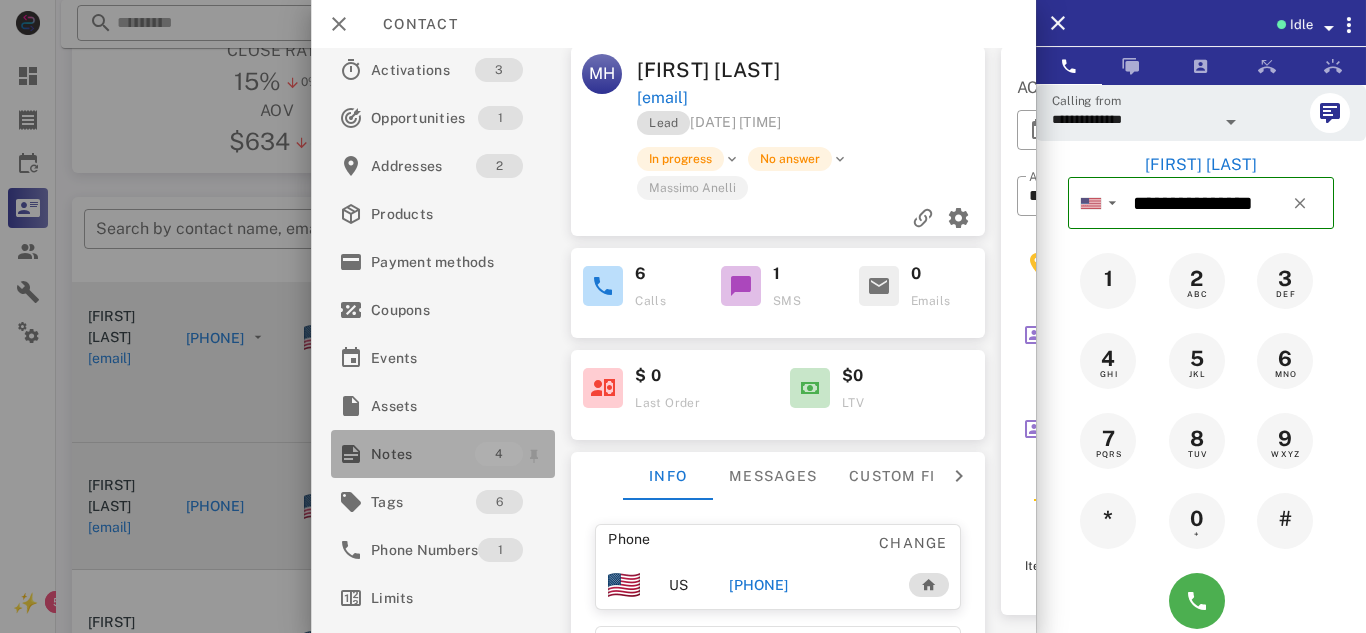 click on "Notes" at bounding box center [423, 454] 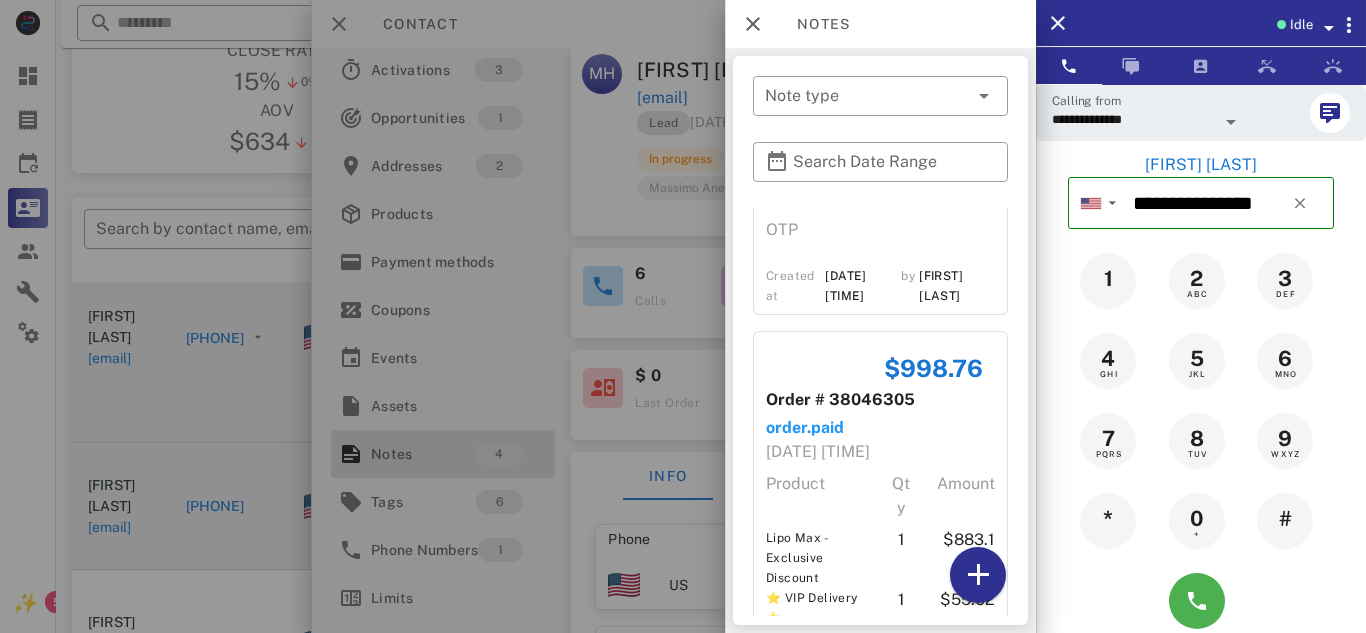 scroll, scrollTop: 692, scrollLeft: 0, axis: vertical 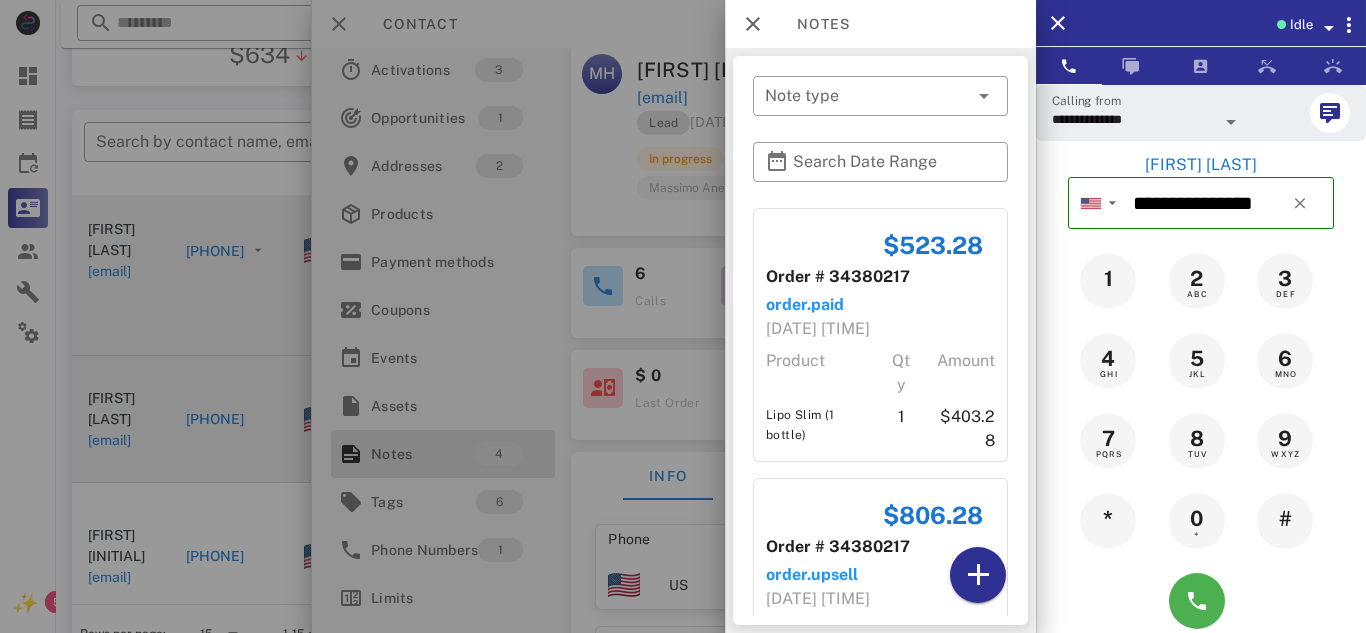 click at bounding box center (683, 316) 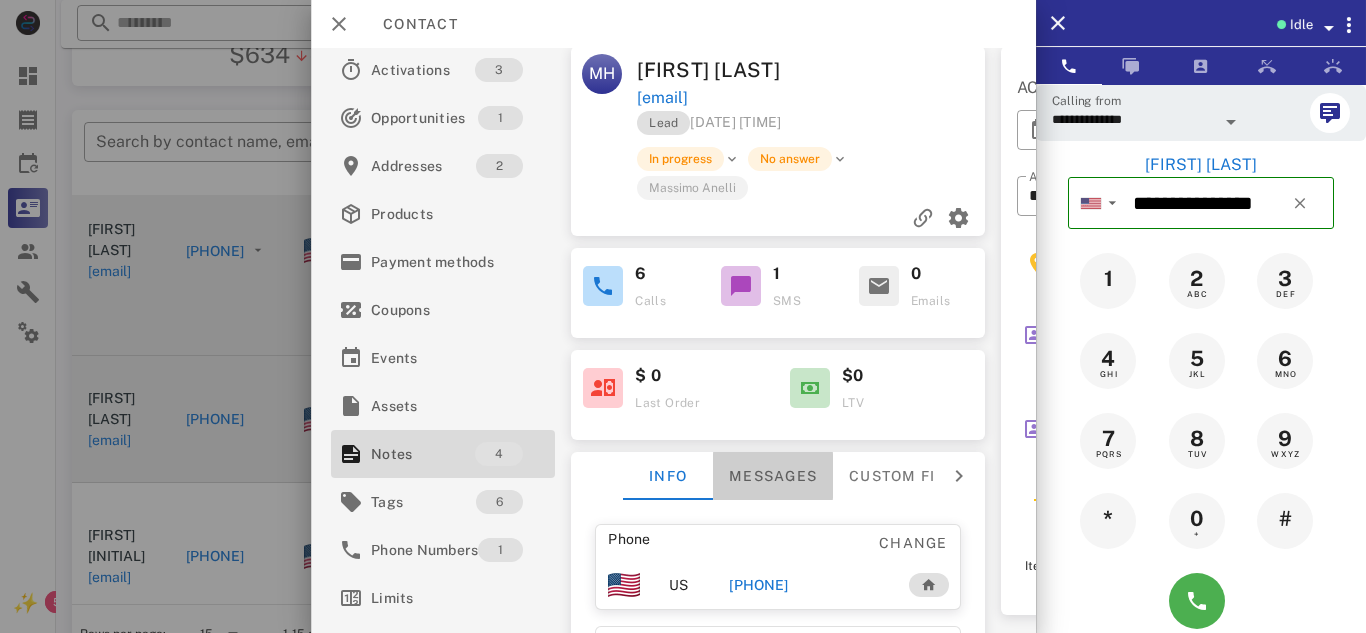 click on "Messages" at bounding box center [773, 476] 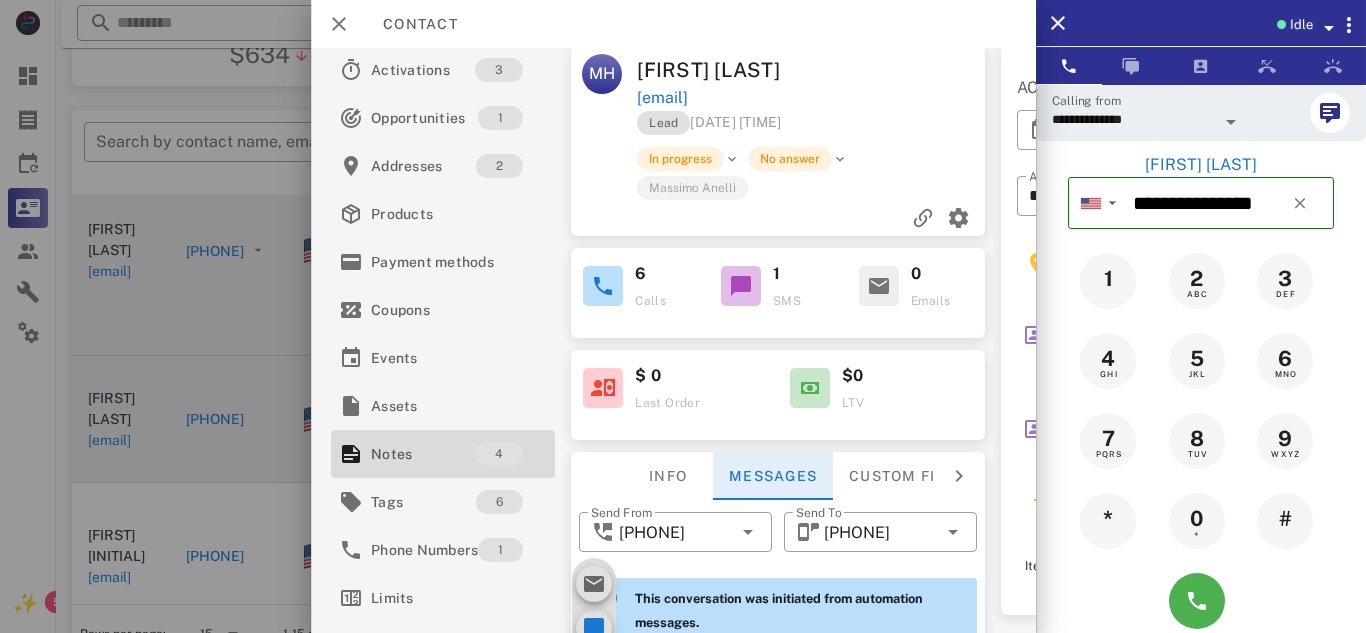 scroll, scrollTop: 948, scrollLeft: 0, axis: vertical 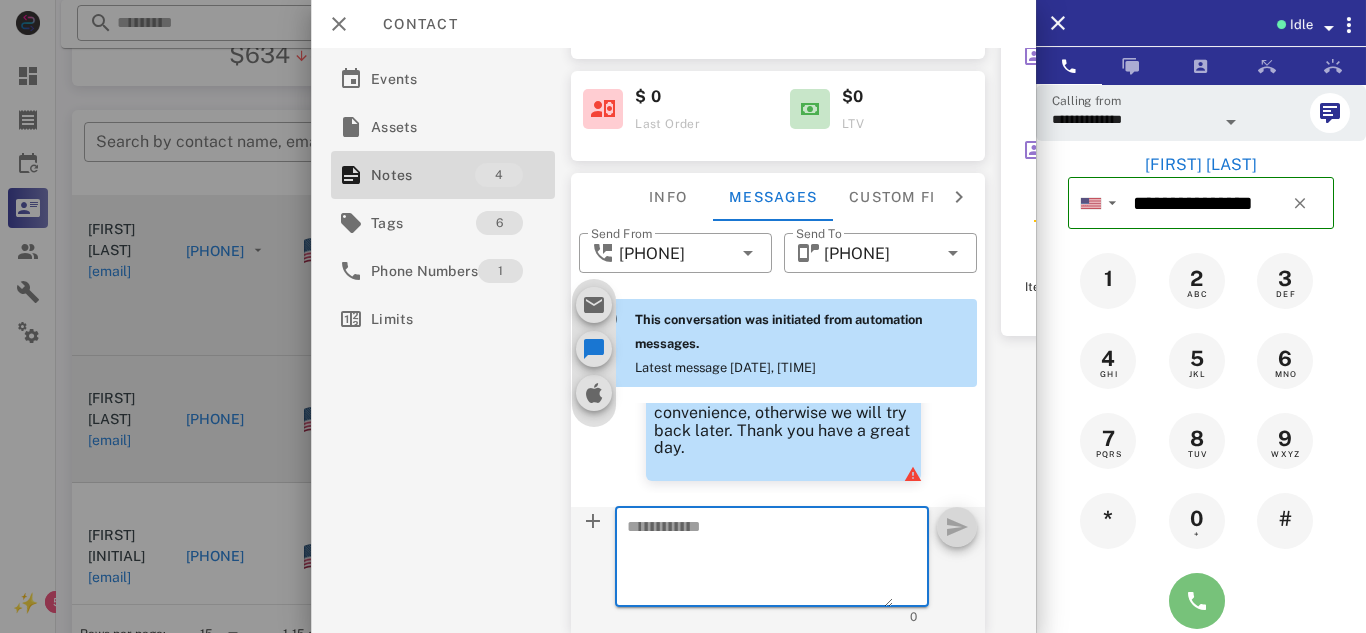 click at bounding box center [1197, 601] 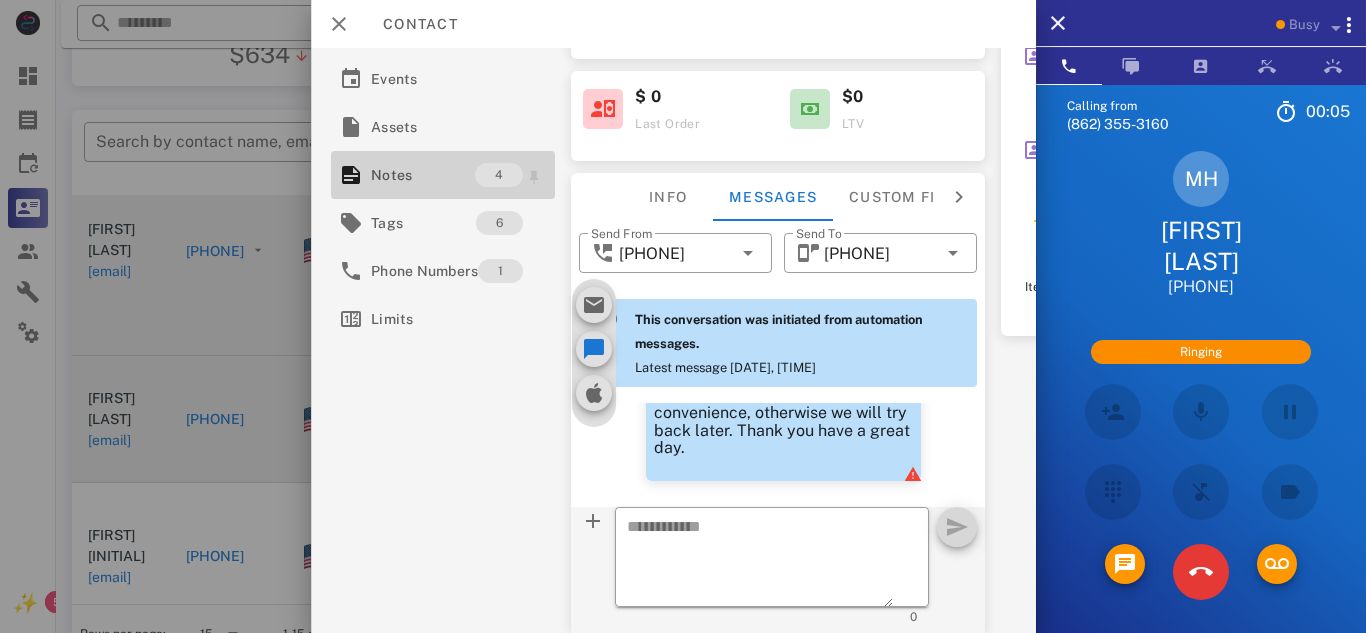 click on "Notes" at bounding box center [423, 175] 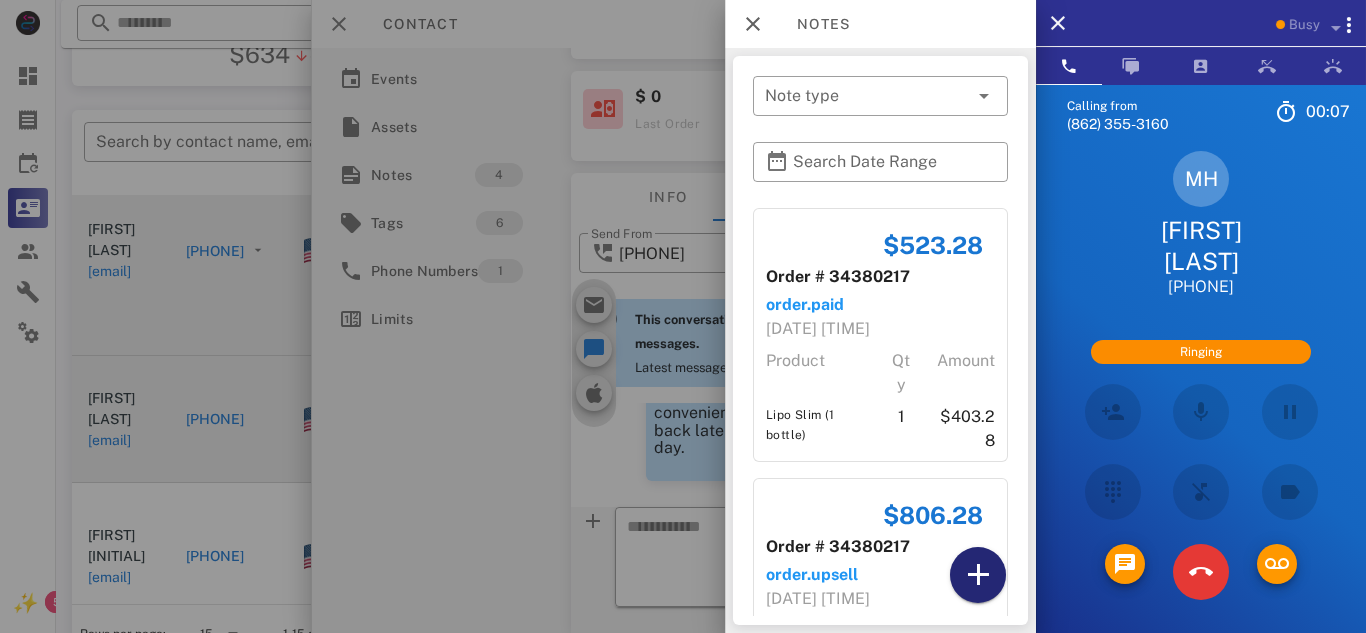 click at bounding box center (978, 575) 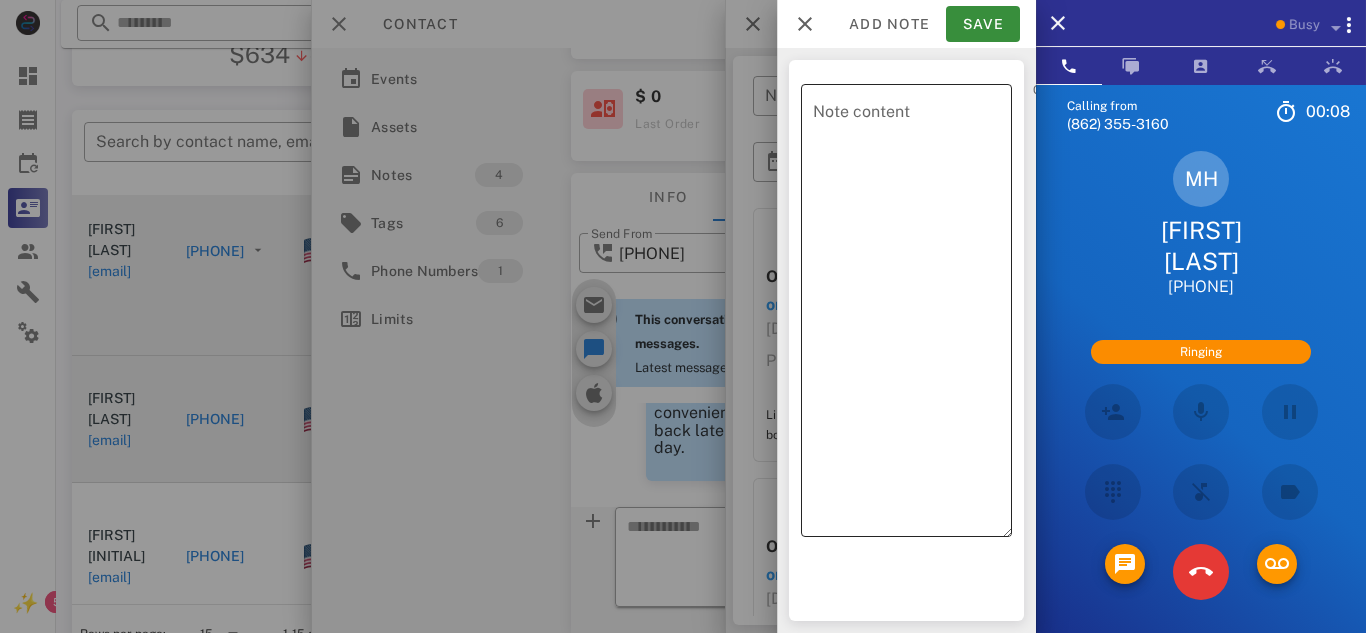 click on "Note content" at bounding box center (912, 315) 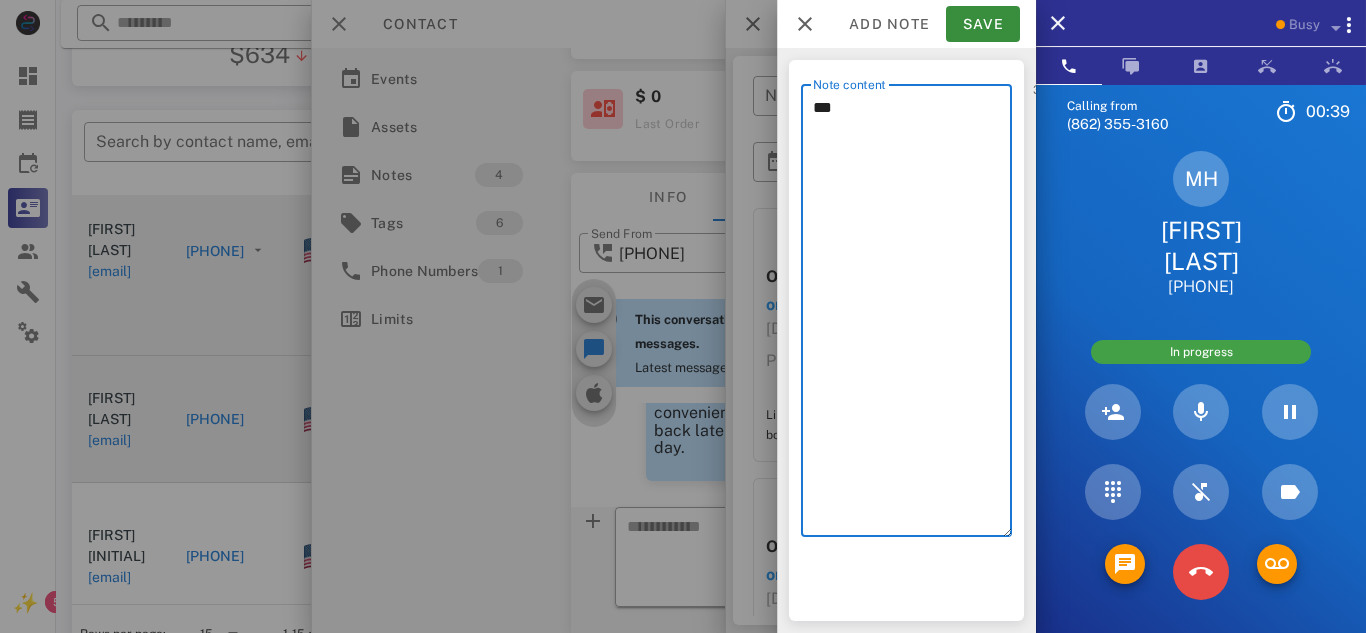 type on "***" 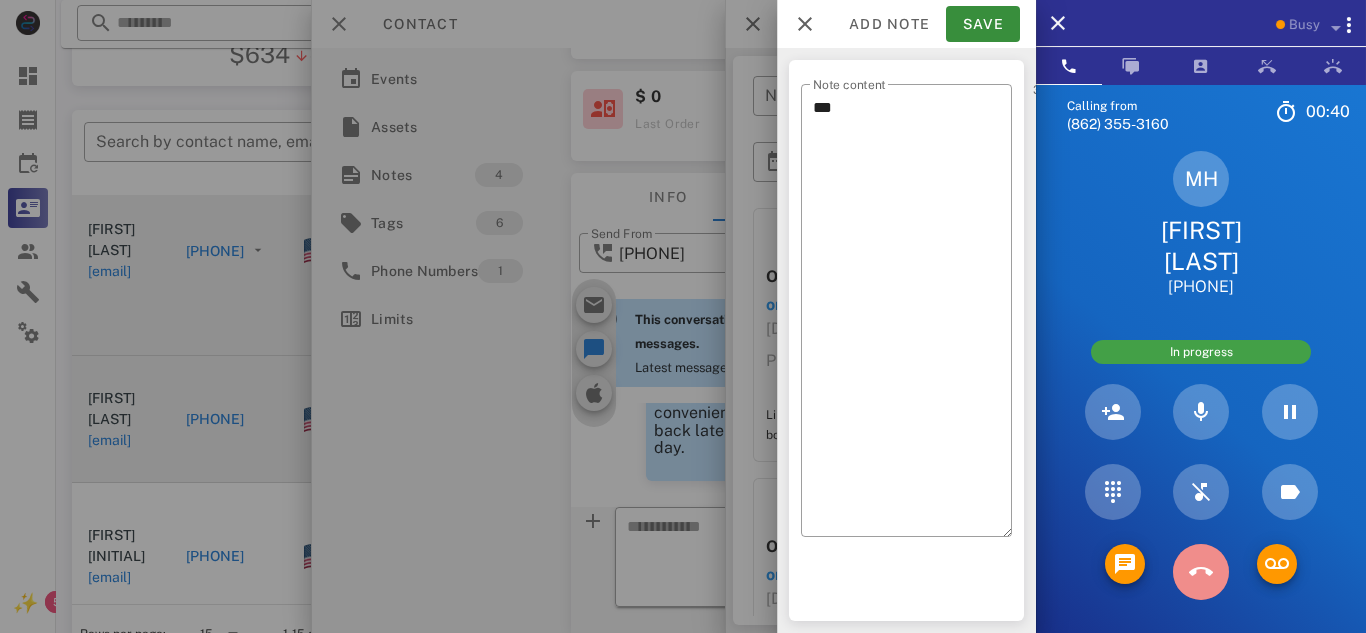 click at bounding box center [1201, 572] 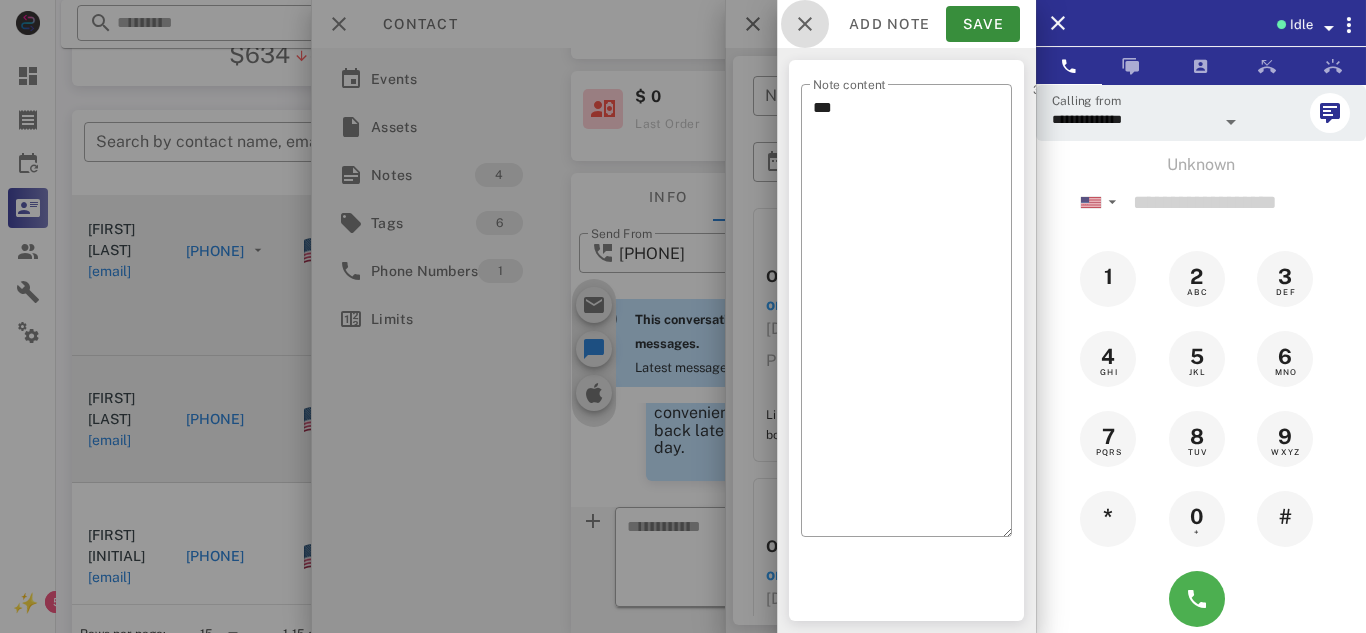 click at bounding box center [805, 24] 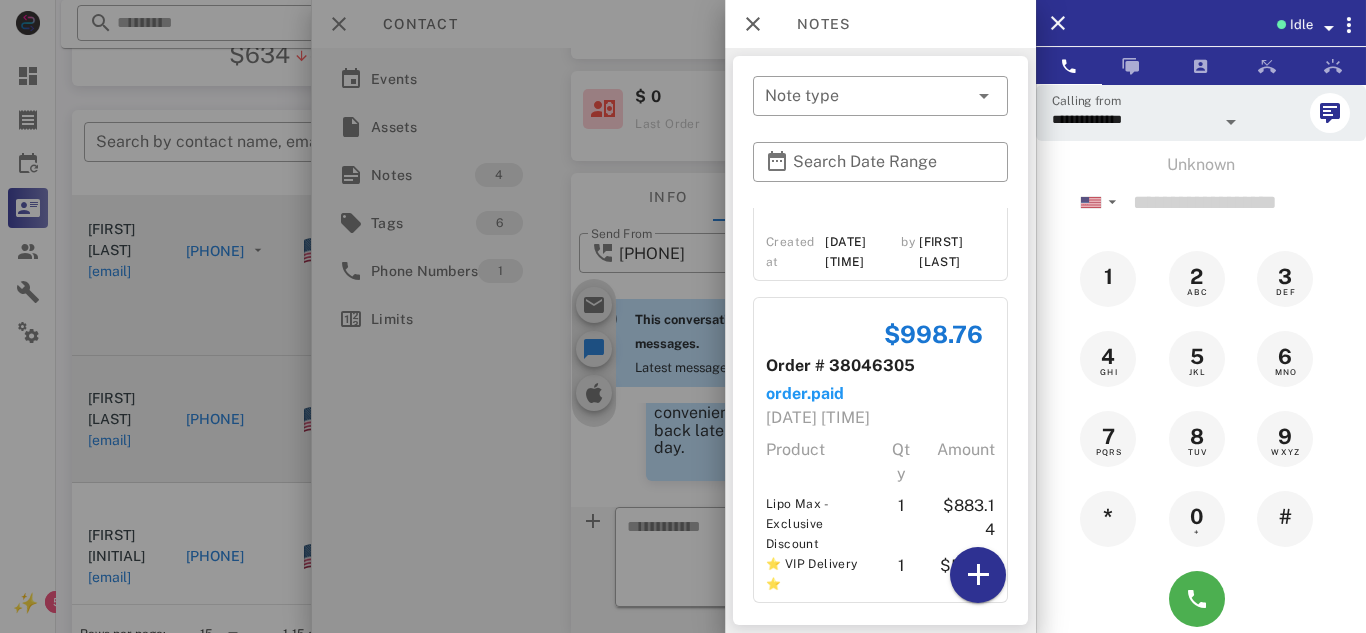 scroll, scrollTop: 692, scrollLeft: 0, axis: vertical 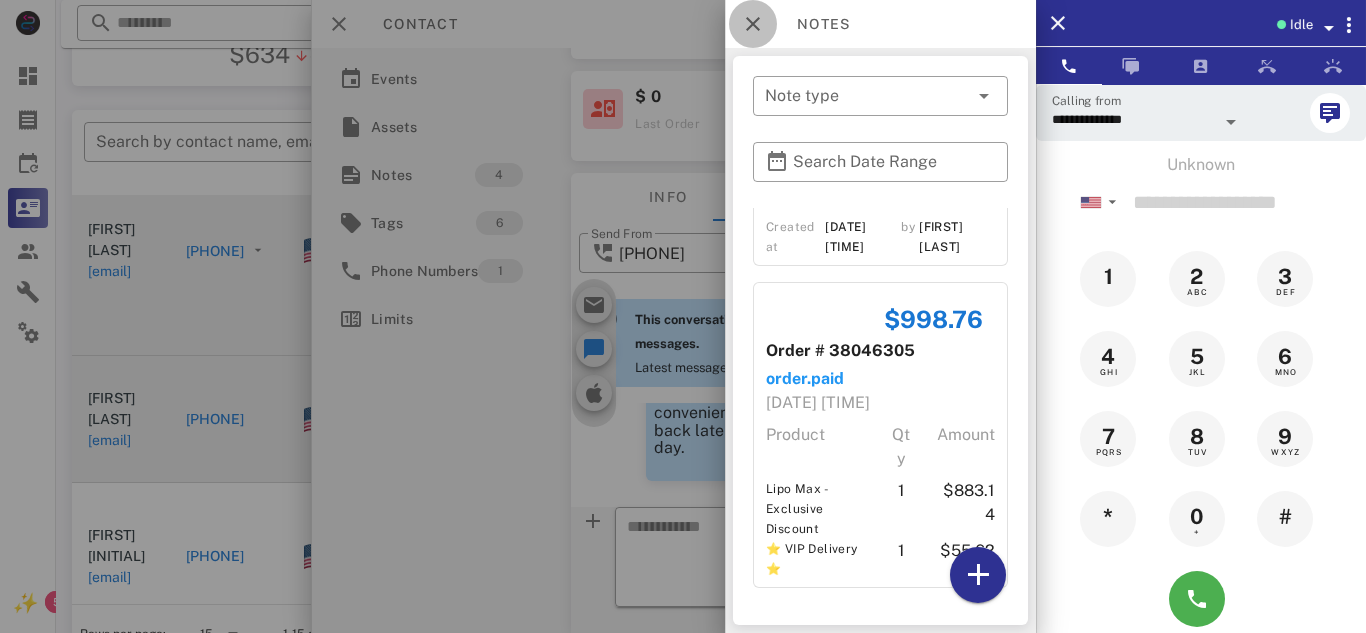 click at bounding box center (753, 24) 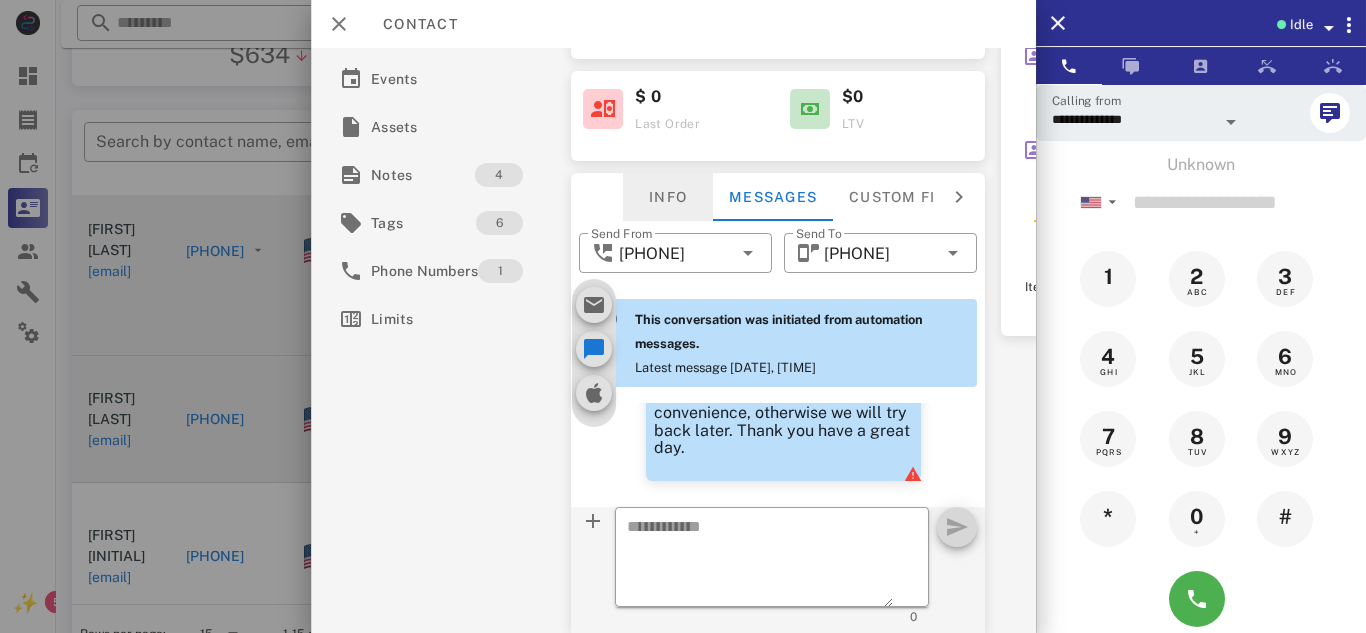 click on "Info" at bounding box center [668, 197] 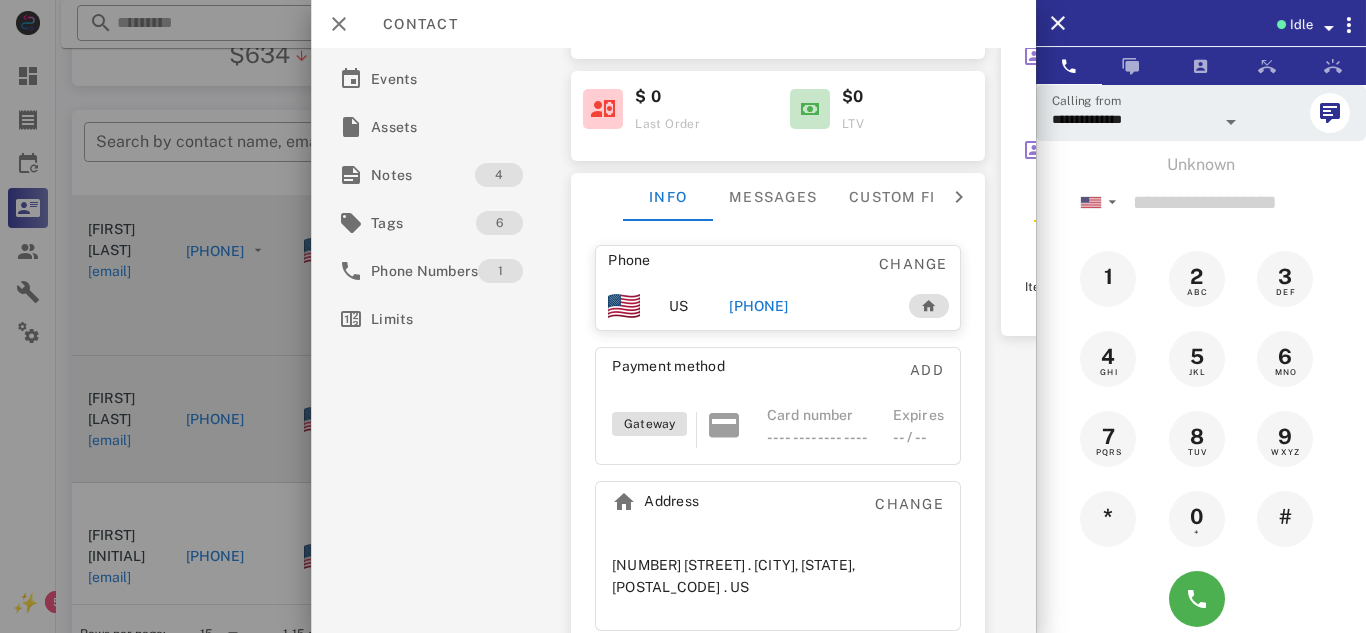 click on "[PHONE]" at bounding box center [758, 306] 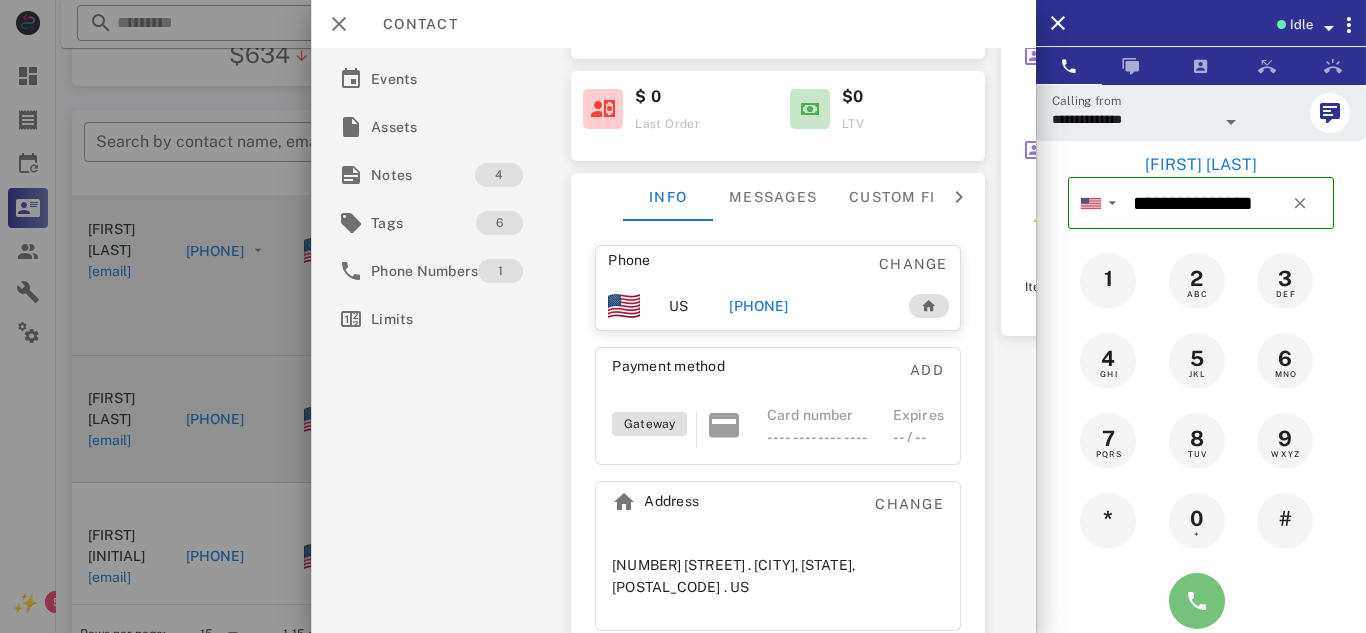 click at bounding box center (1197, 601) 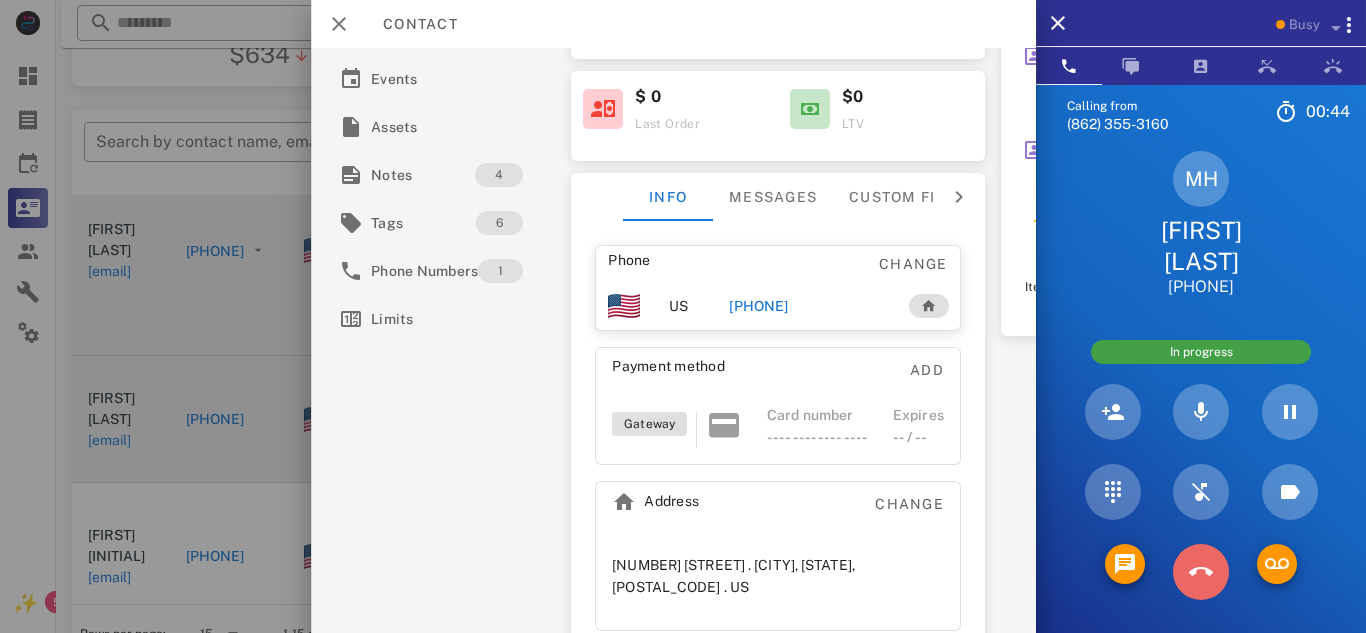 click at bounding box center (1201, 572) 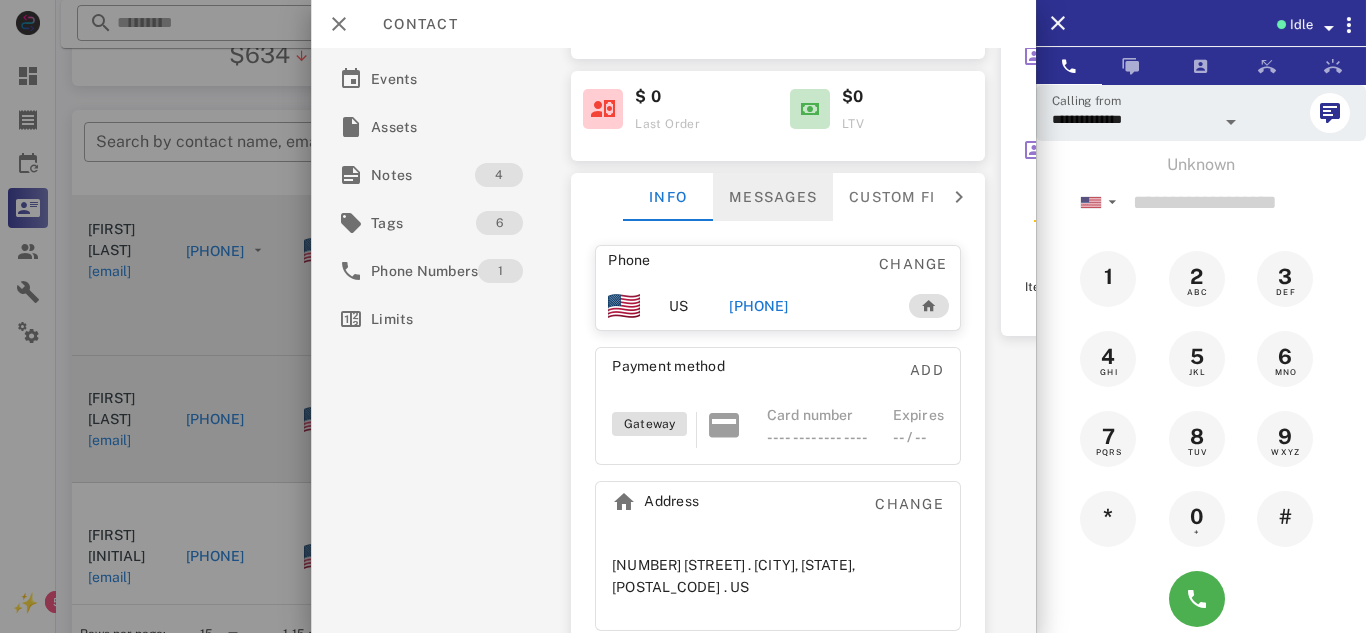 click on "Messages" at bounding box center (773, 197) 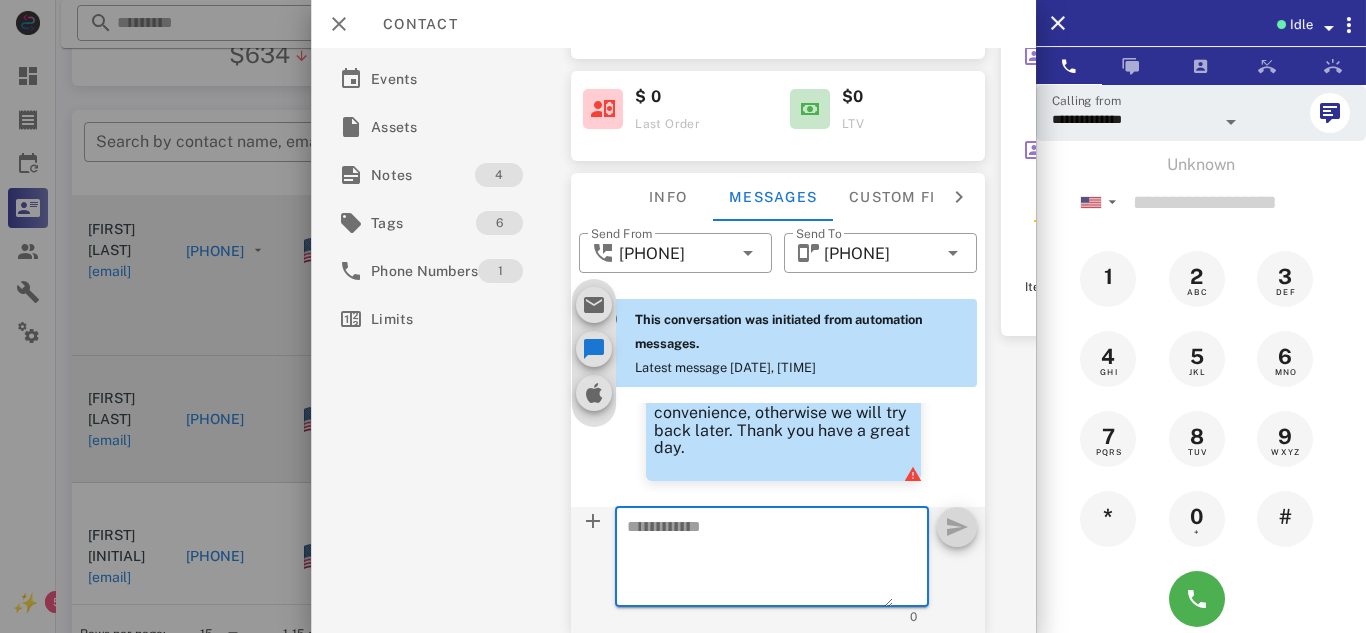 scroll, scrollTop: 289, scrollLeft: 0, axis: vertical 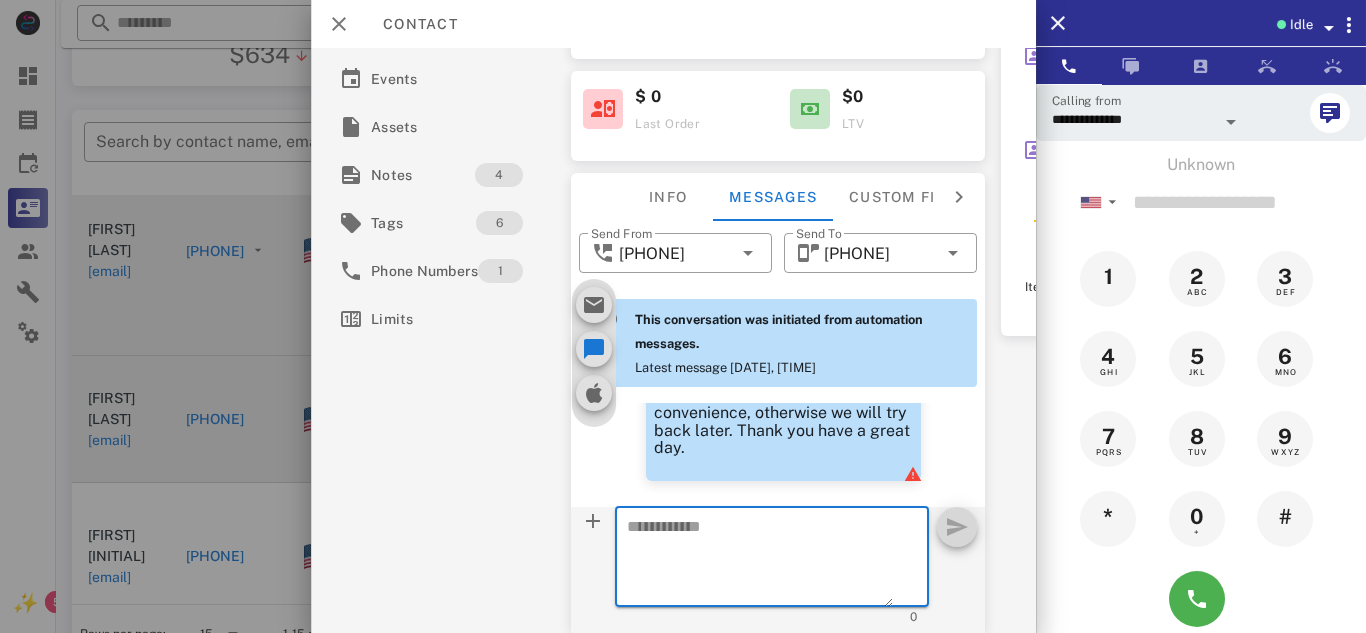 paste on "**********" 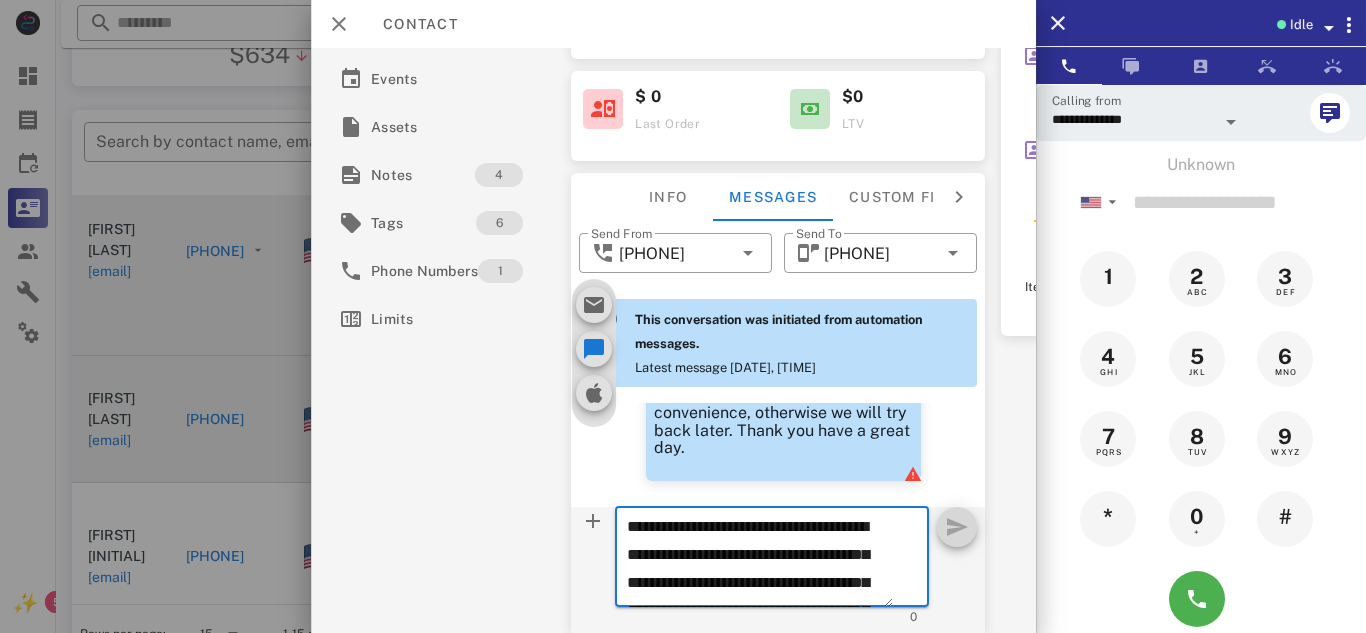 scroll, scrollTop: 153, scrollLeft: 0, axis: vertical 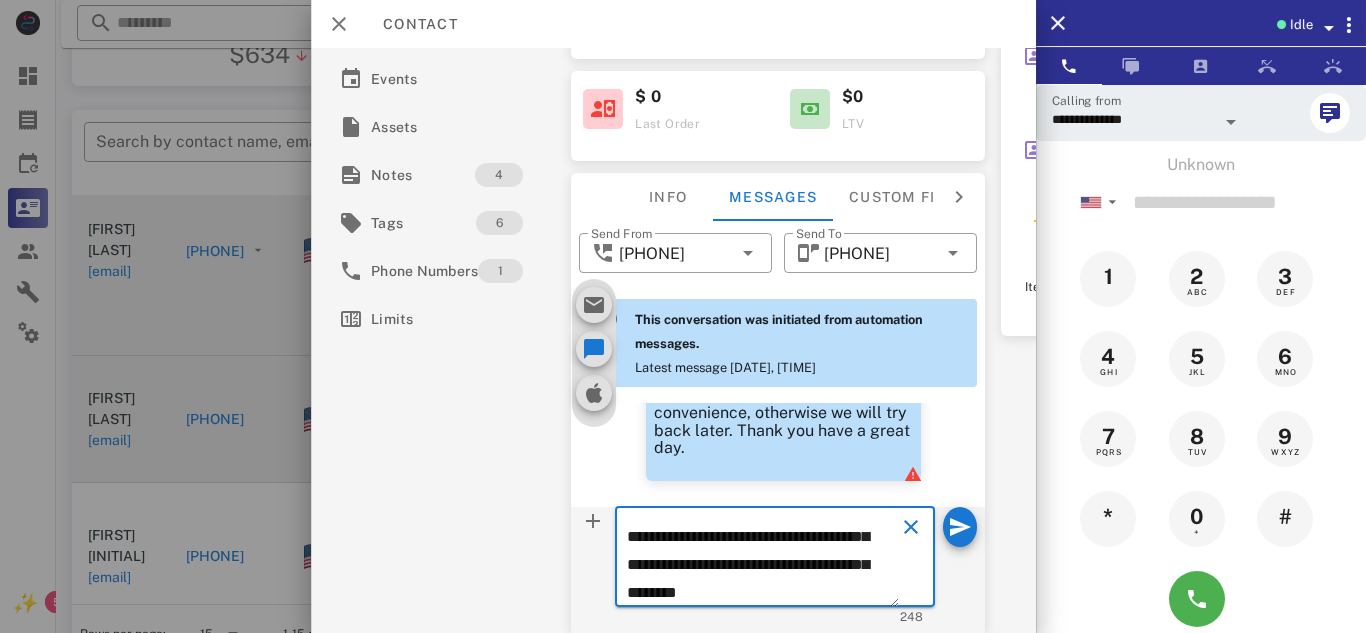 click on "**********" at bounding box center [762, 560] 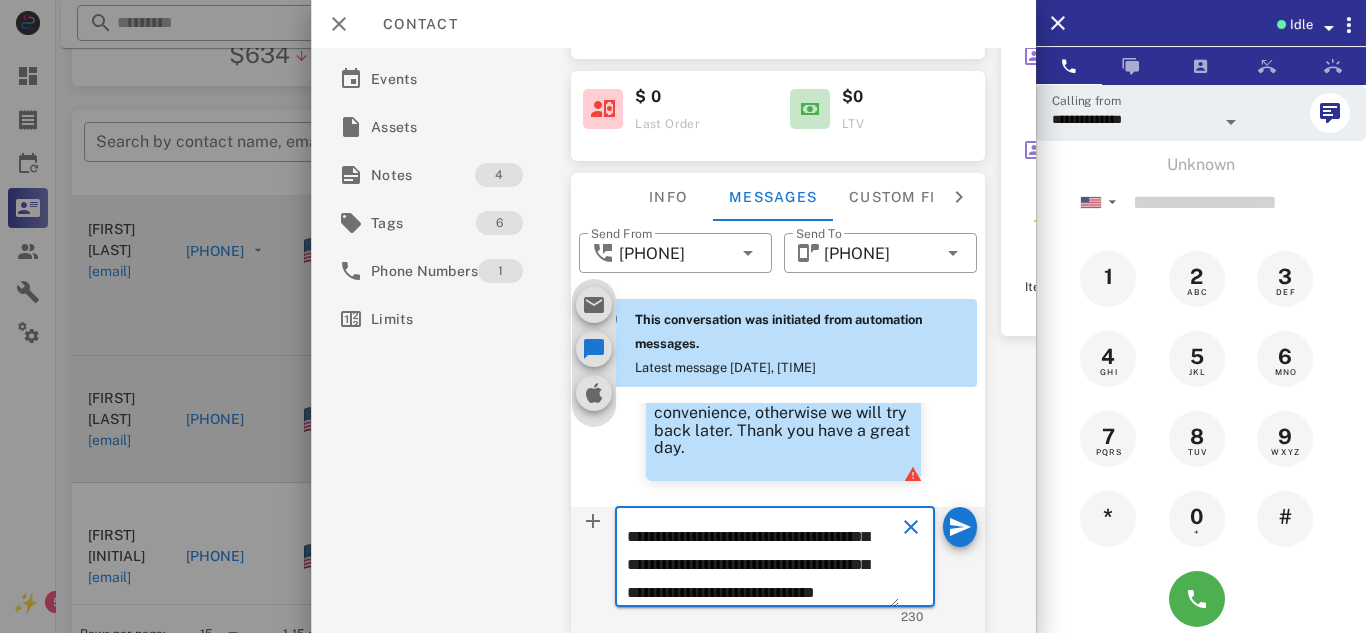 scroll, scrollTop: 153, scrollLeft: 0, axis: vertical 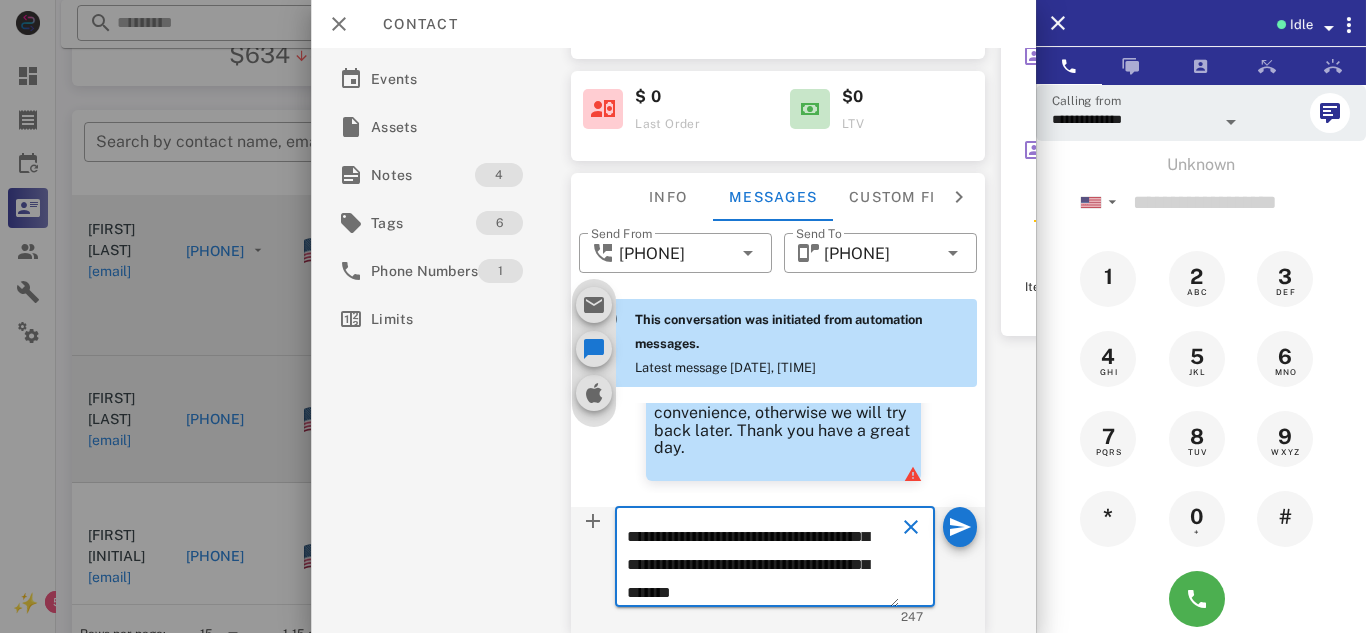 type on "**********" 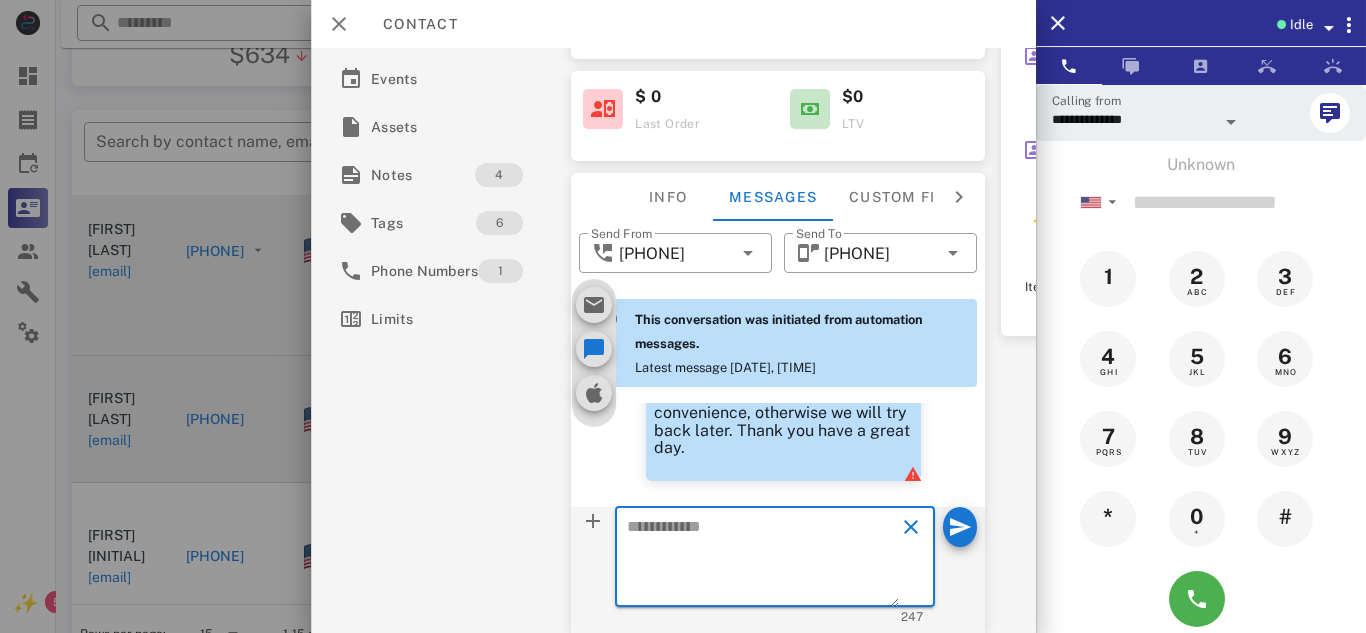 scroll, scrollTop: 0, scrollLeft: 0, axis: both 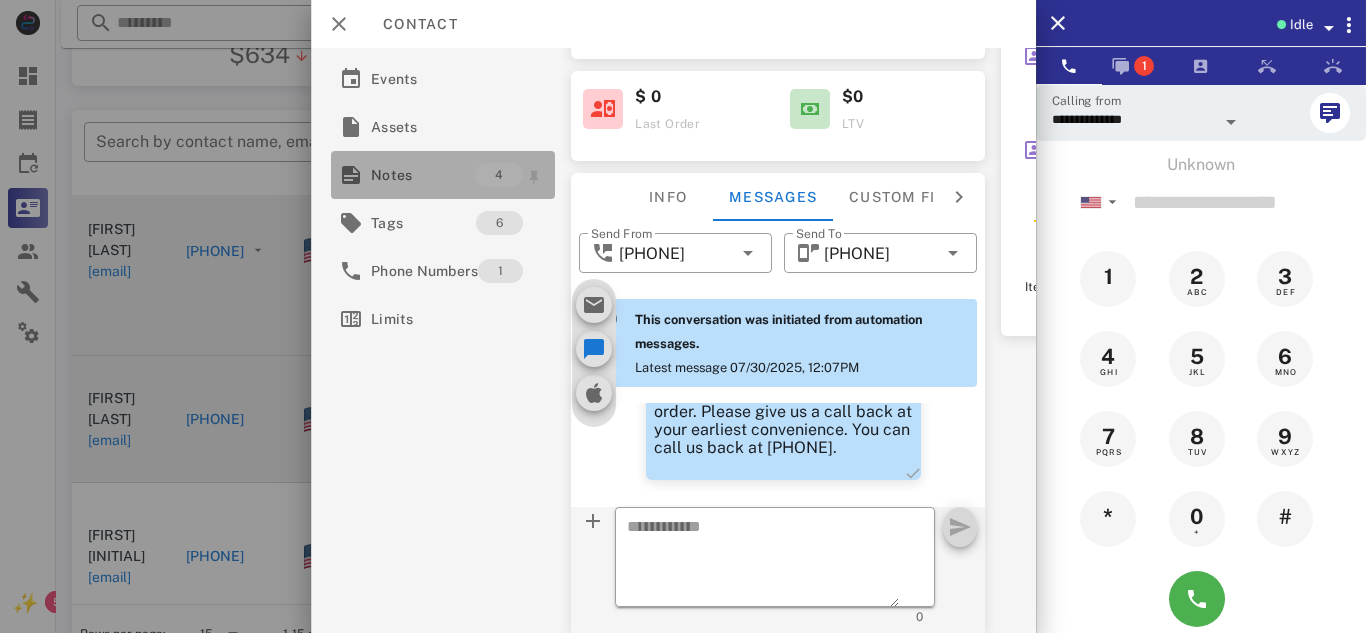 click on "Notes" at bounding box center [423, 175] 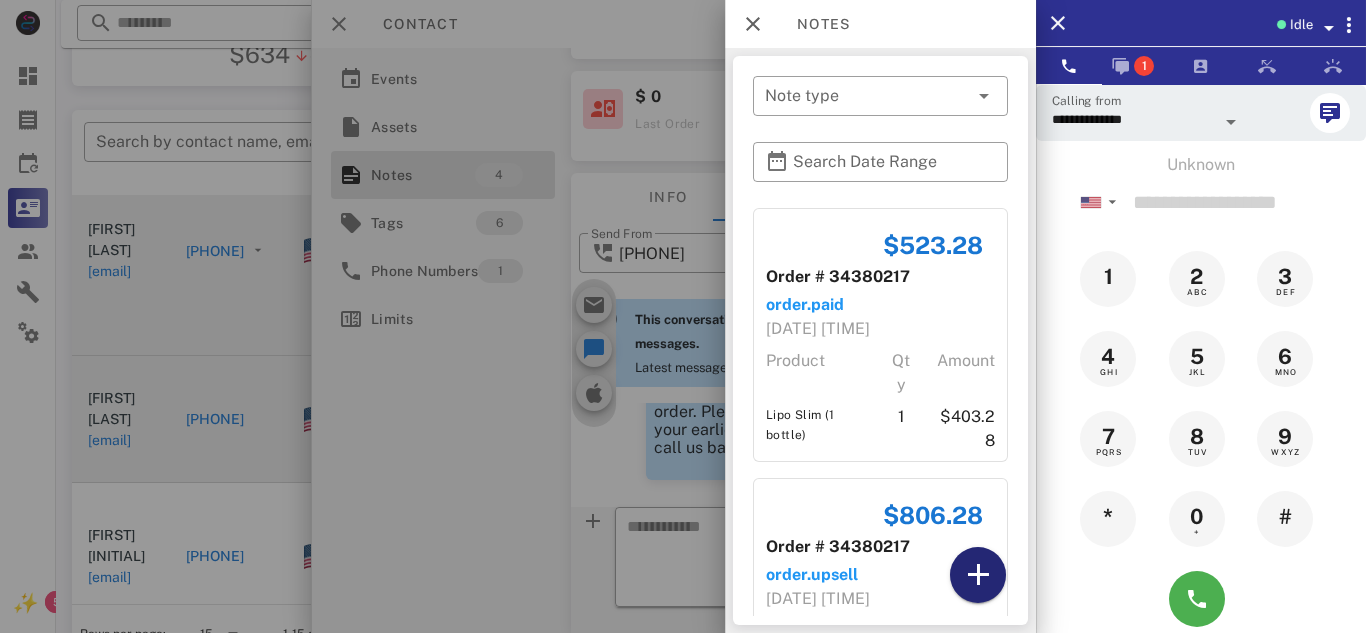 click at bounding box center [978, 575] 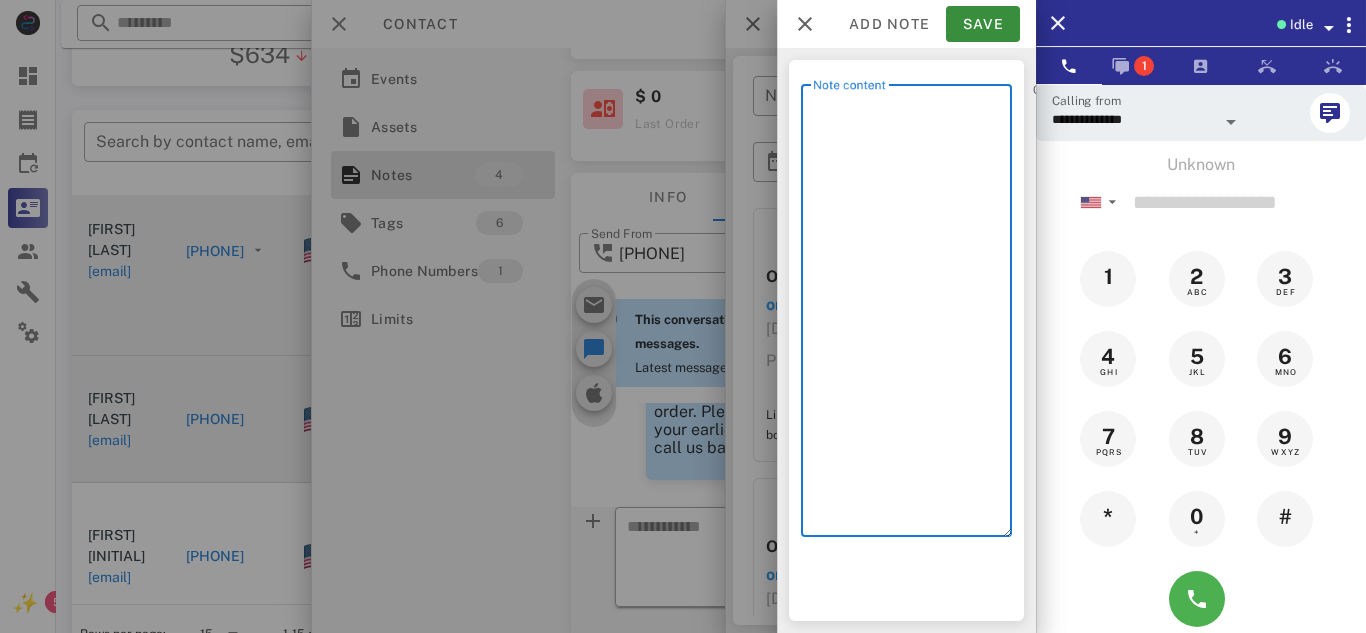 click on "Note content" at bounding box center [912, 315] 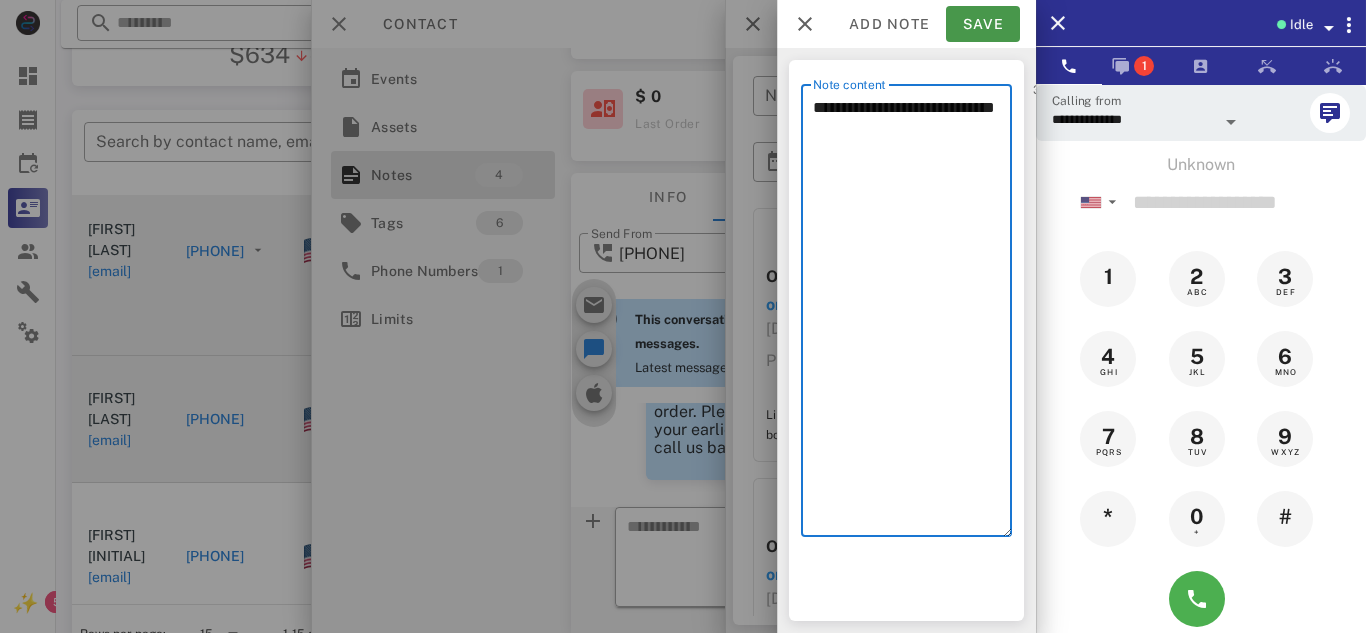 type on "**********" 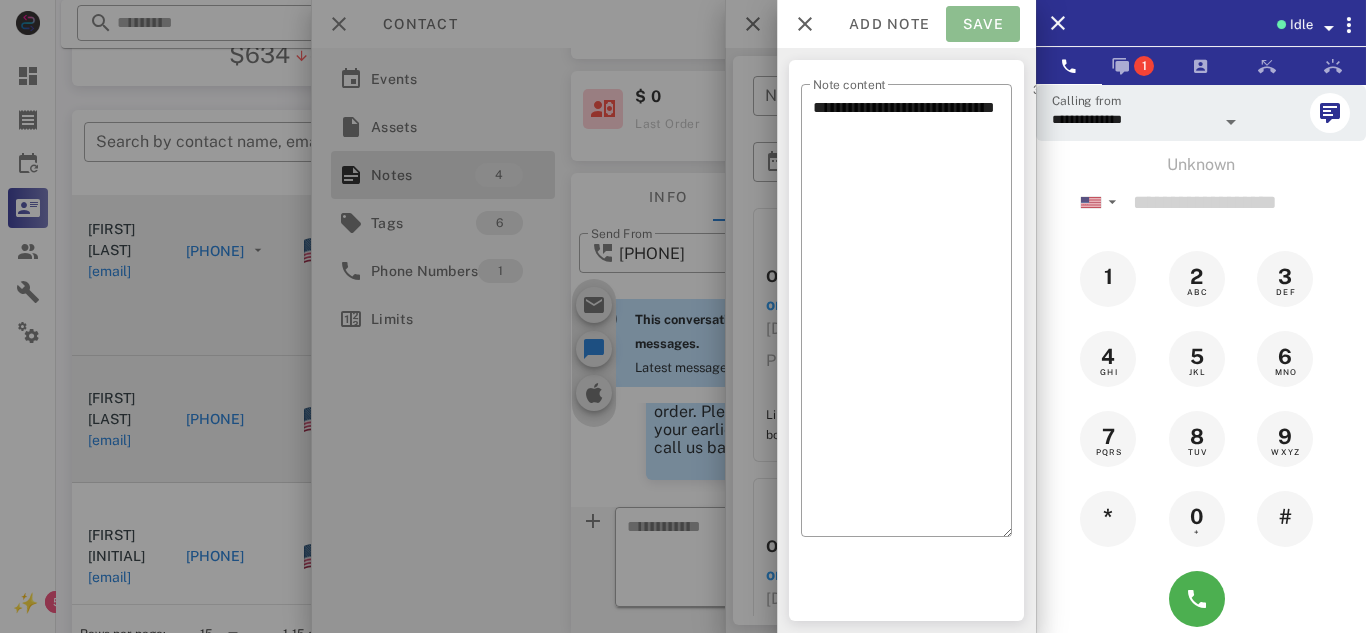 click on "Save" at bounding box center [983, 24] 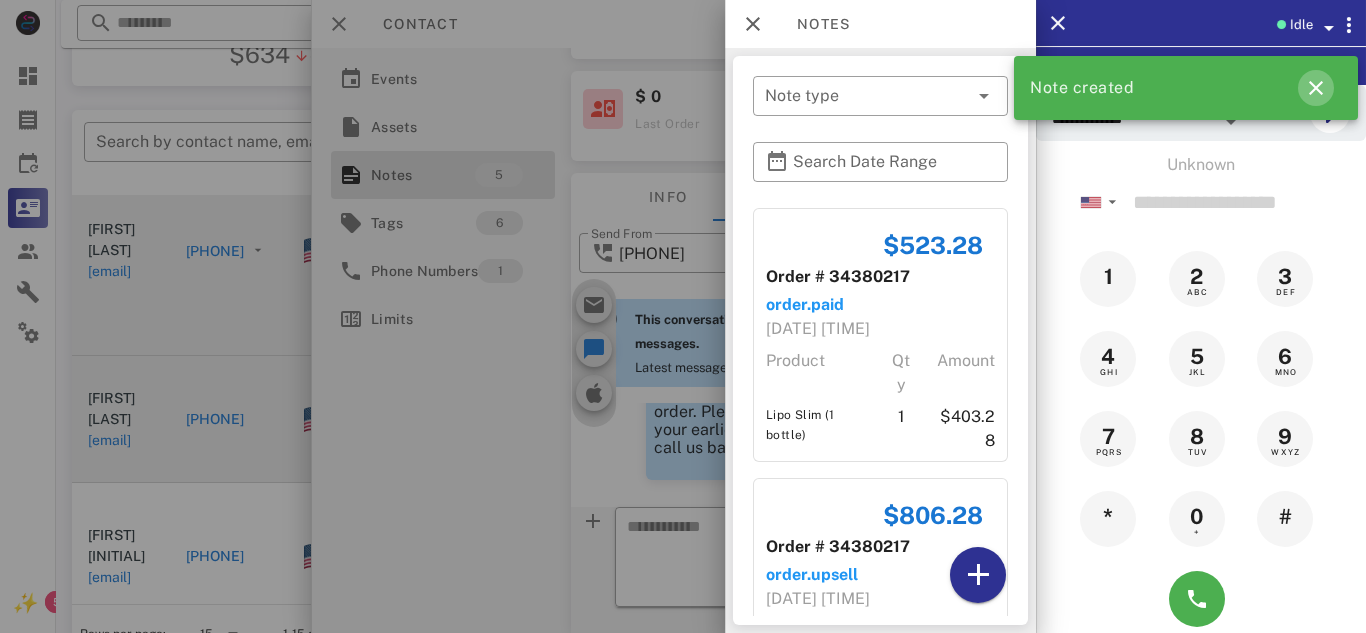 click at bounding box center [1316, 88] 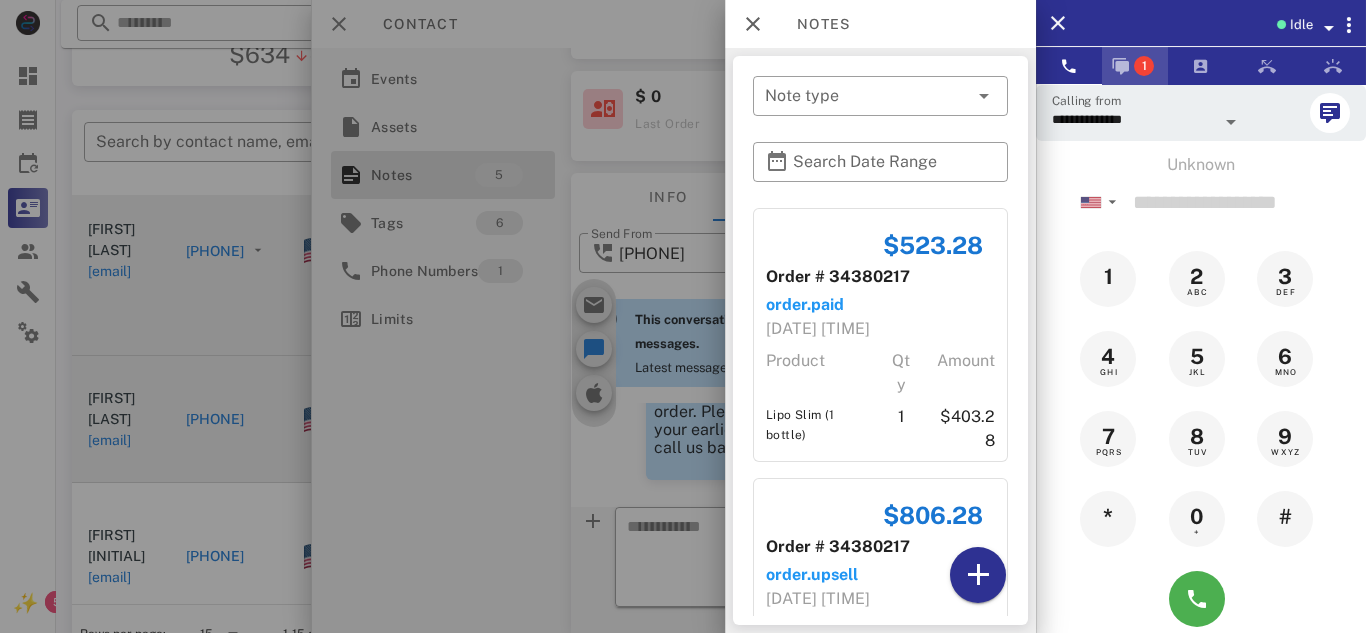 click on "1" at bounding box center [1135, 66] 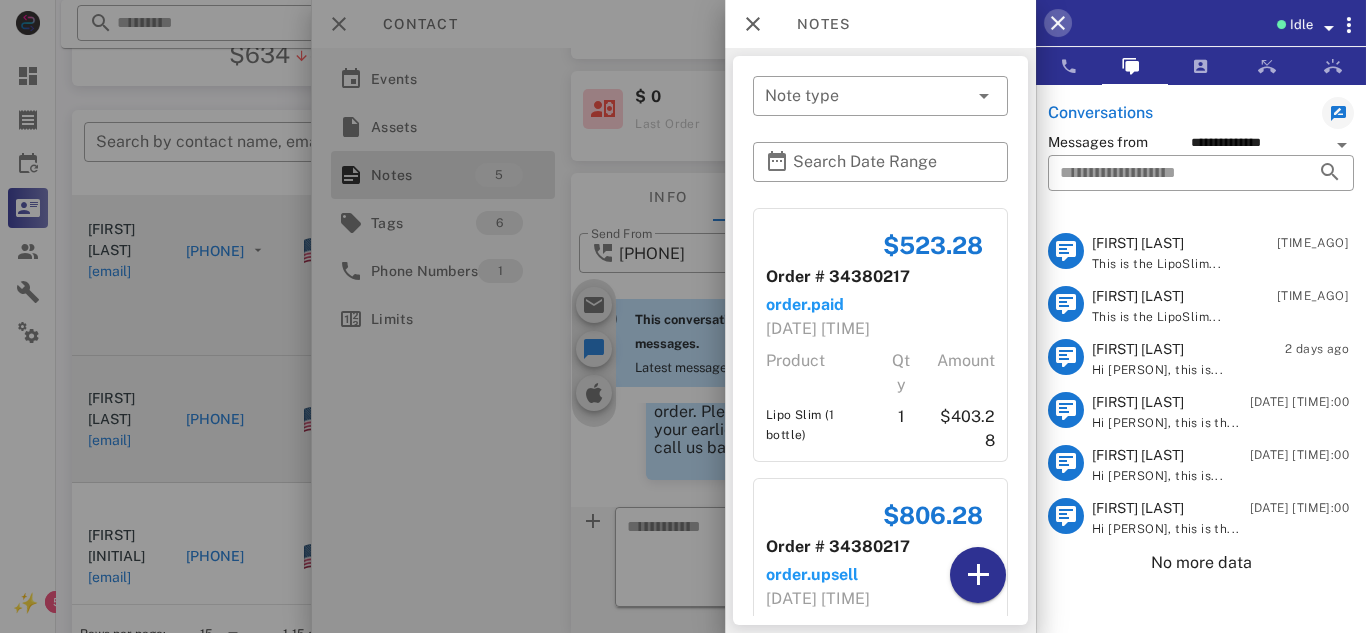 click at bounding box center (1058, 23) 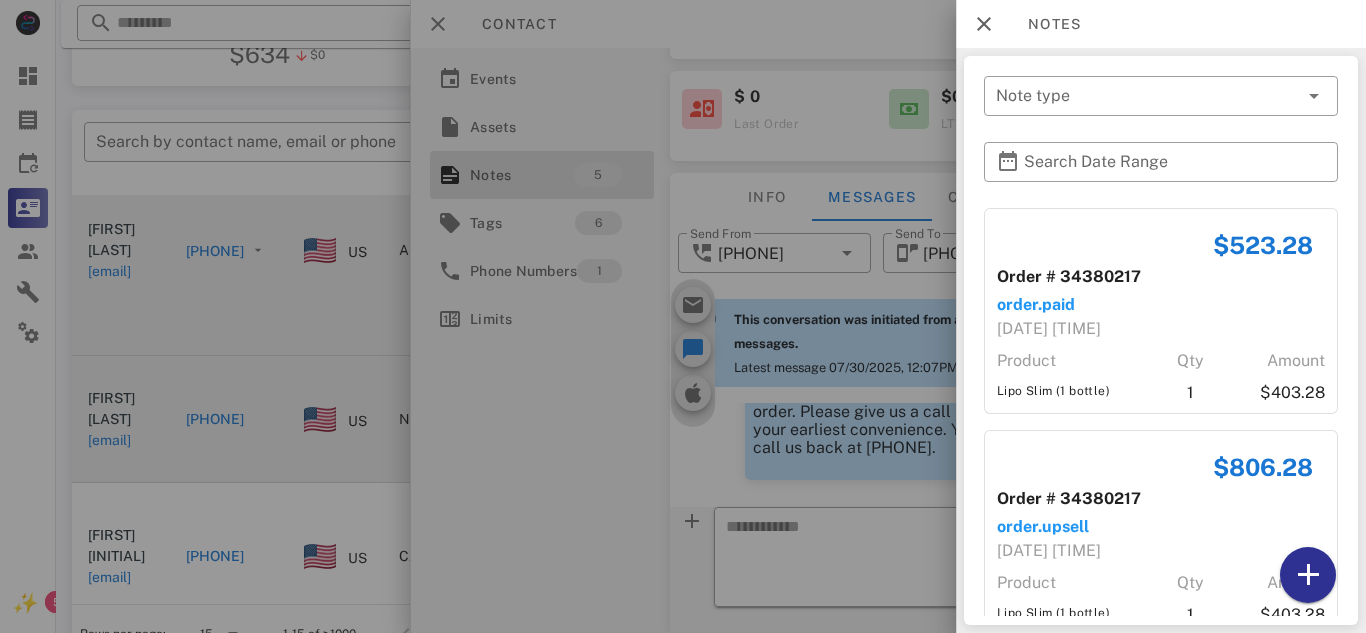 click at bounding box center (683, 316) 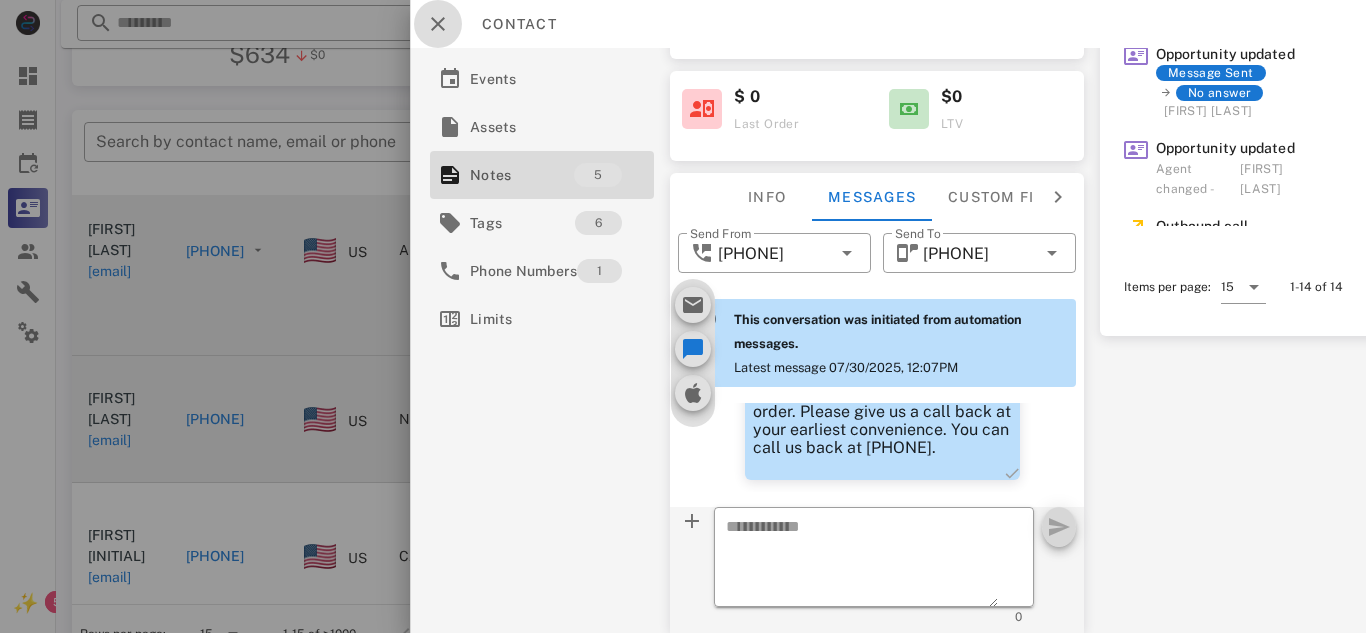 click at bounding box center (438, 24) 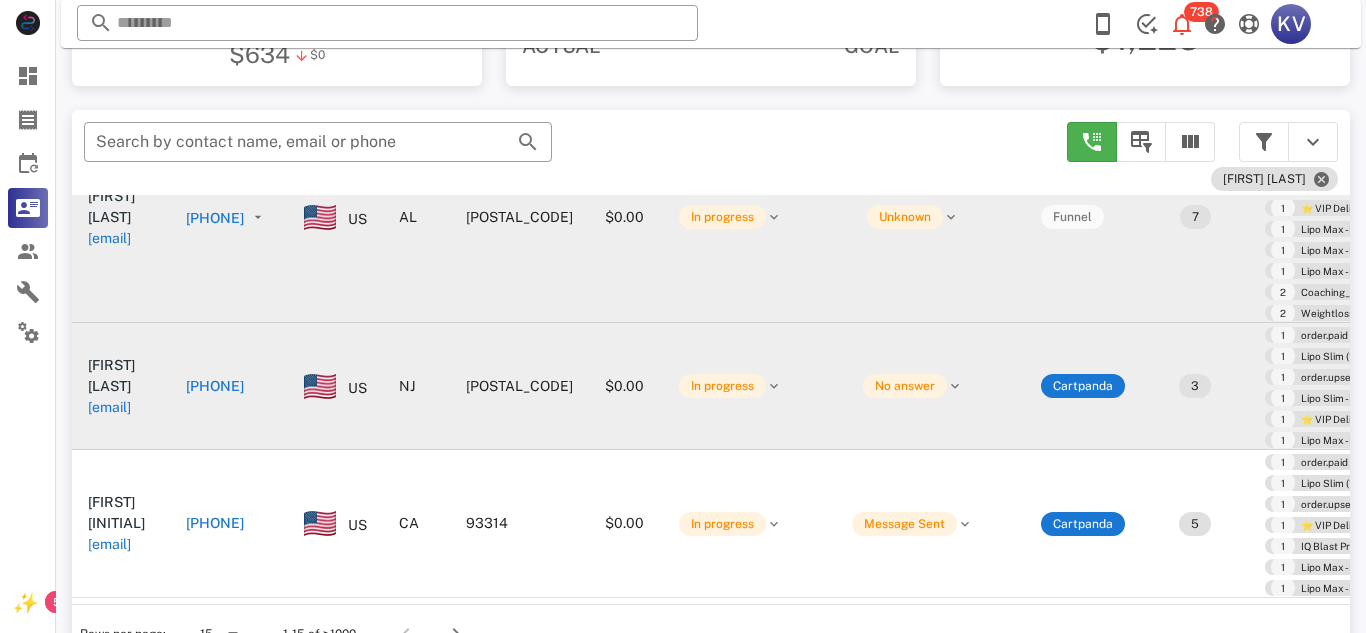 scroll, scrollTop: 160, scrollLeft: 0, axis: vertical 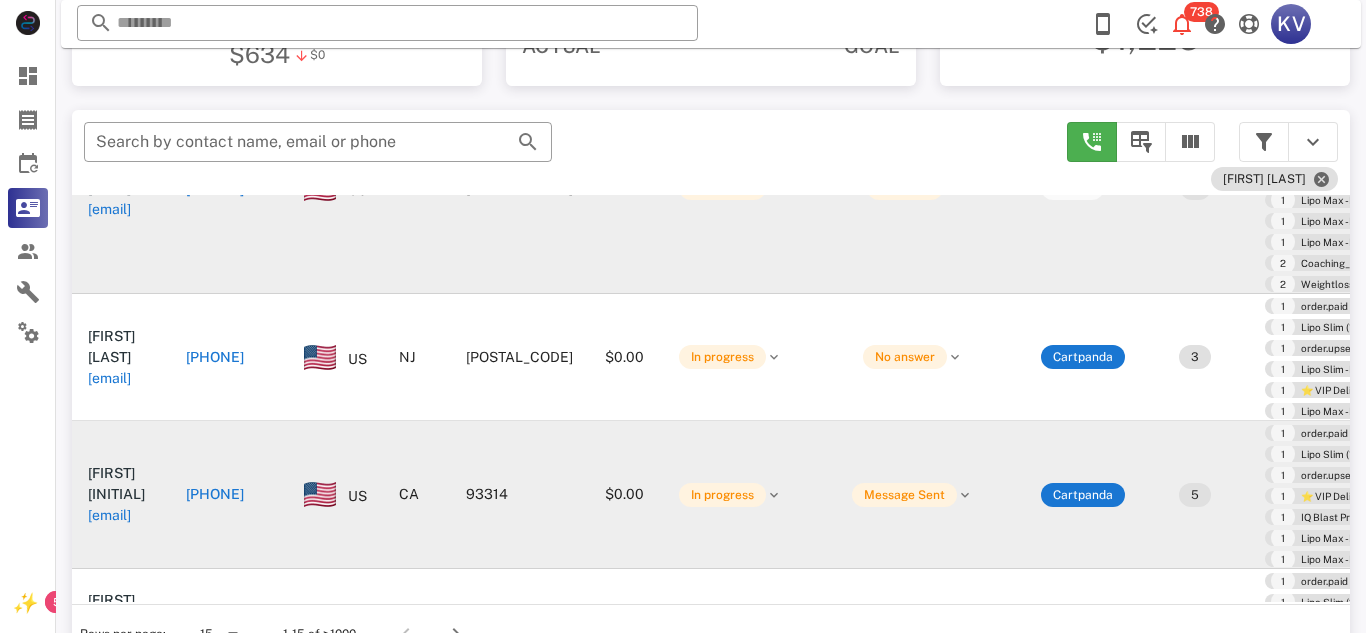 click on "[PHONE]" at bounding box center [215, 494] 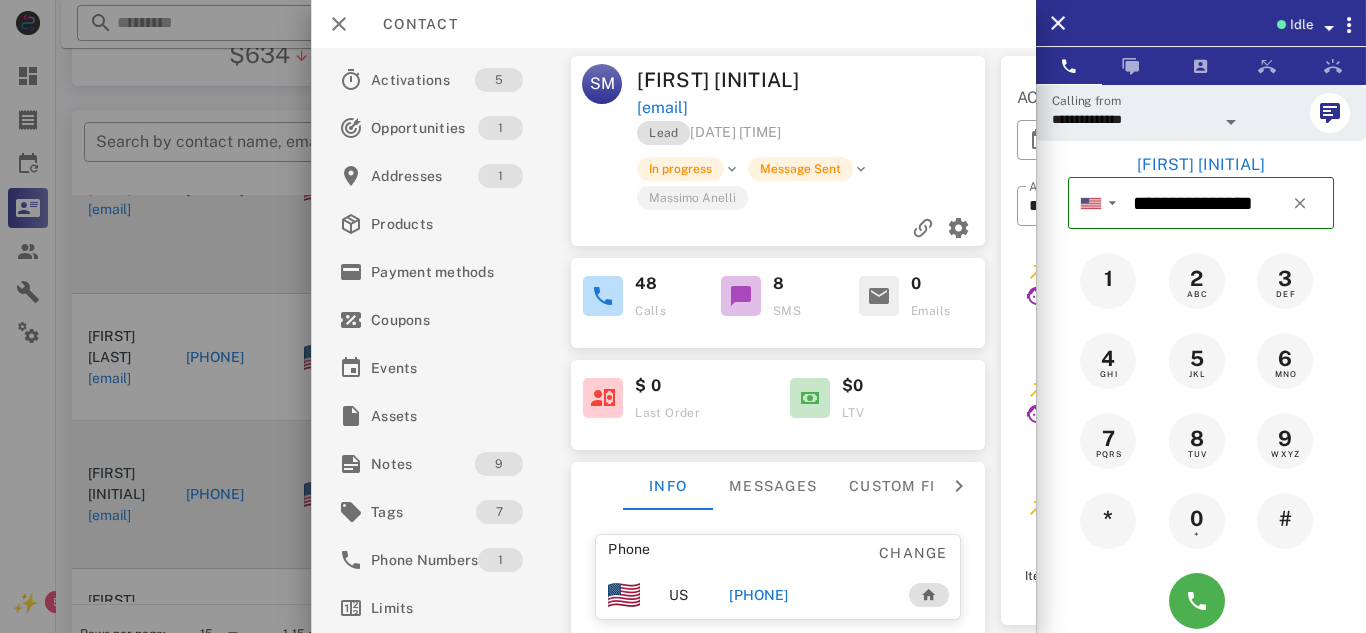 click on "[PHONE]" at bounding box center [758, 595] 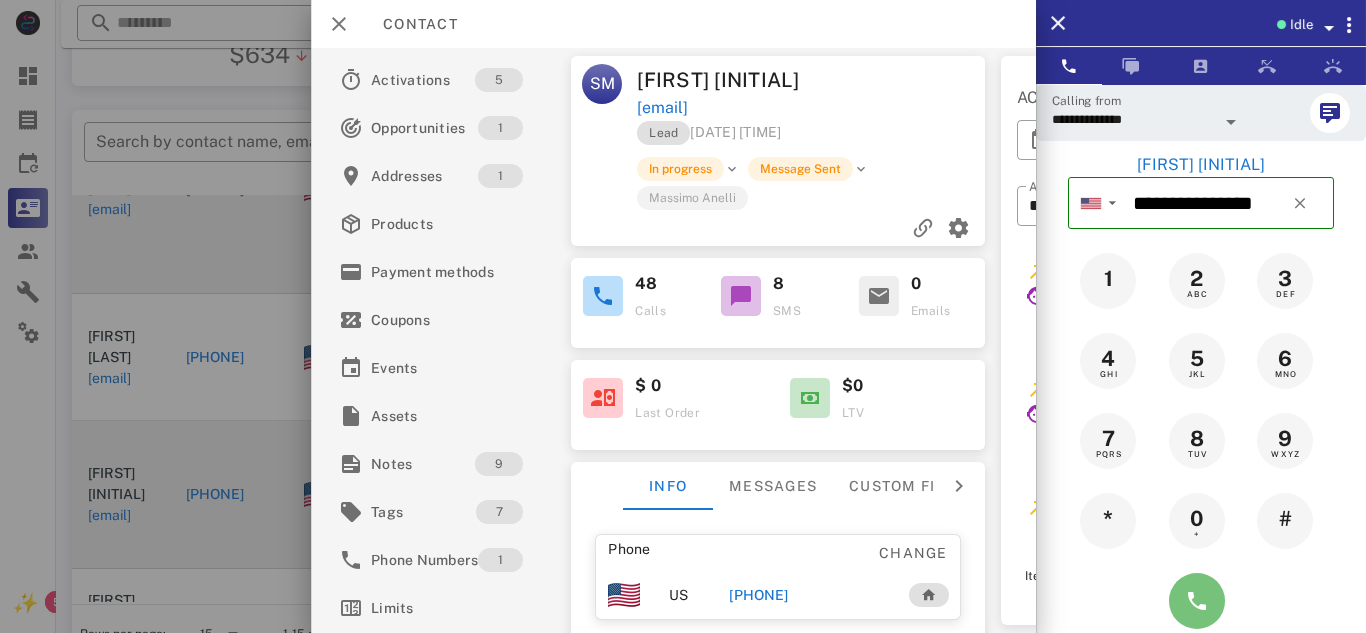 click at bounding box center (1197, 601) 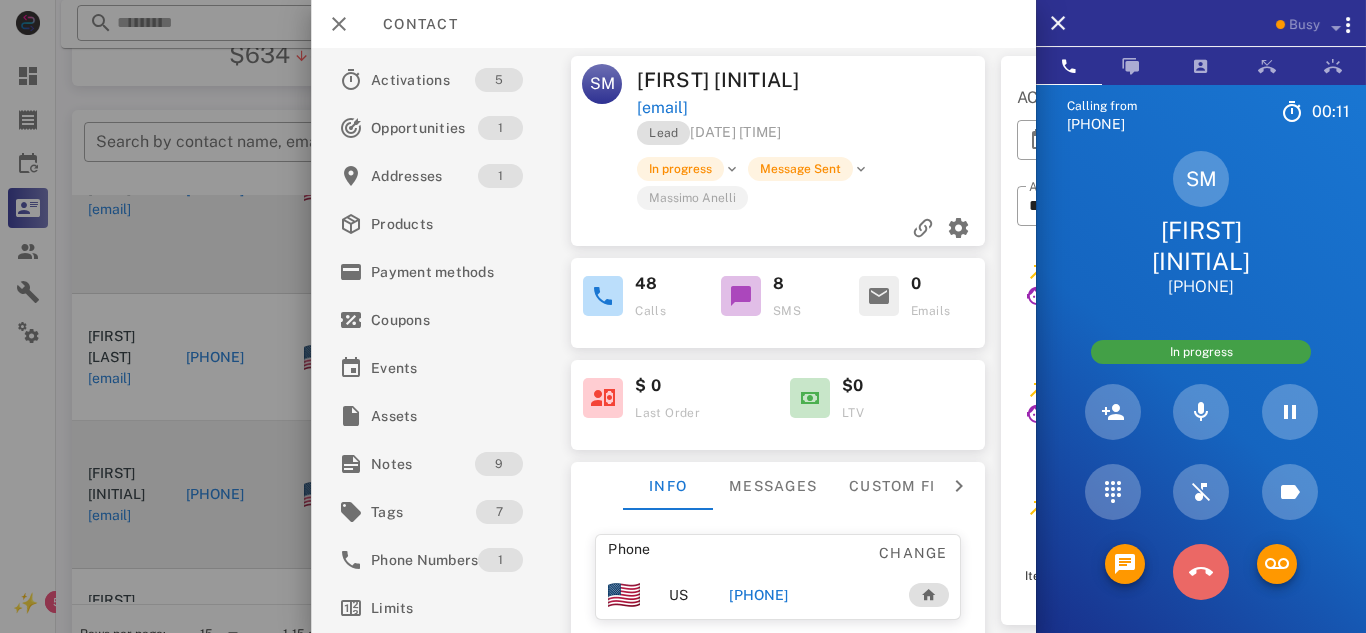 click at bounding box center [1201, 572] 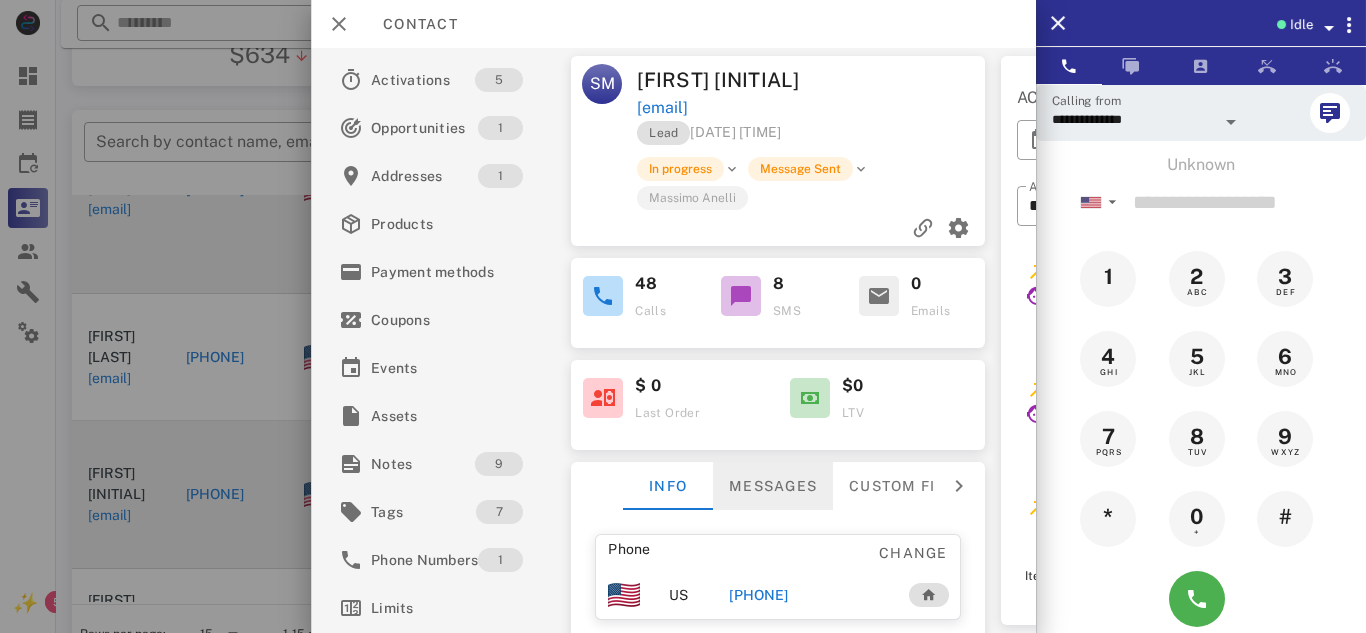 click on "Messages" at bounding box center [773, 486] 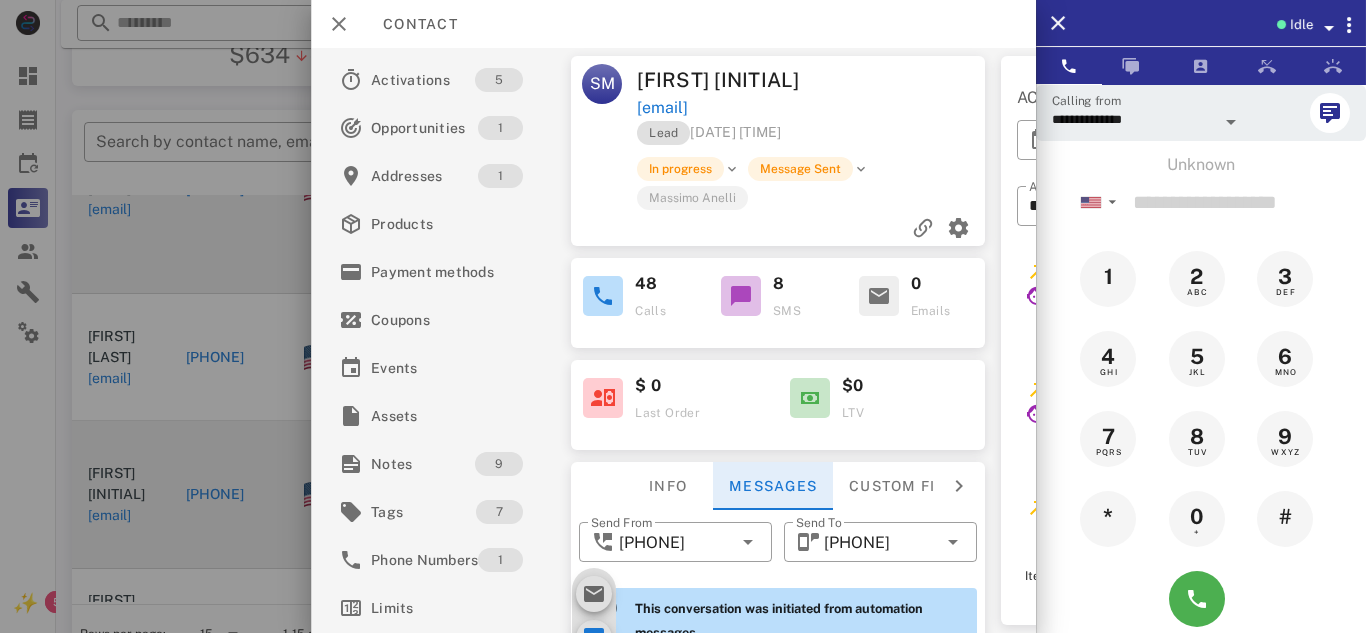 scroll, scrollTop: 1638, scrollLeft: 0, axis: vertical 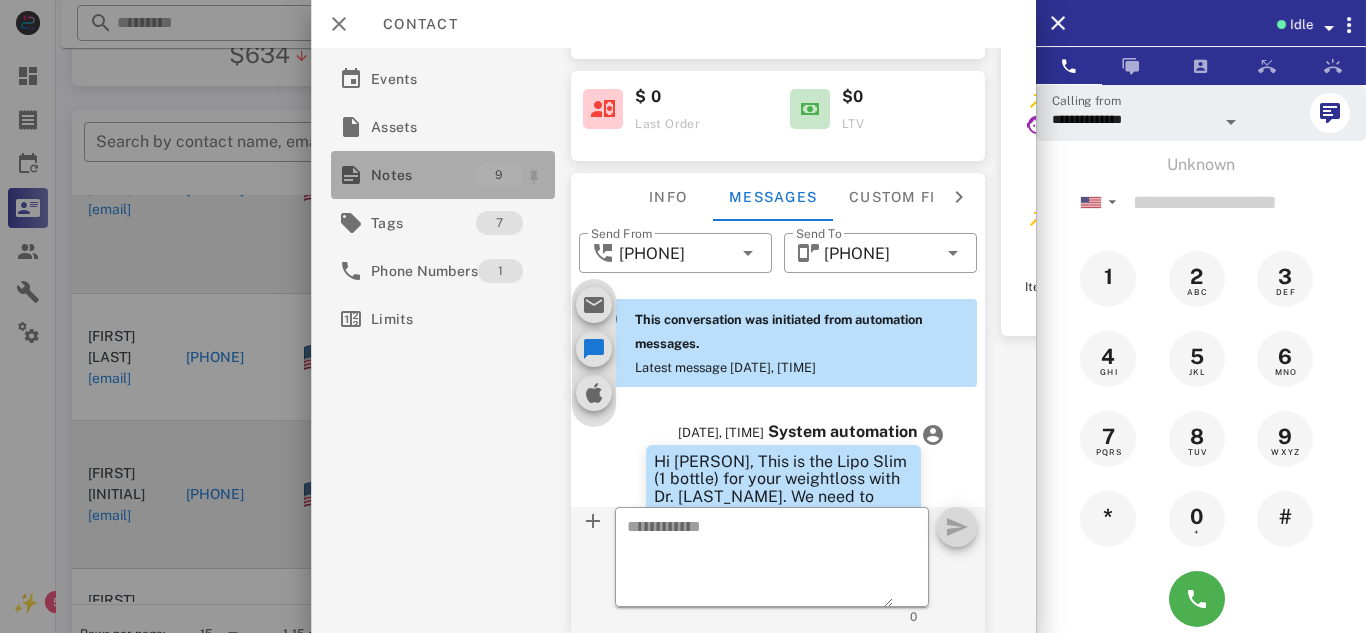 click on "Notes" at bounding box center [423, 175] 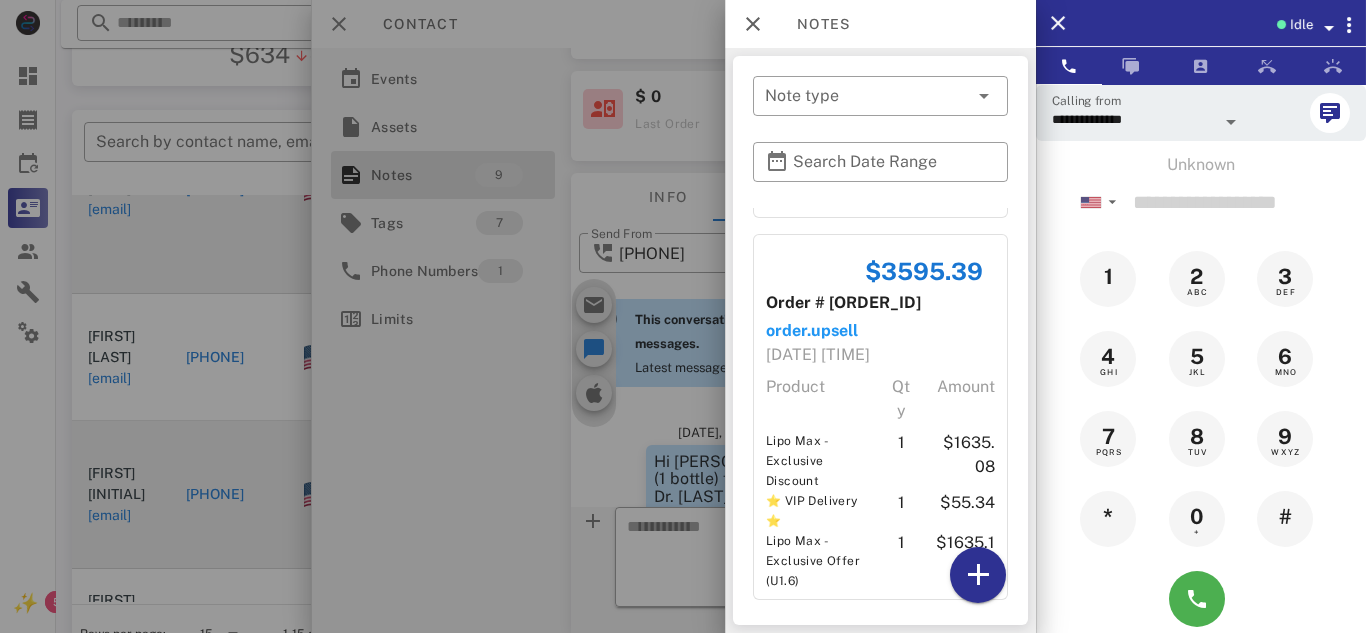 scroll, scrollTop: 1794, scrollLeft: 0, axis: vertical 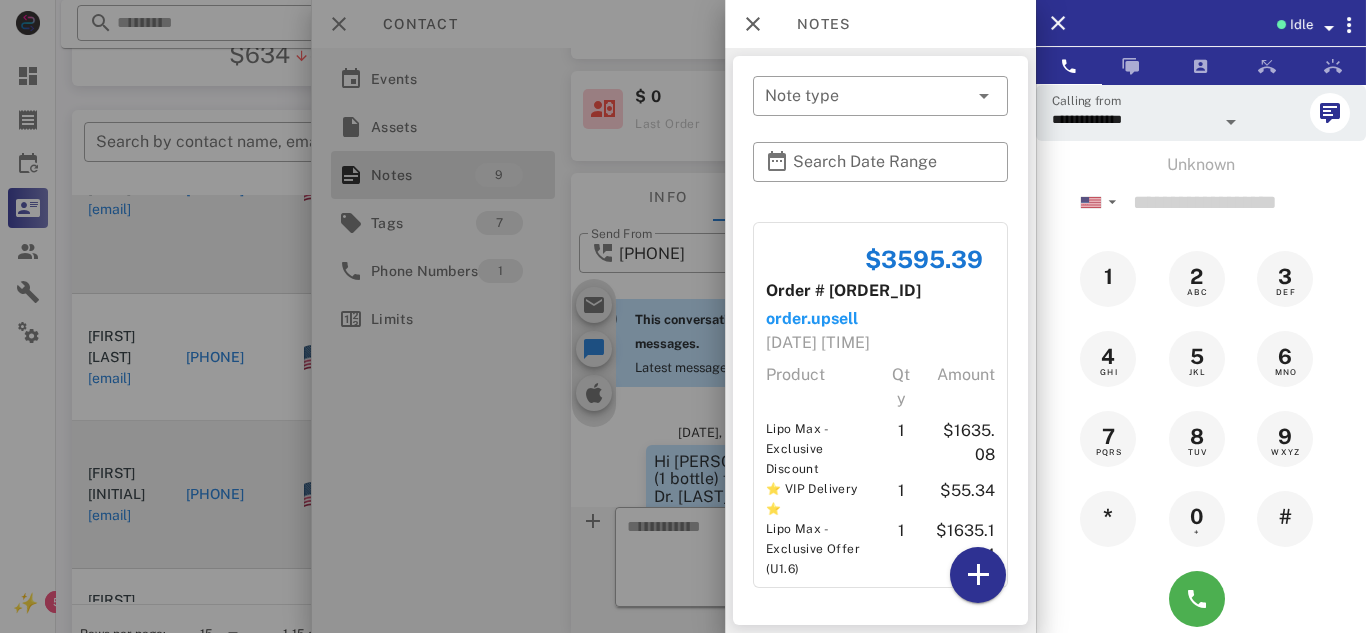 click at bounding box center (683, 316) 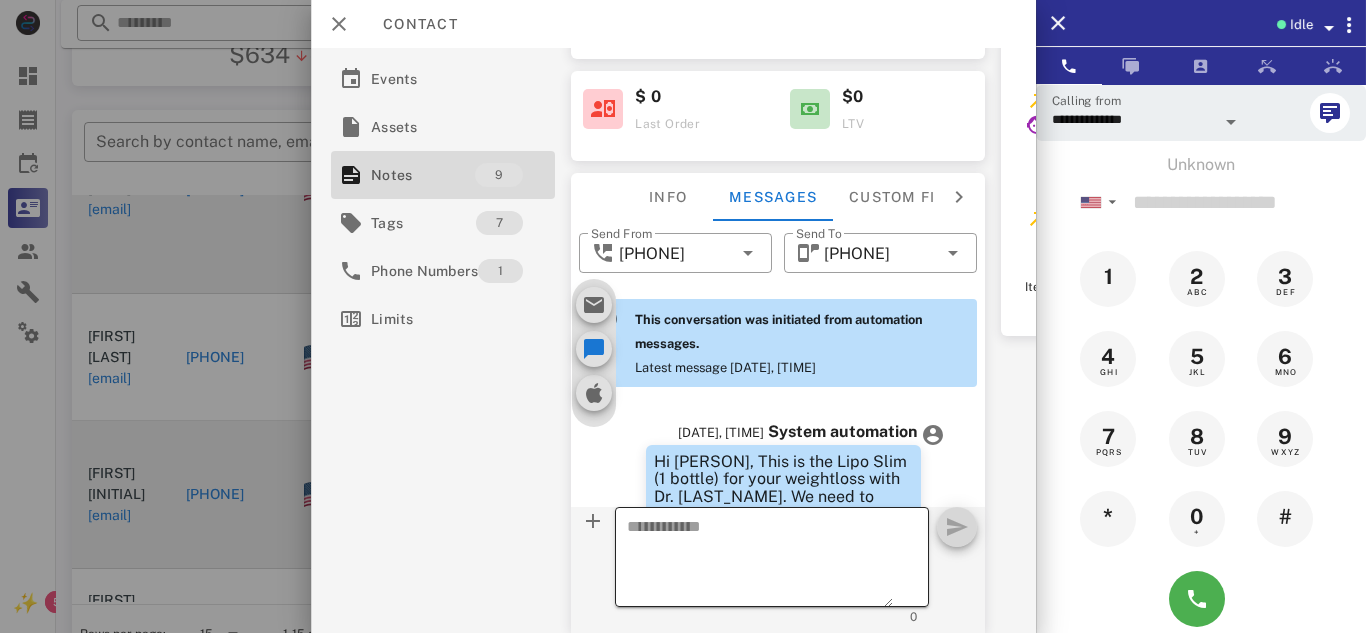 click at bounding box center (760, 560) 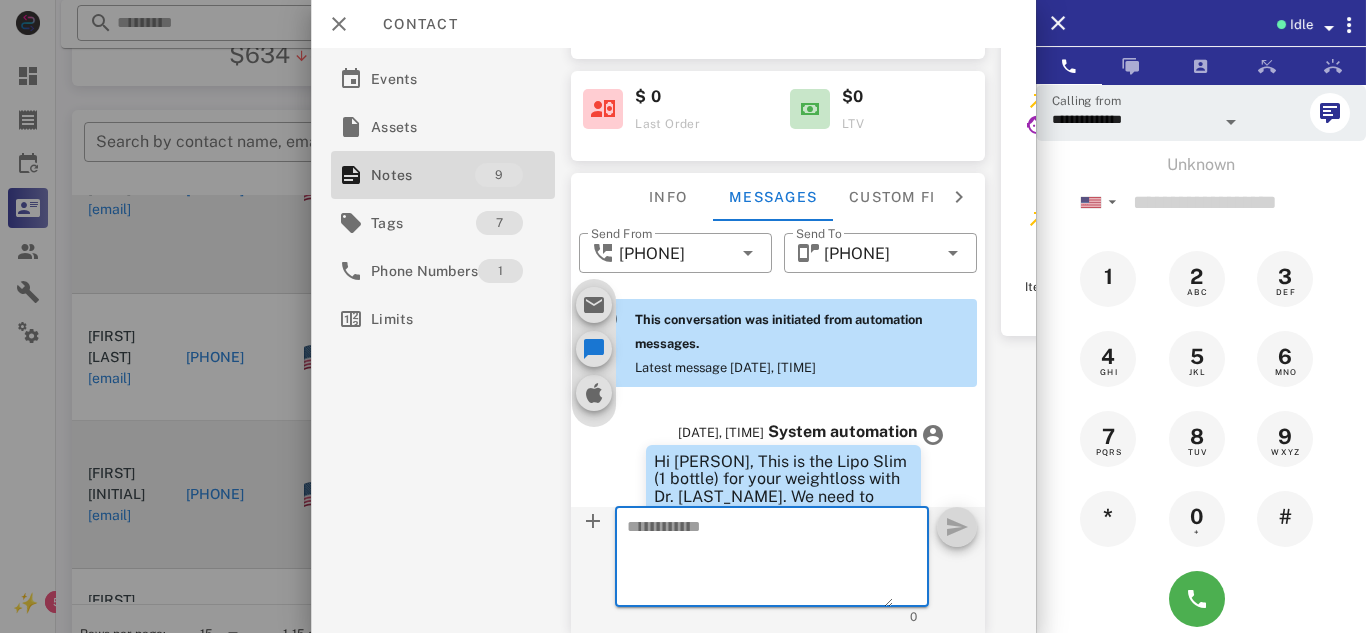 paste on "**********" 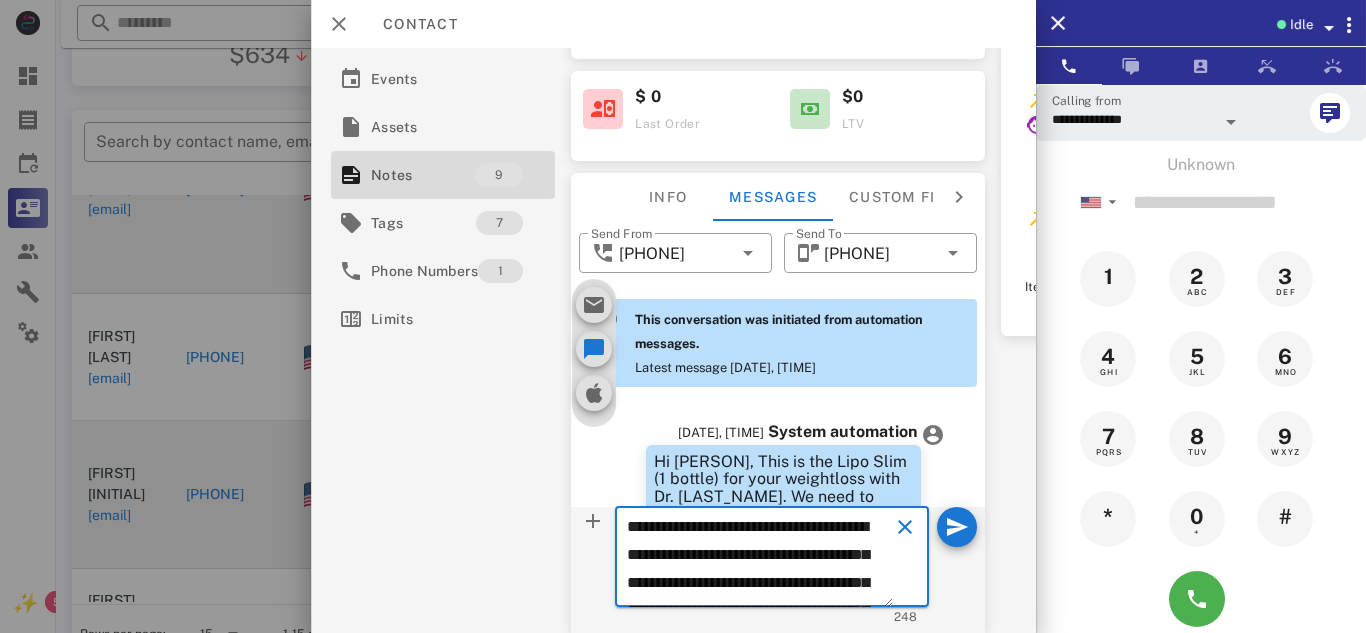 scroll, scrollTop: 153, scrollLeft: 0, axis: vertical 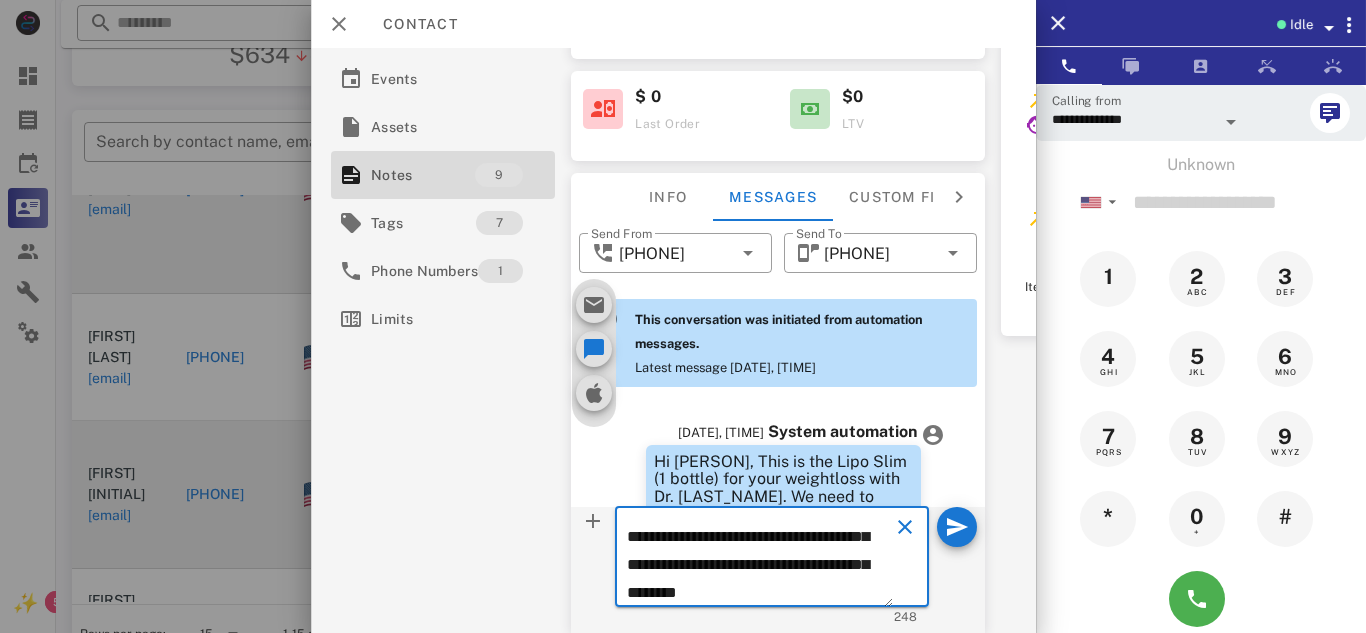 click on "**********" at bounding box center (760, 560) 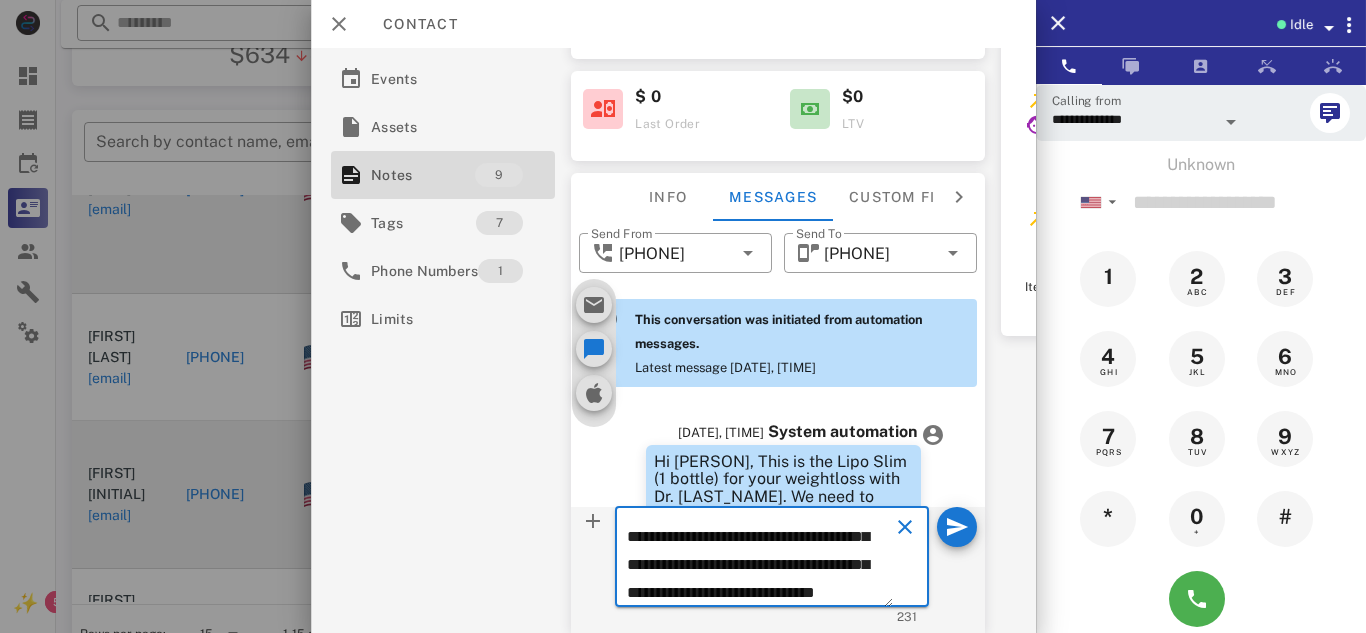 scroll, scrollTop: 153, scrollLeft: 0, axis: vertical 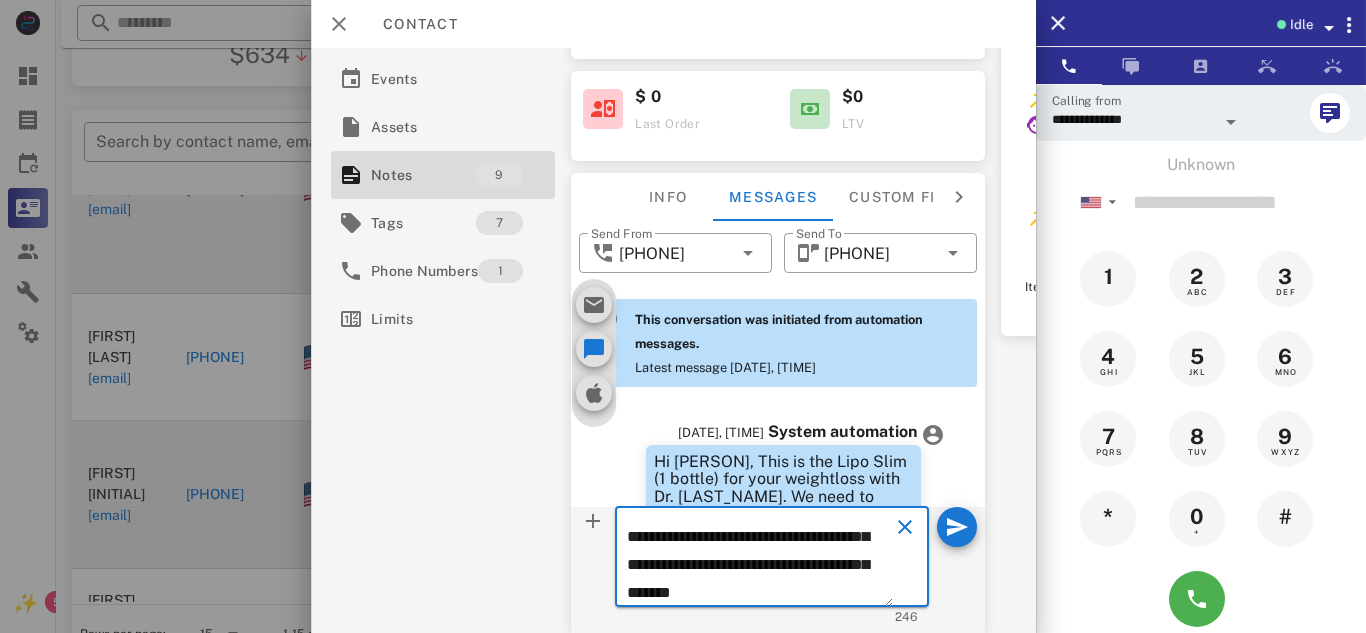 type on "**********" 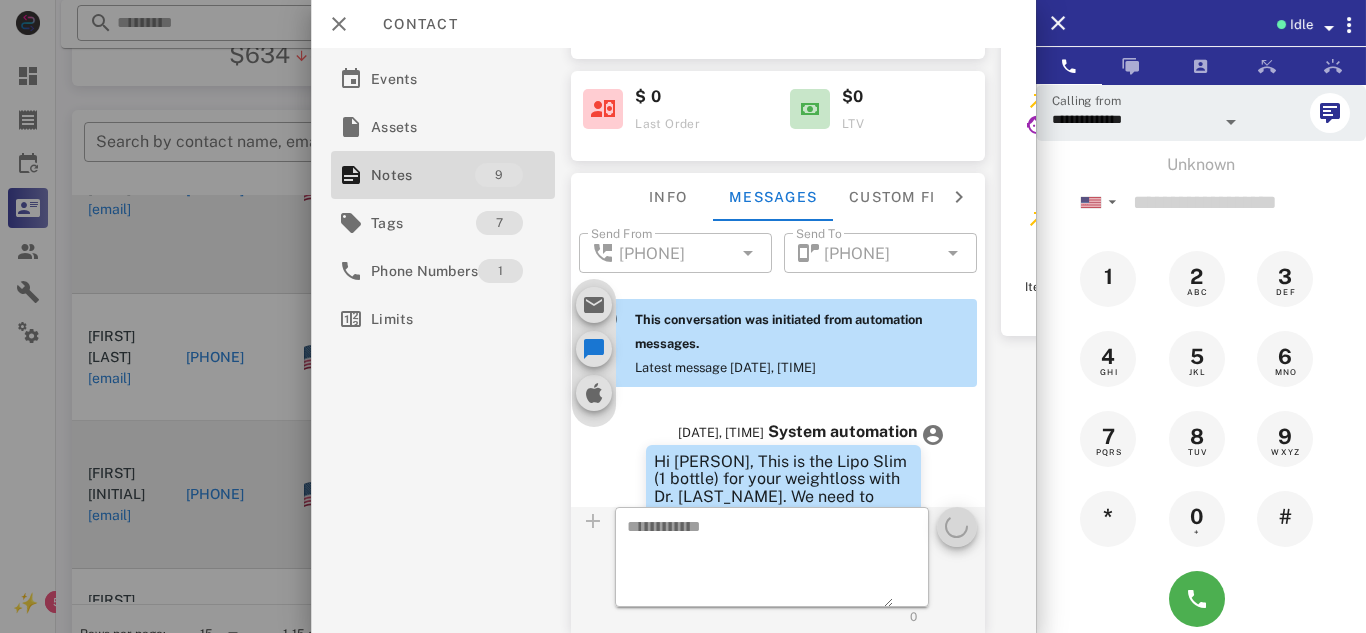 scroll, scrollTop: 0, scrollLeft: 0, axis: both 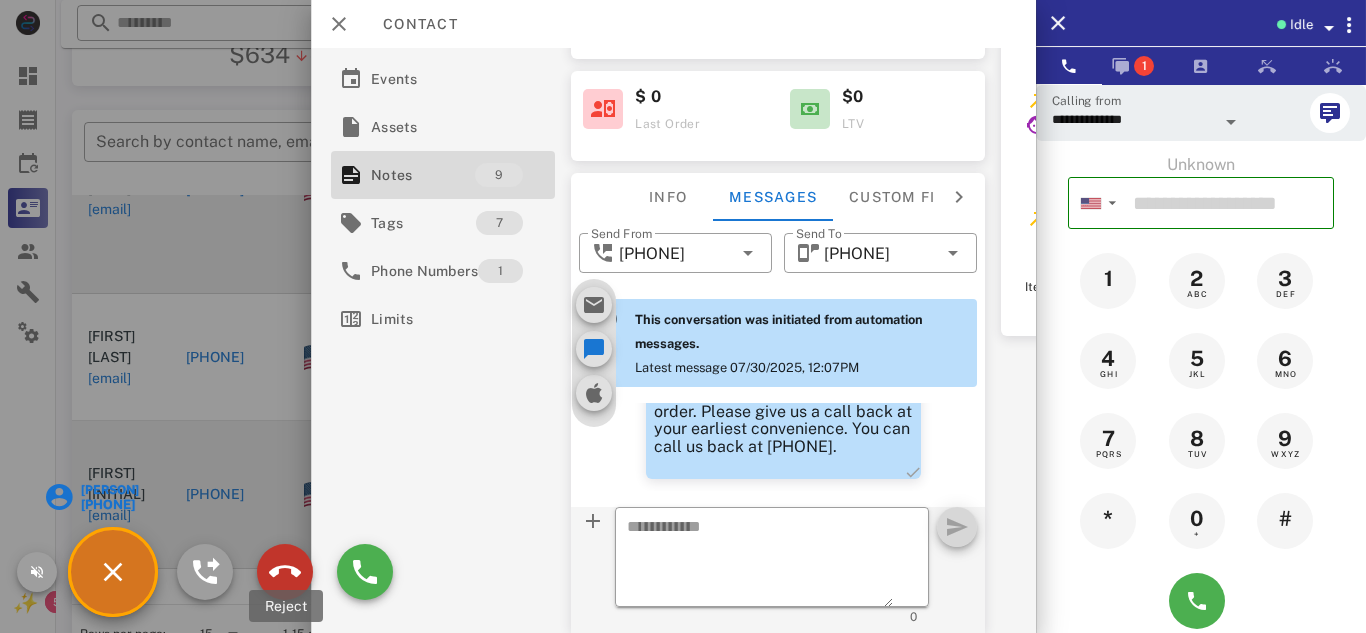 click at bounding box center [285, 572] 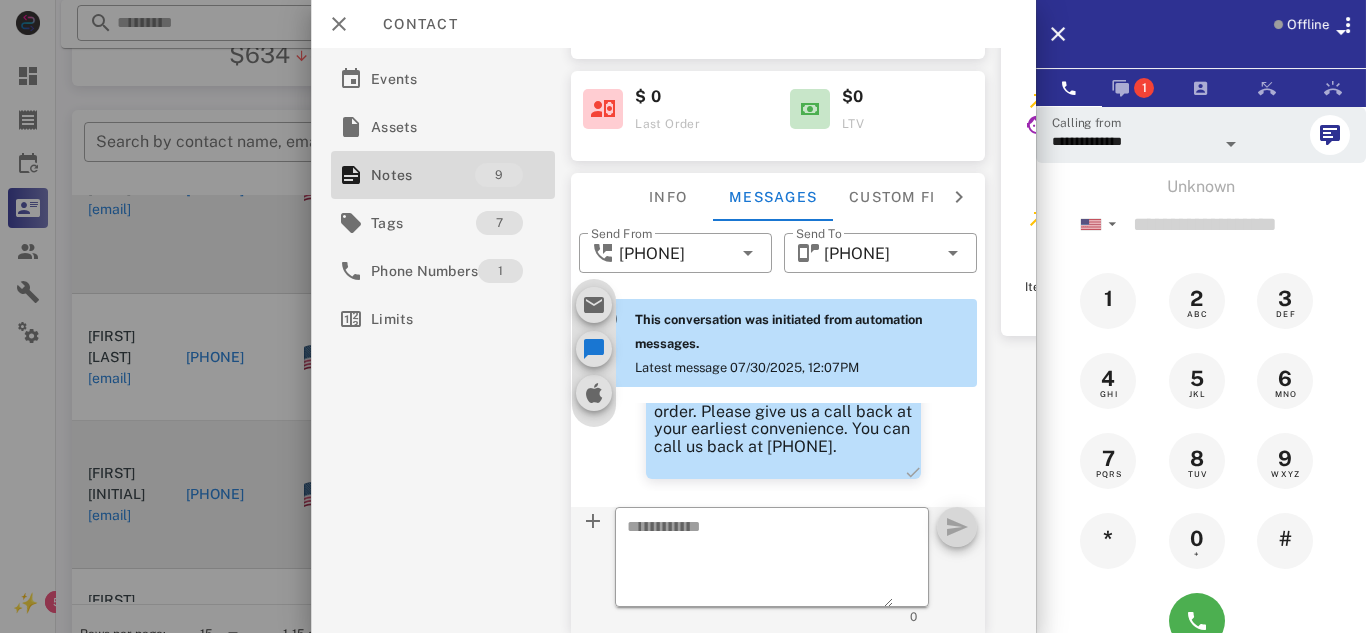 click at bounding box center (683, 316) 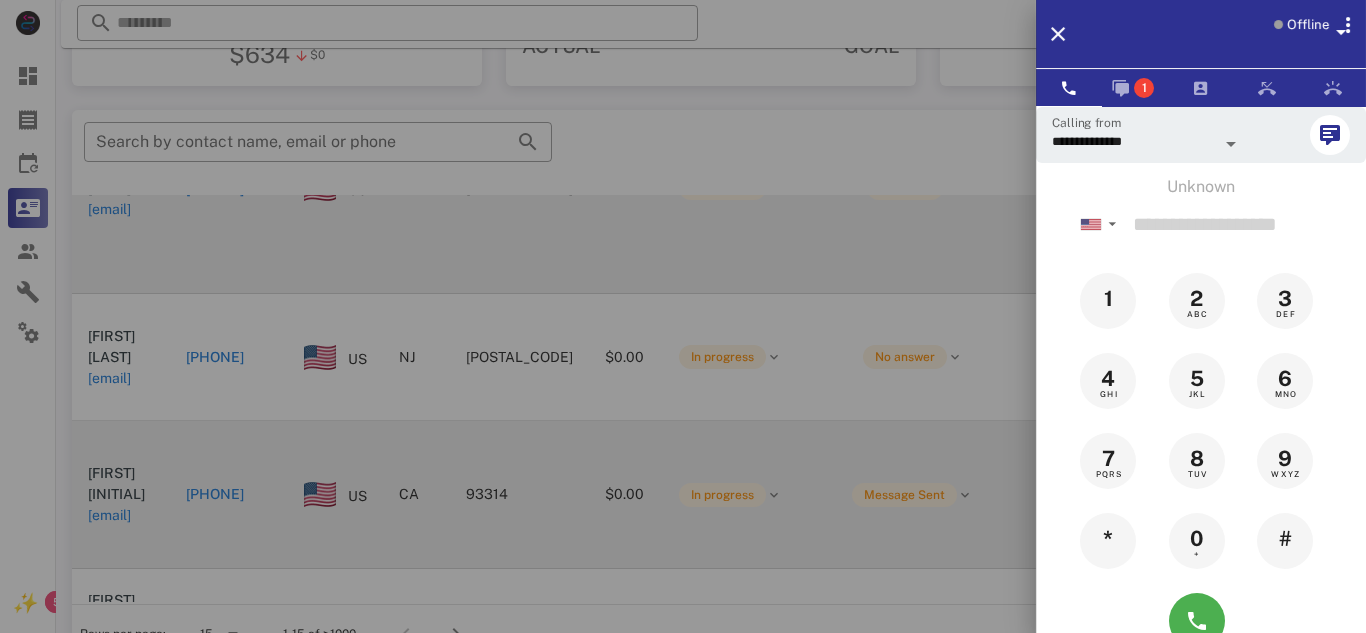 click at bounding box center [683, 316] 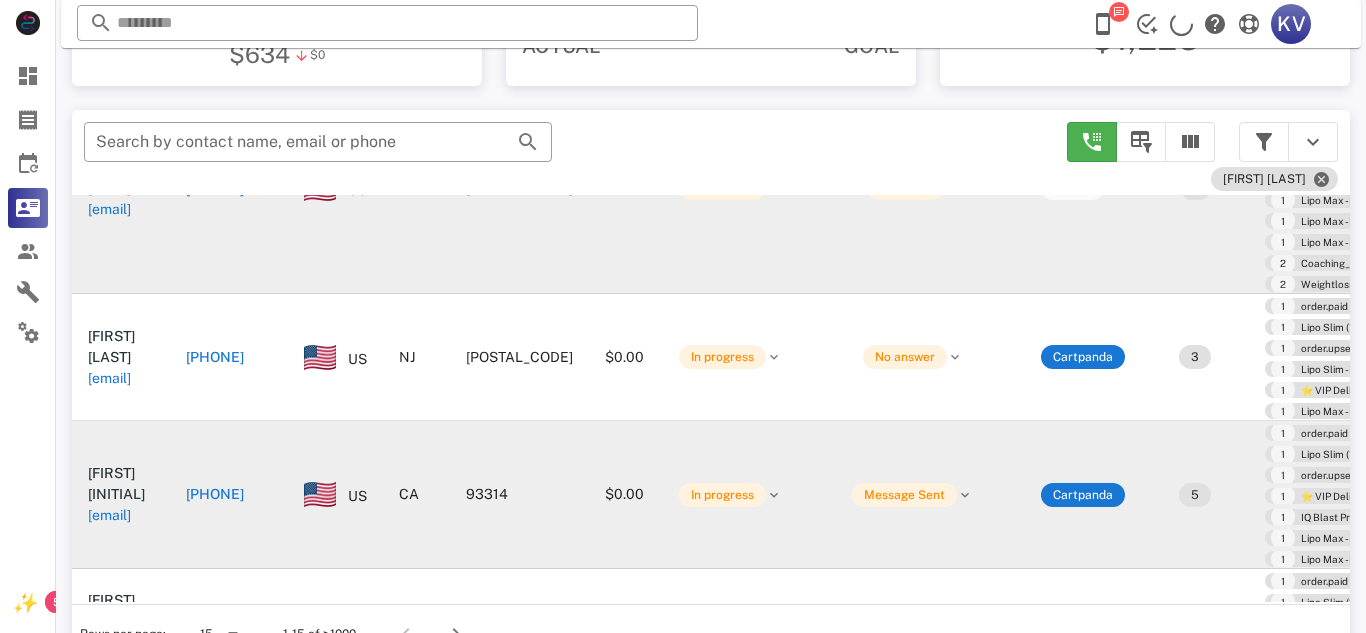 click on "[PHONE]" at bounding box center (215, 494) 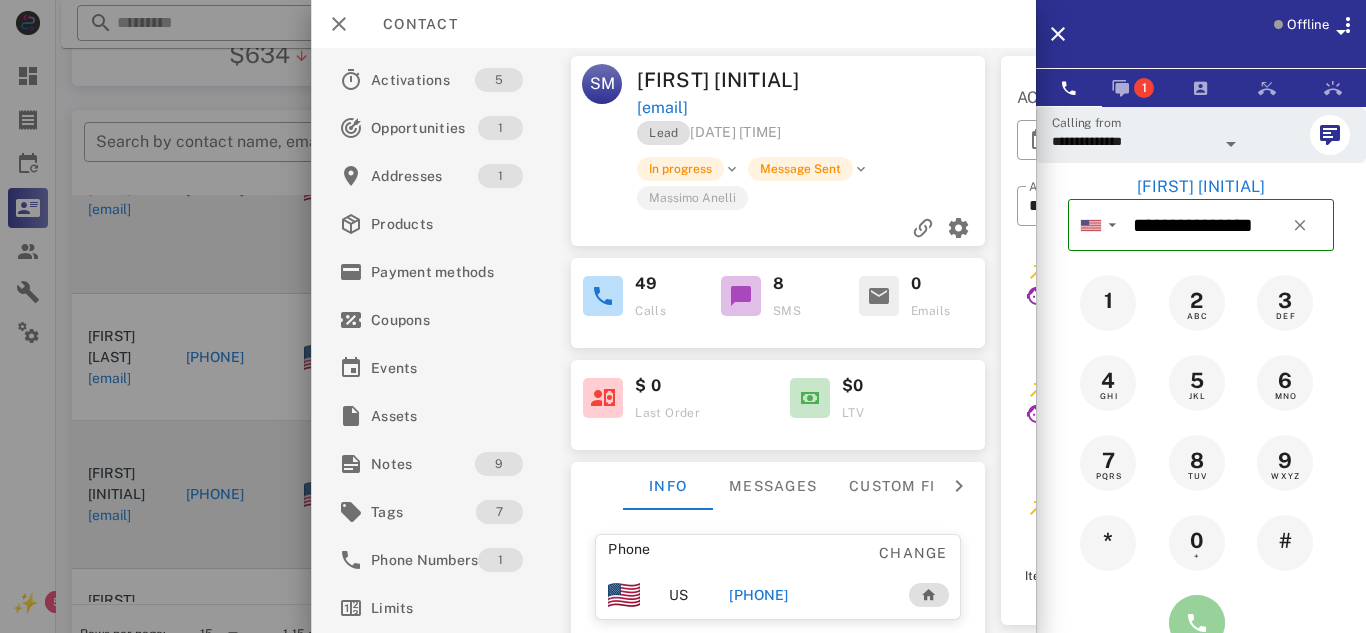 click at bounding box center [1197, 623] 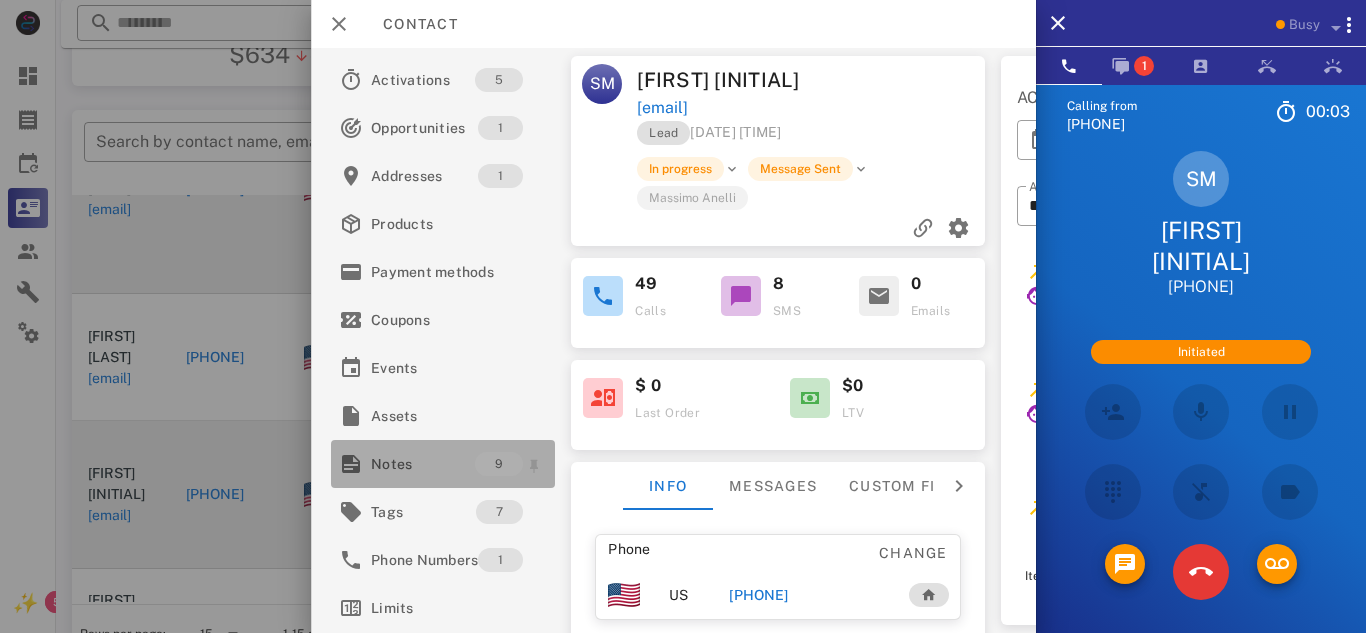 click on "Notes" at bounding box center [423, 464] 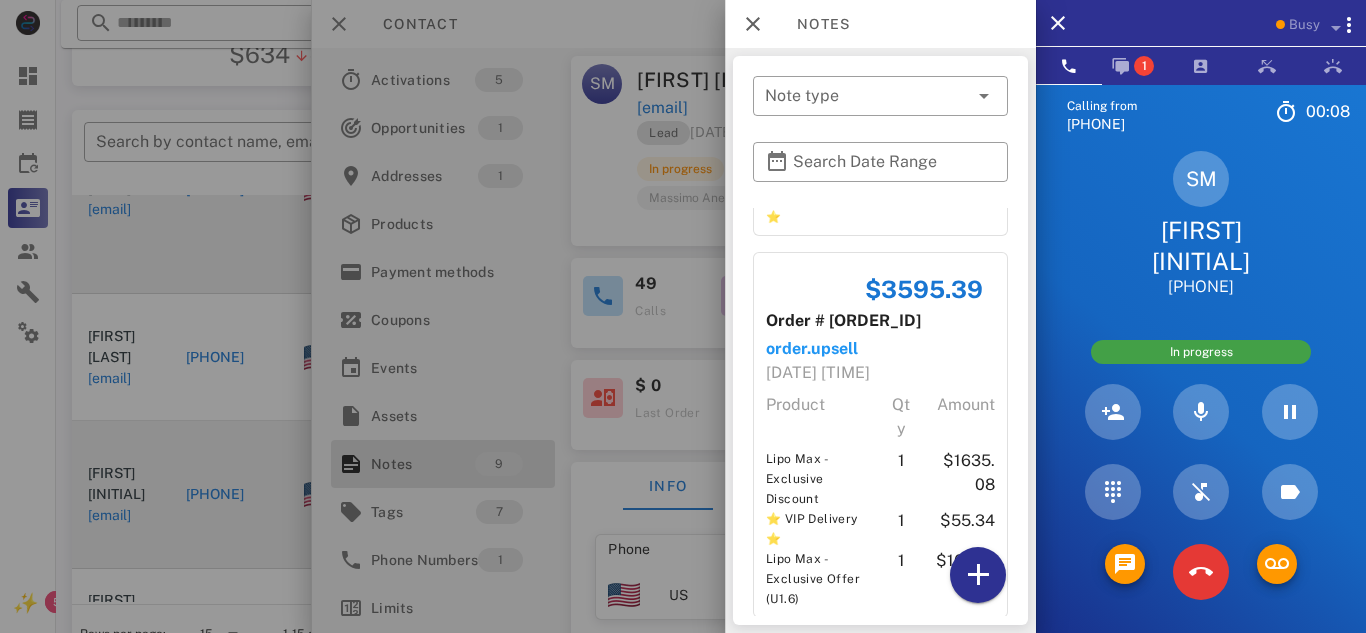scroll, scrollTop: 1794, scrollLeft: 0, axis: vertical 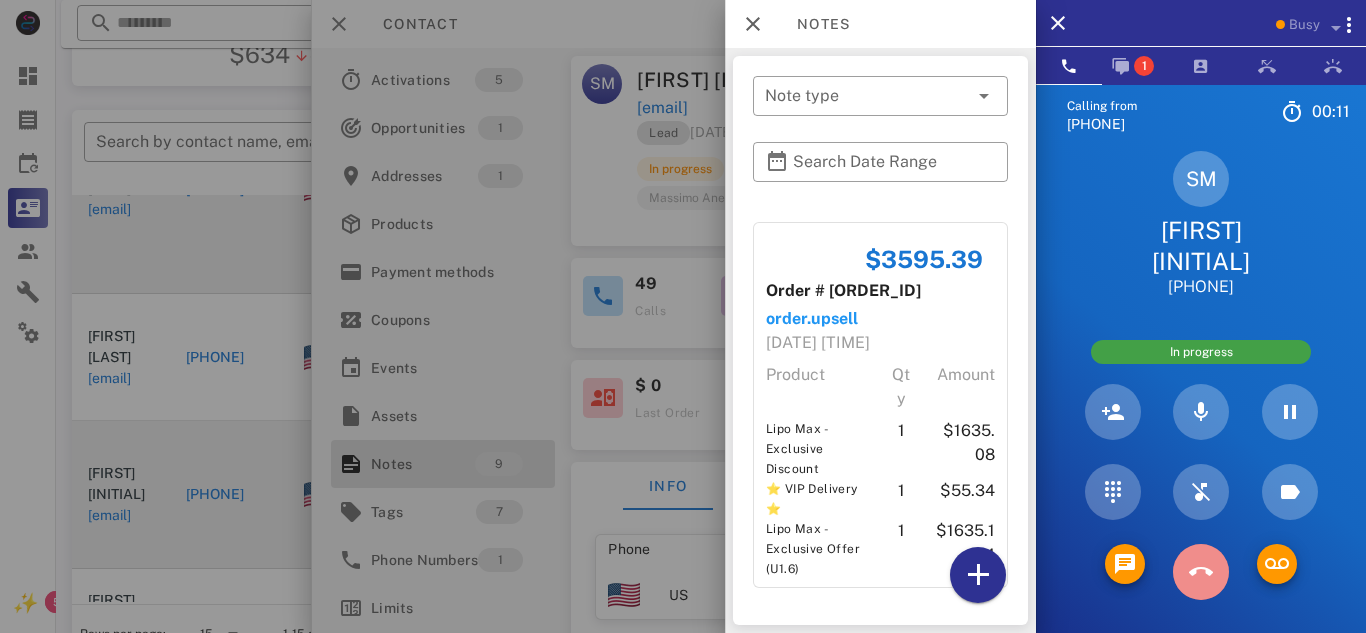 click at bounding box center (1201, 572) 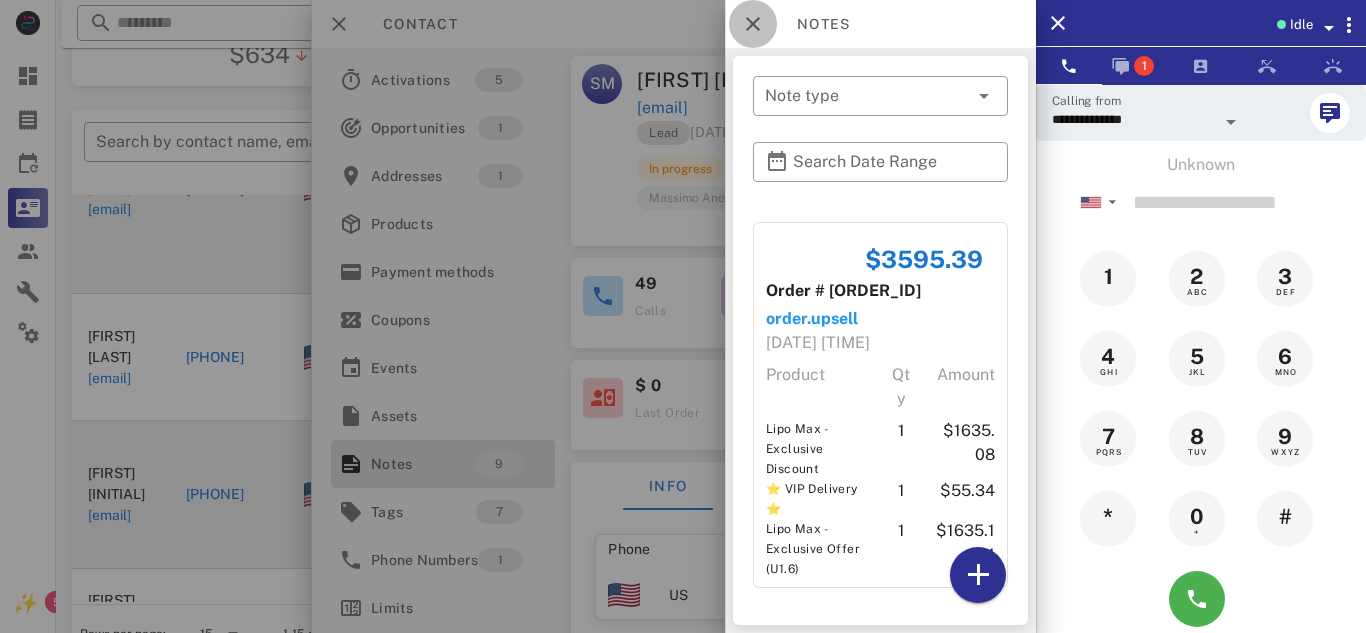 click at bounding box center [753, 24] 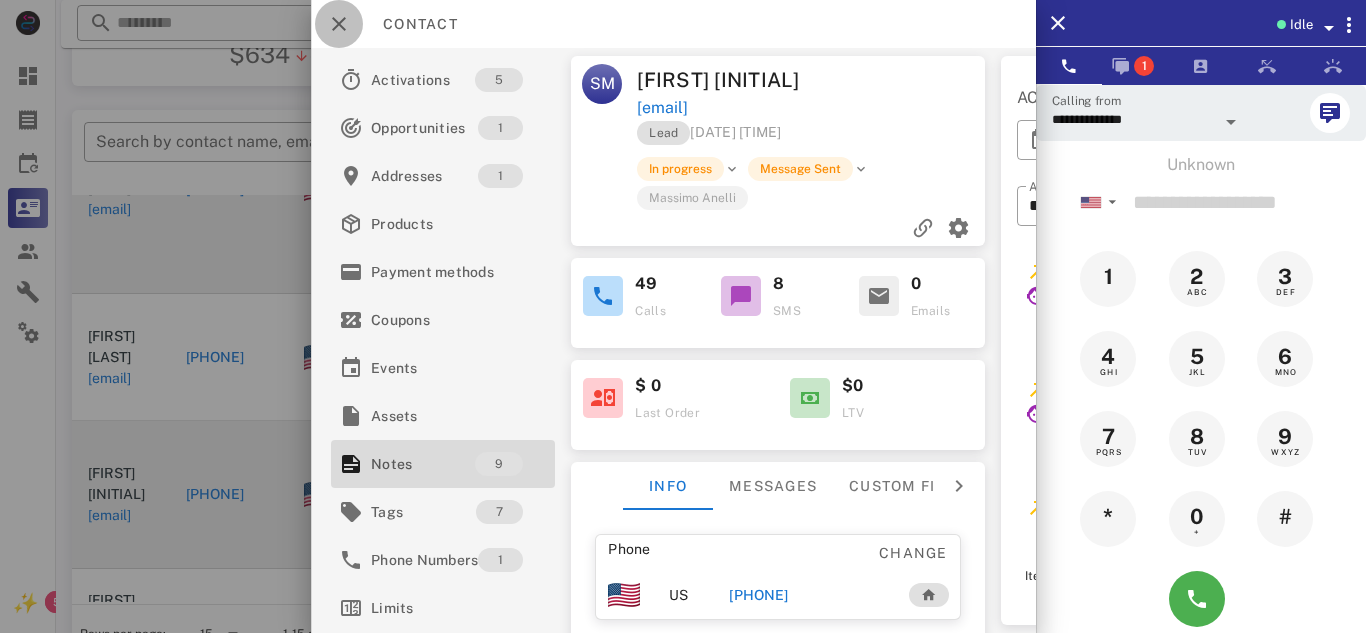 click at bounding box center [339, 24] 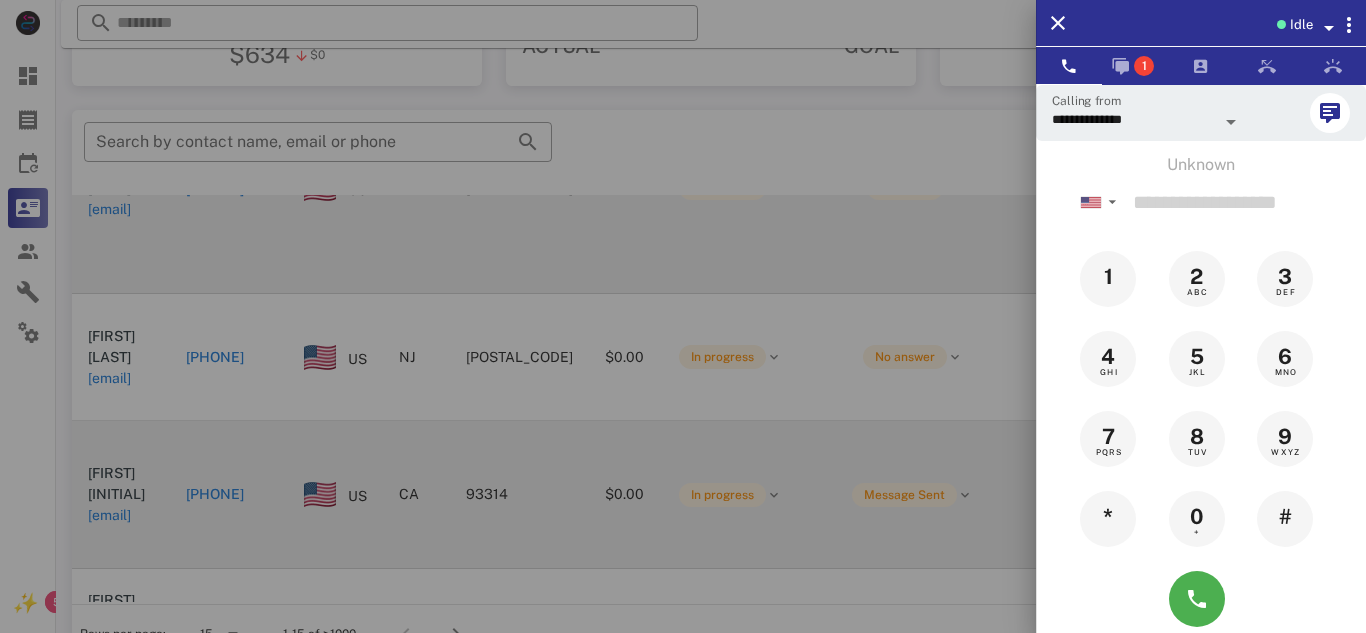click at bounding box center [683, 316] 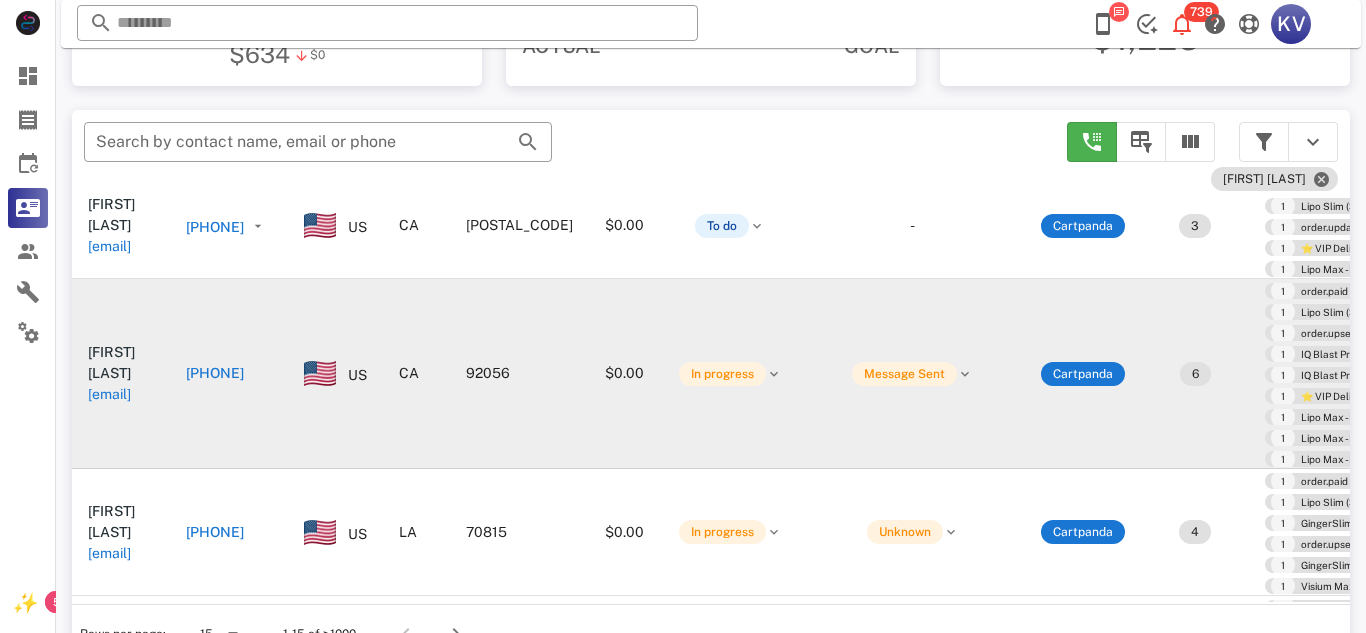 scroll, scrollTop: 589, scrollLeft: 0, axis: vertical 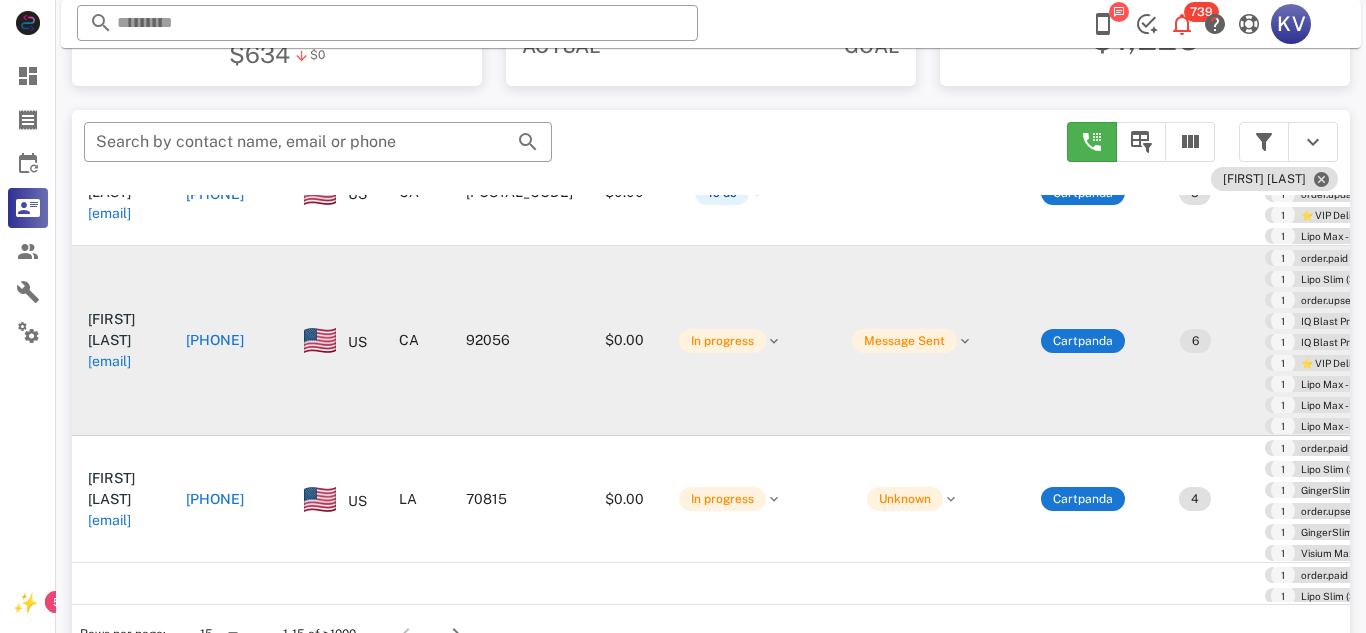 click on "[PHONE]" at bounding box center [215, 340] 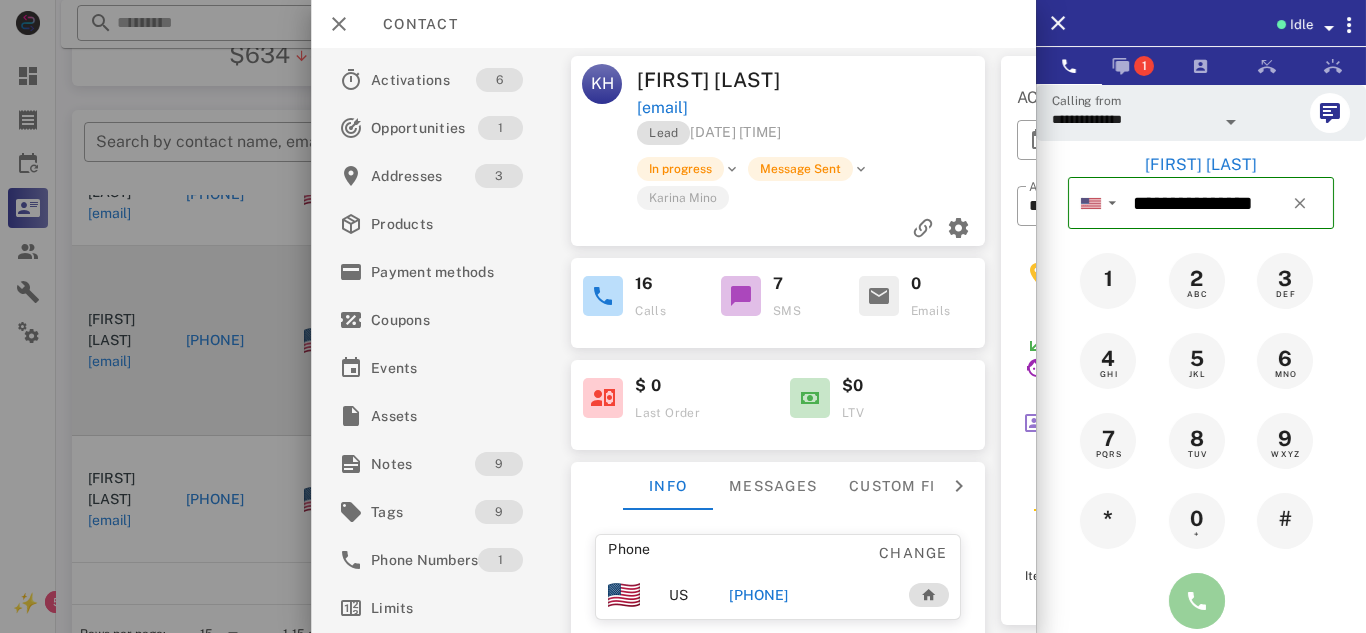 click at bounding box center (1197, 601) 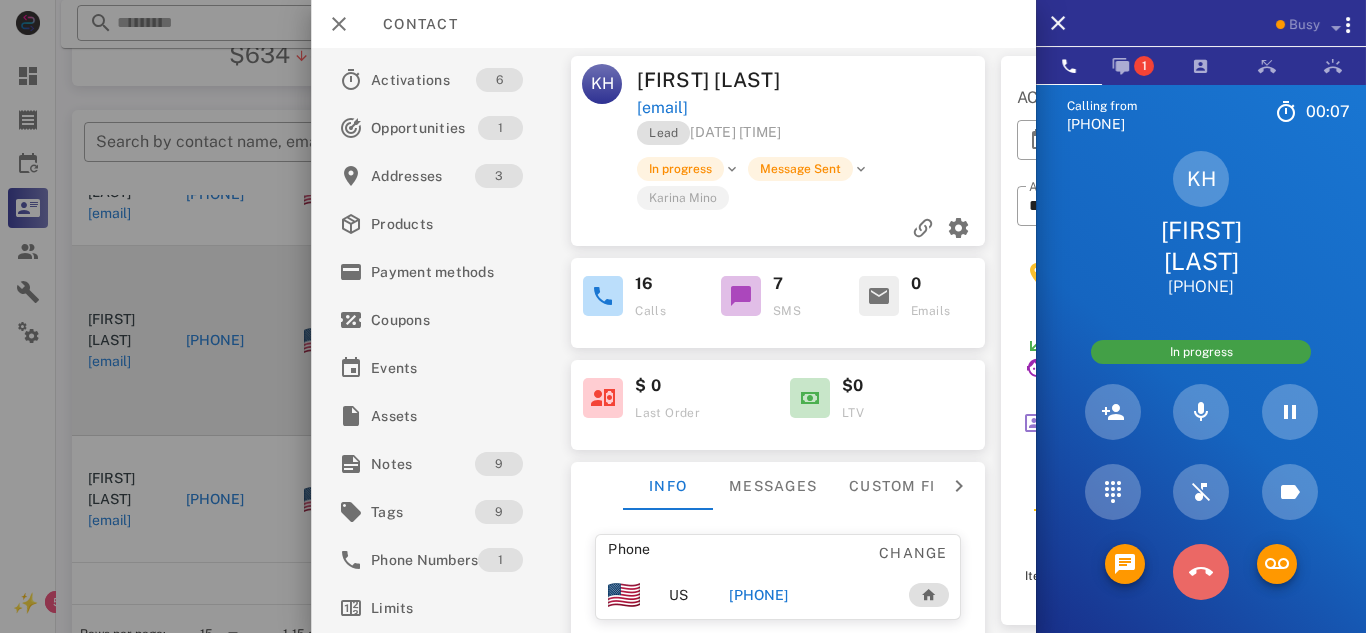 click at bounding box center [1201, 572] 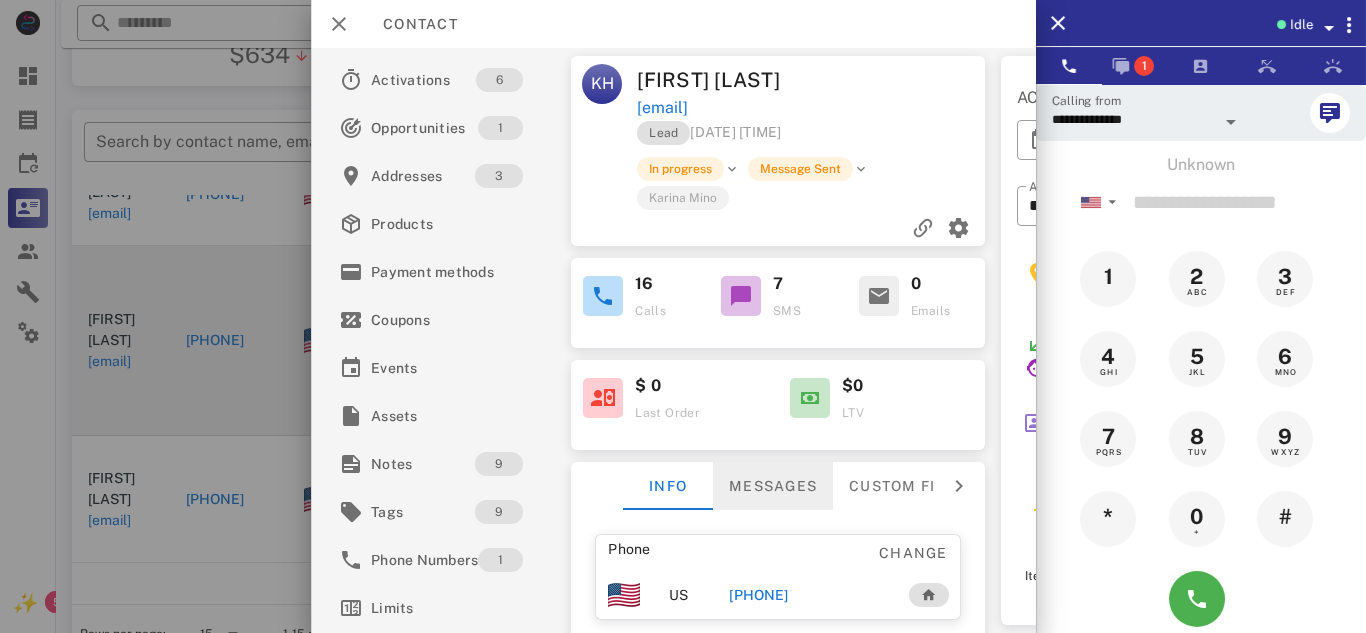 click on "Messages" at bounding box center [773, 486] 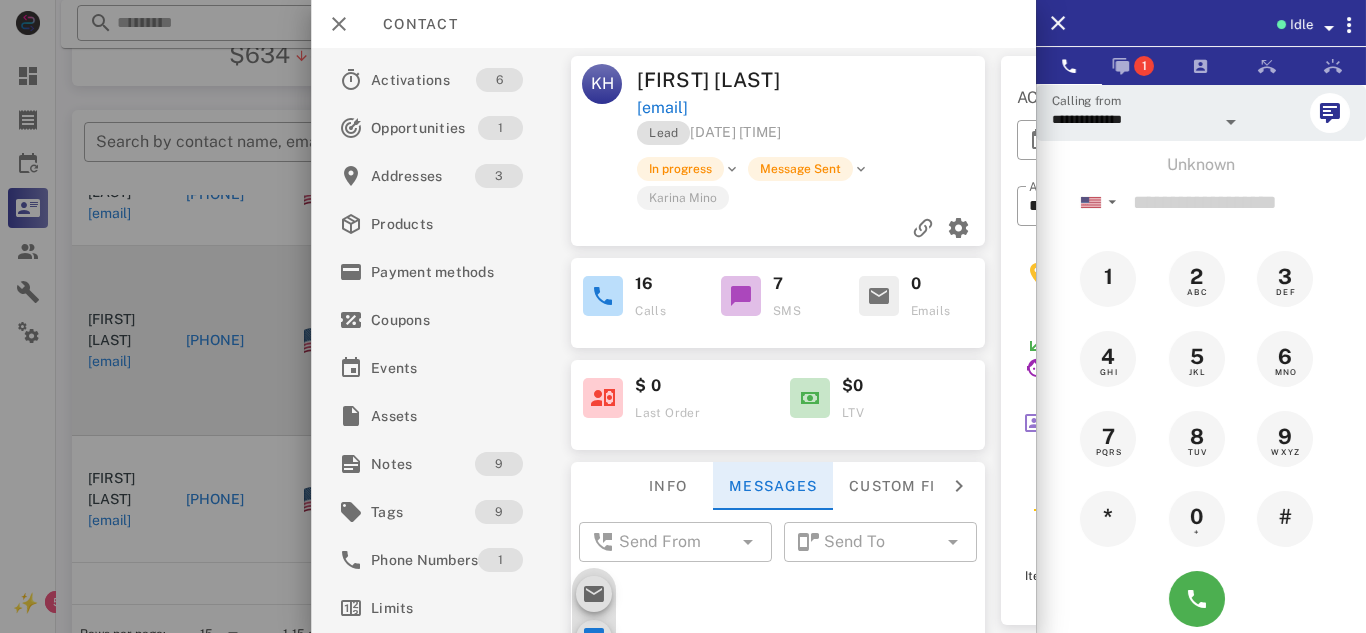 scroll, scrollTop: 1149, scrollLeft: 0, axis: vertical 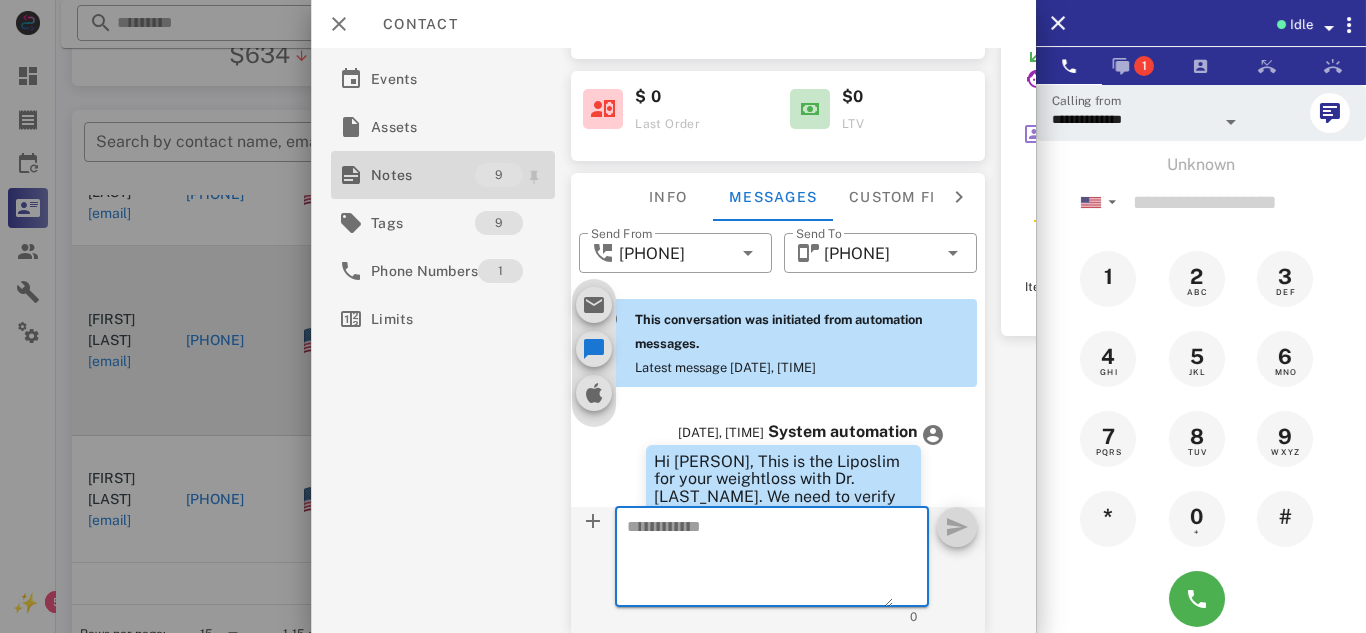 click on "Notes" at bounding box center (423, 175) 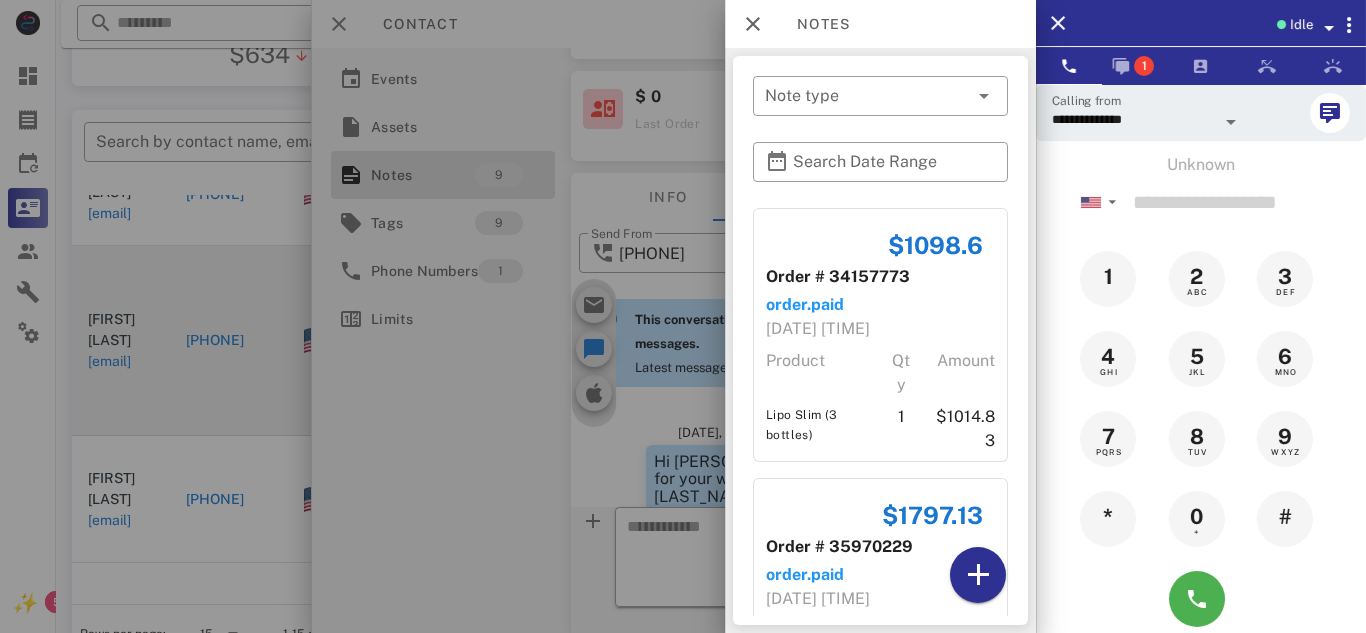 click at bounding box center [683, 316] 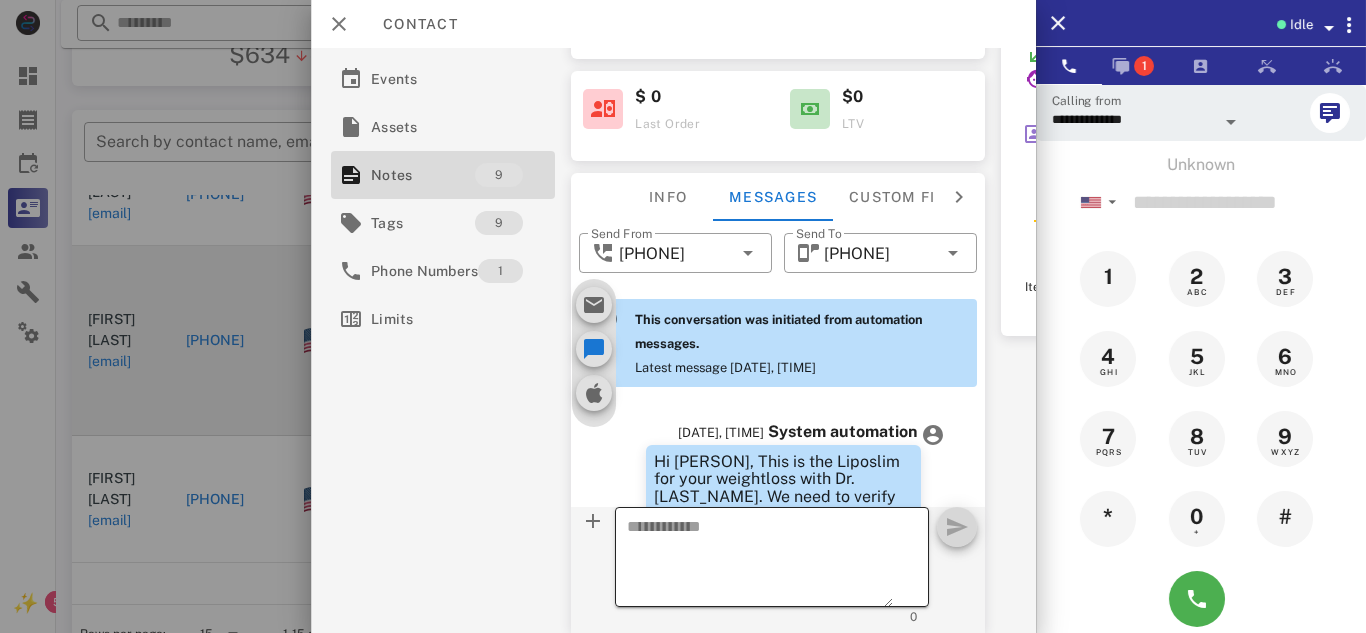 click at bounding box center [760, 560] 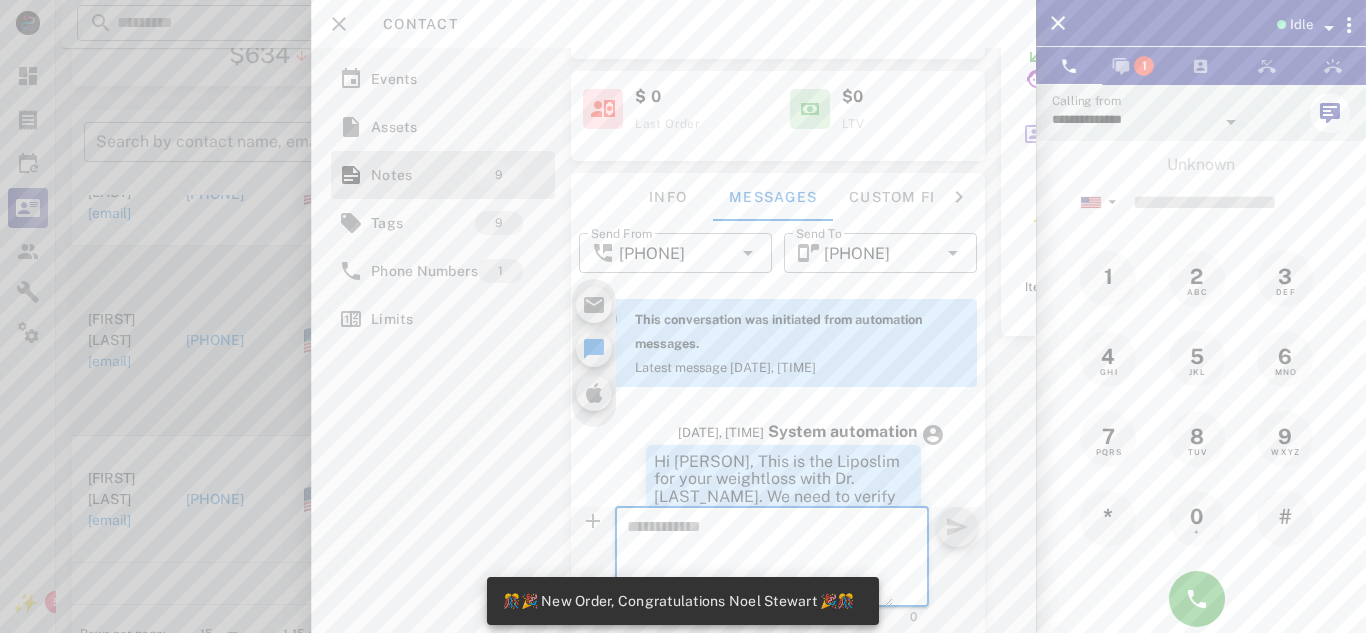paste on "**********" 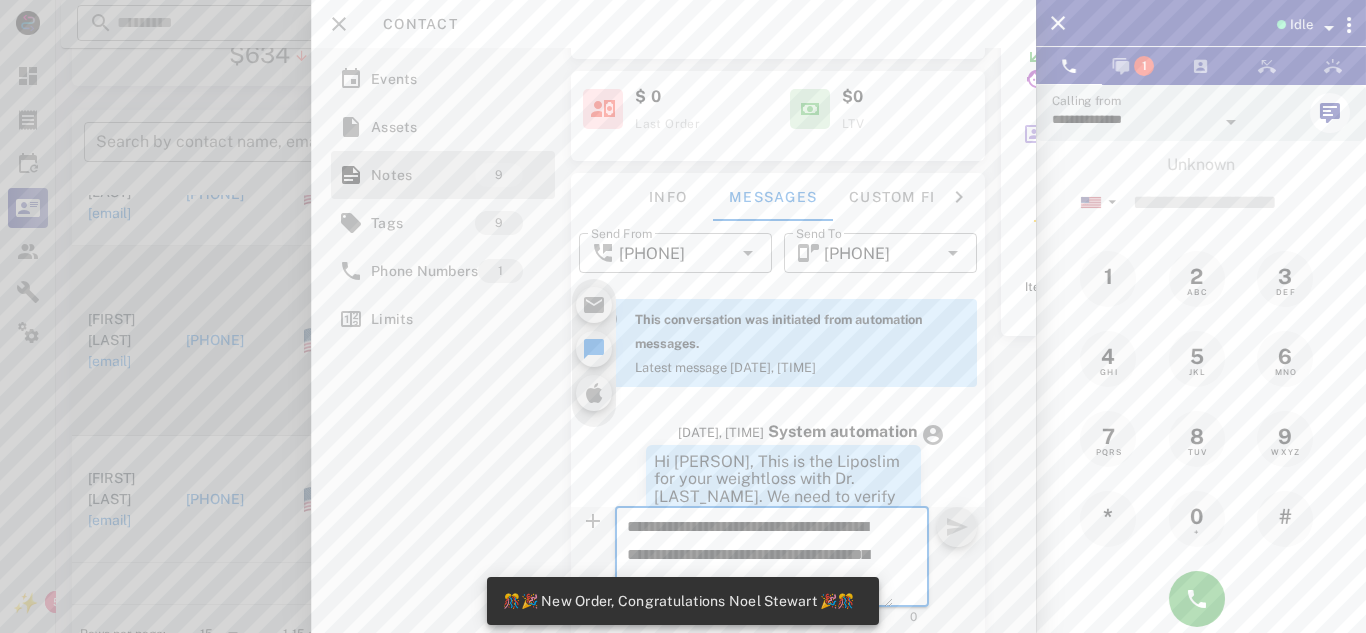 scroll, scrollTop: 153, scrollLeft: 0, axis: vertical 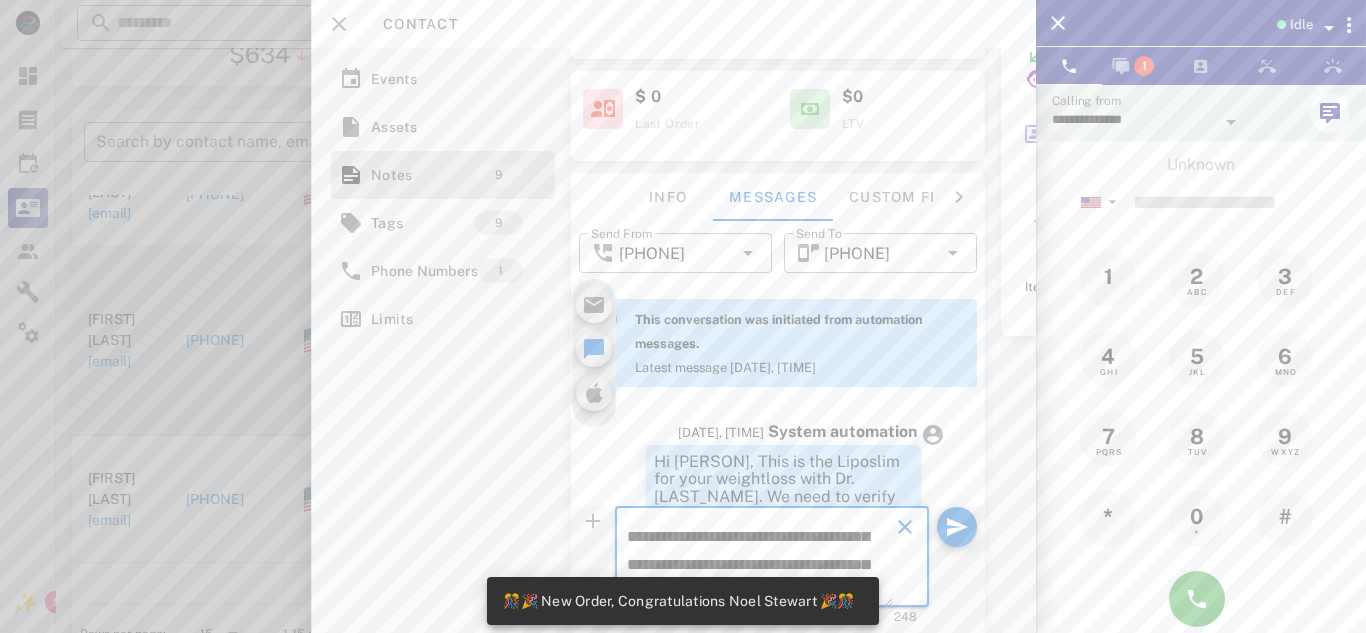 click on "**********" at bounding box center (760, 560) 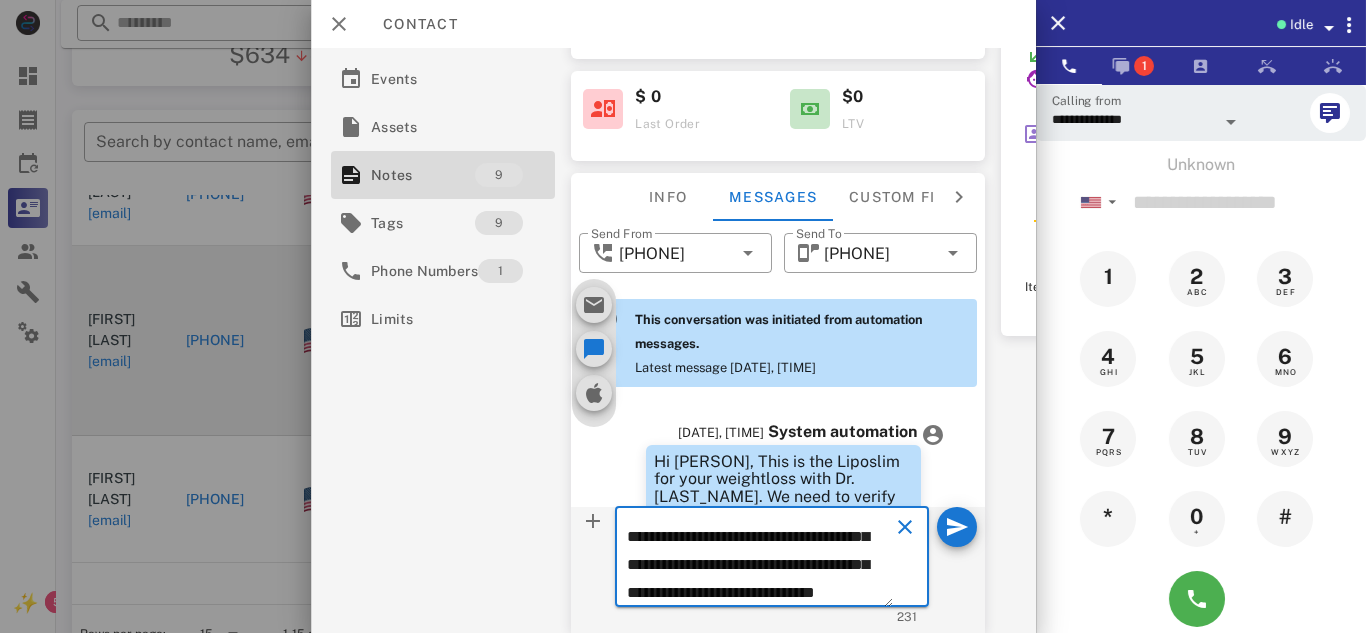 scroll, scrollTop: 153, scrollLeft: 0, axis: vertical 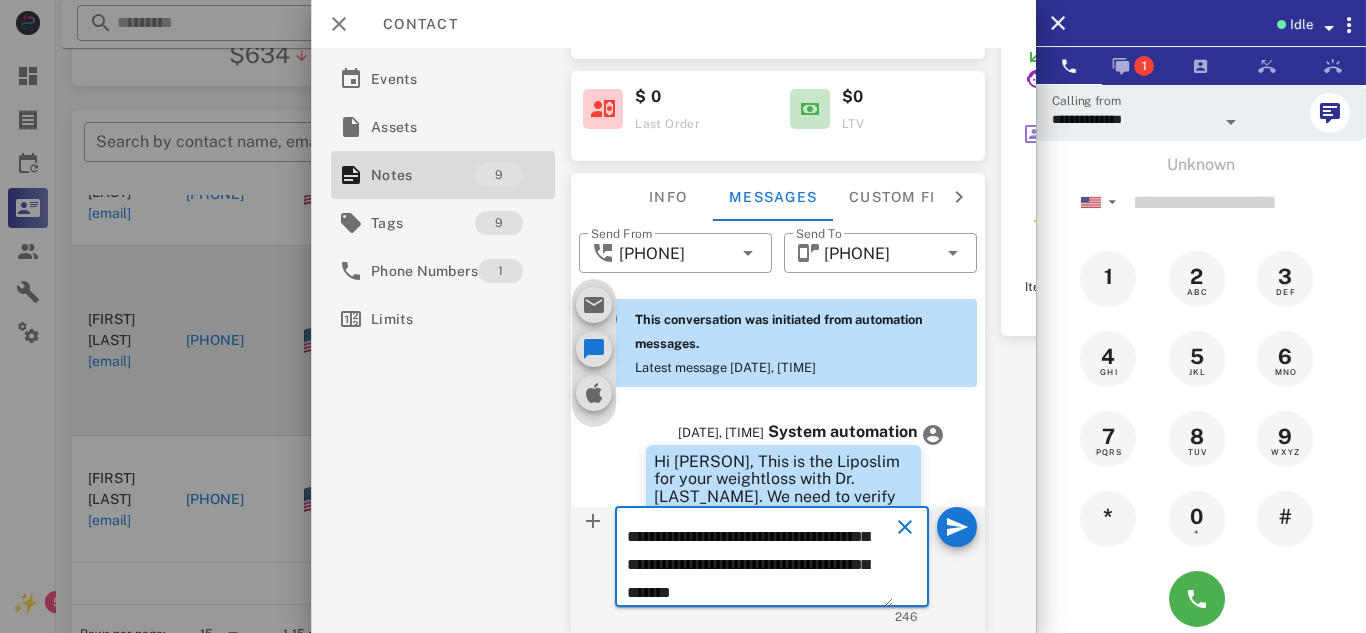 type on "**********" 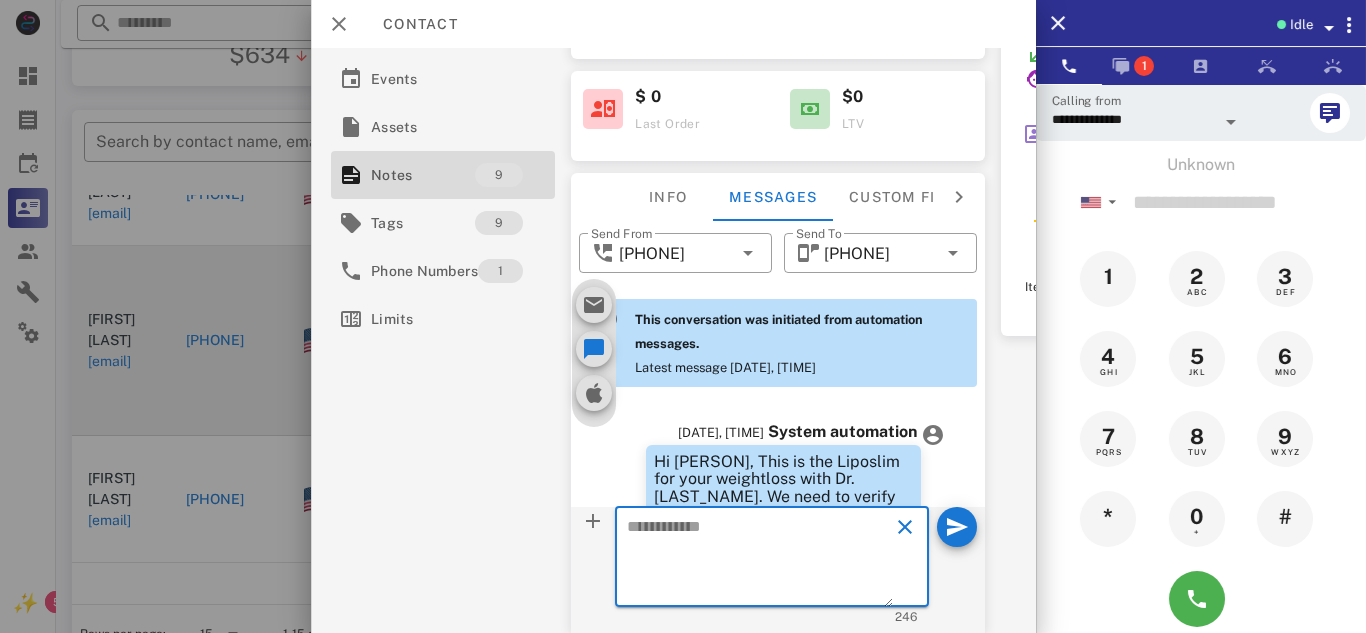 scroll, scrollTop: 0, scrollLeft: 0, axis: both 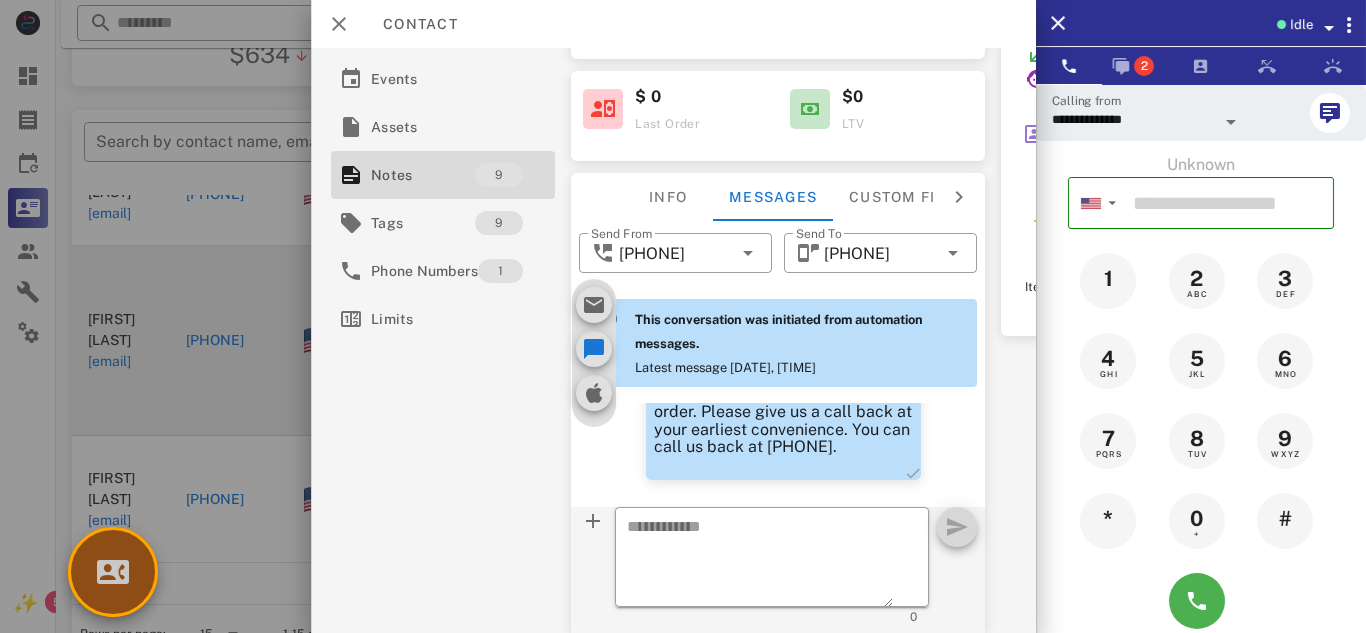 click at bounding box center (113, 572) 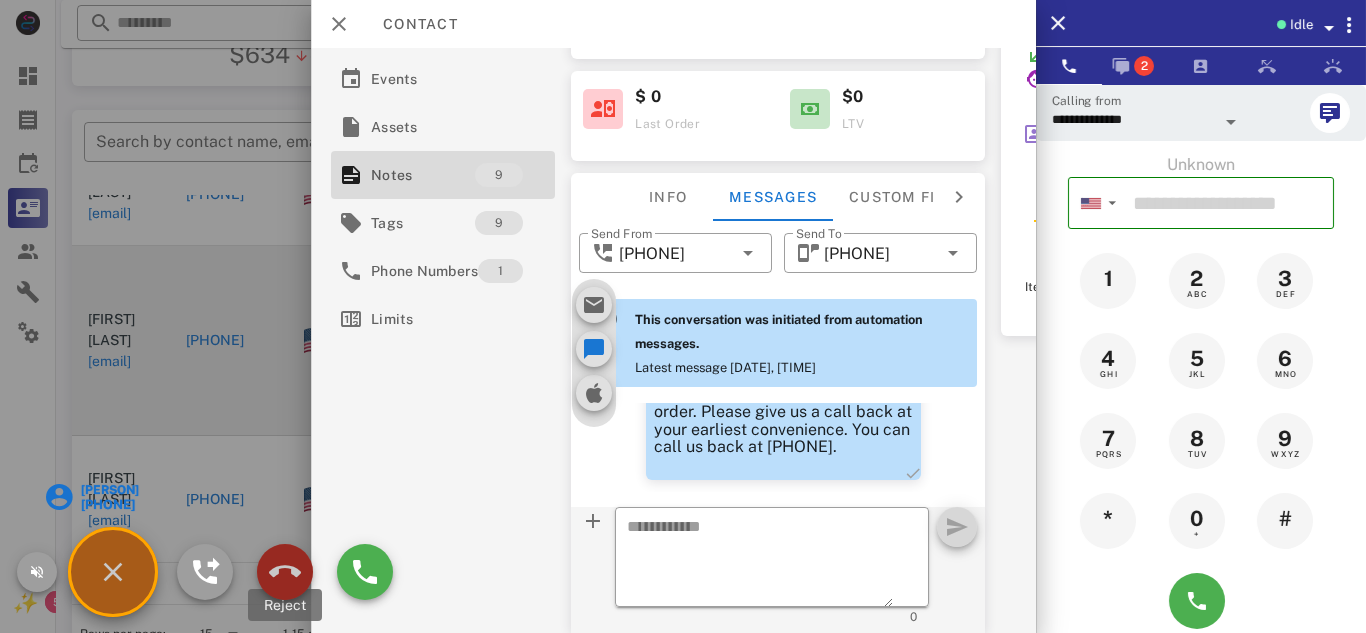 click at bounding box center (285, 572) 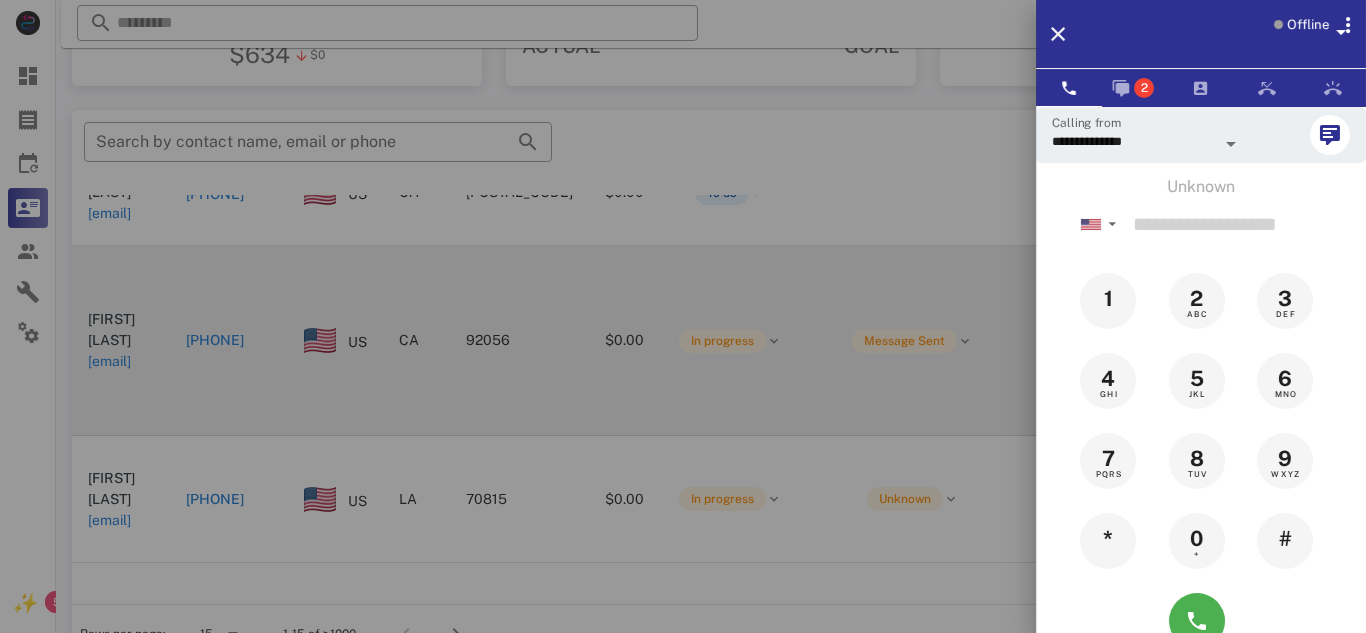 click at bounding box center [683, 316] 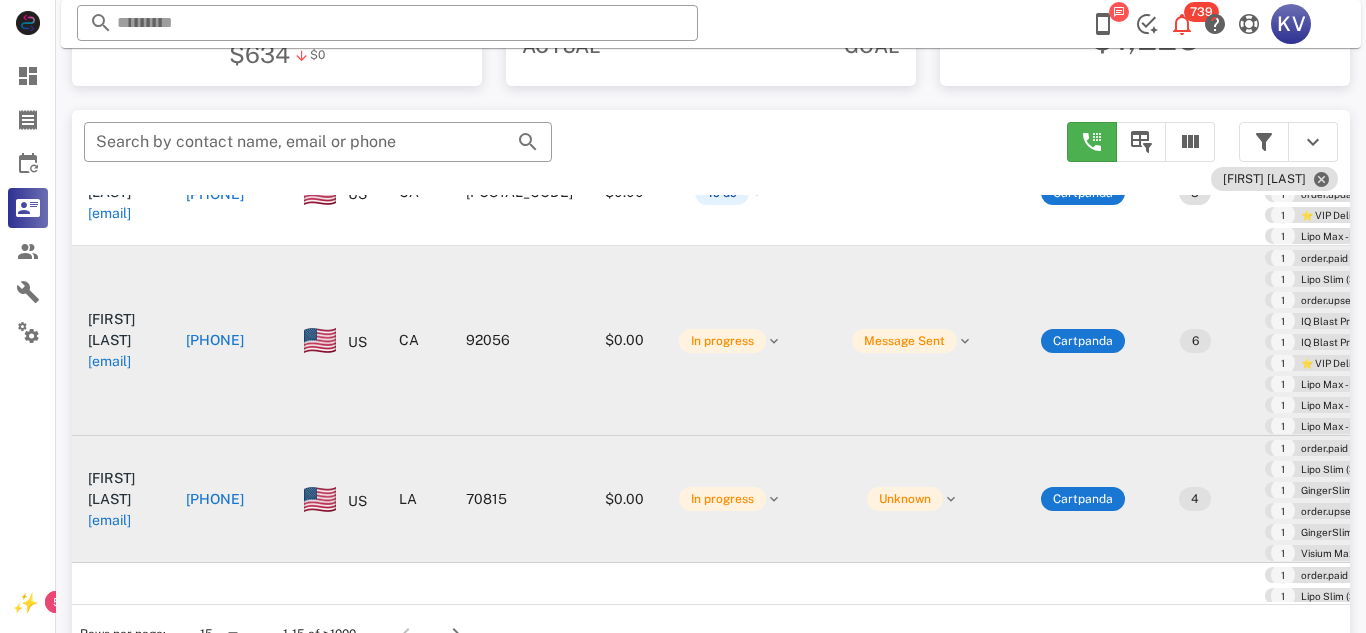 click on "[PHONE]" at bounding box center (215, 499) 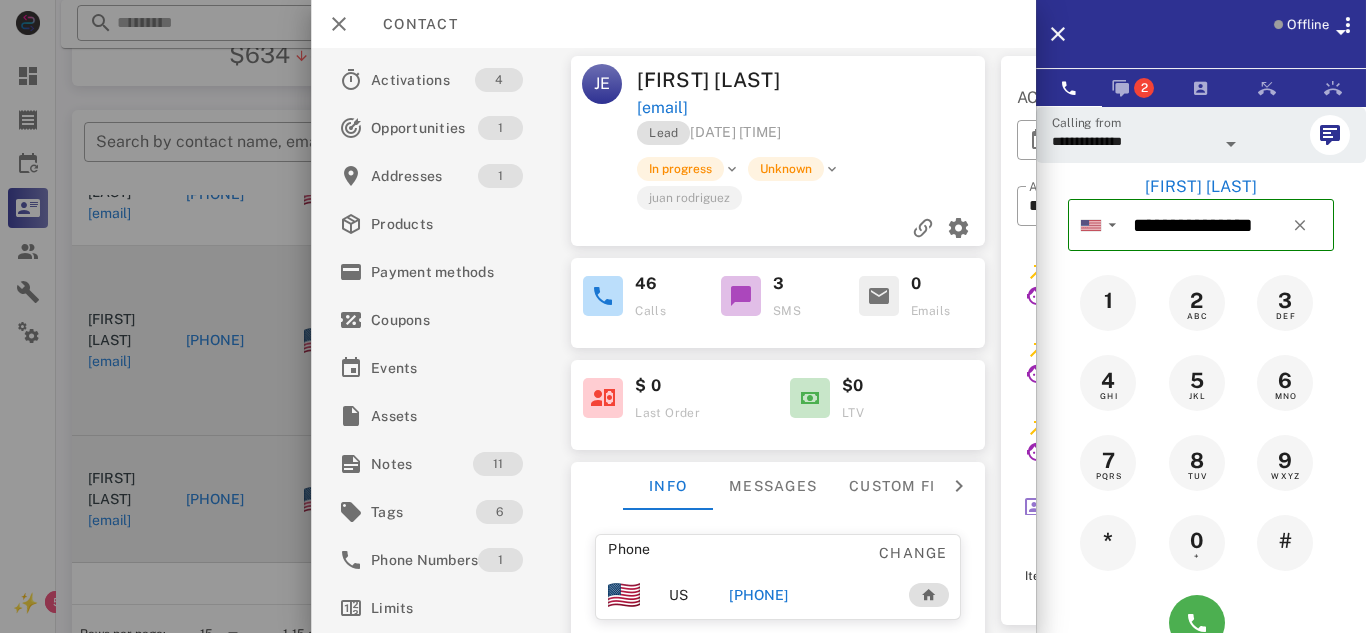 scroll, scrollTop: 20, scrollLeft: 0, axis: vertical 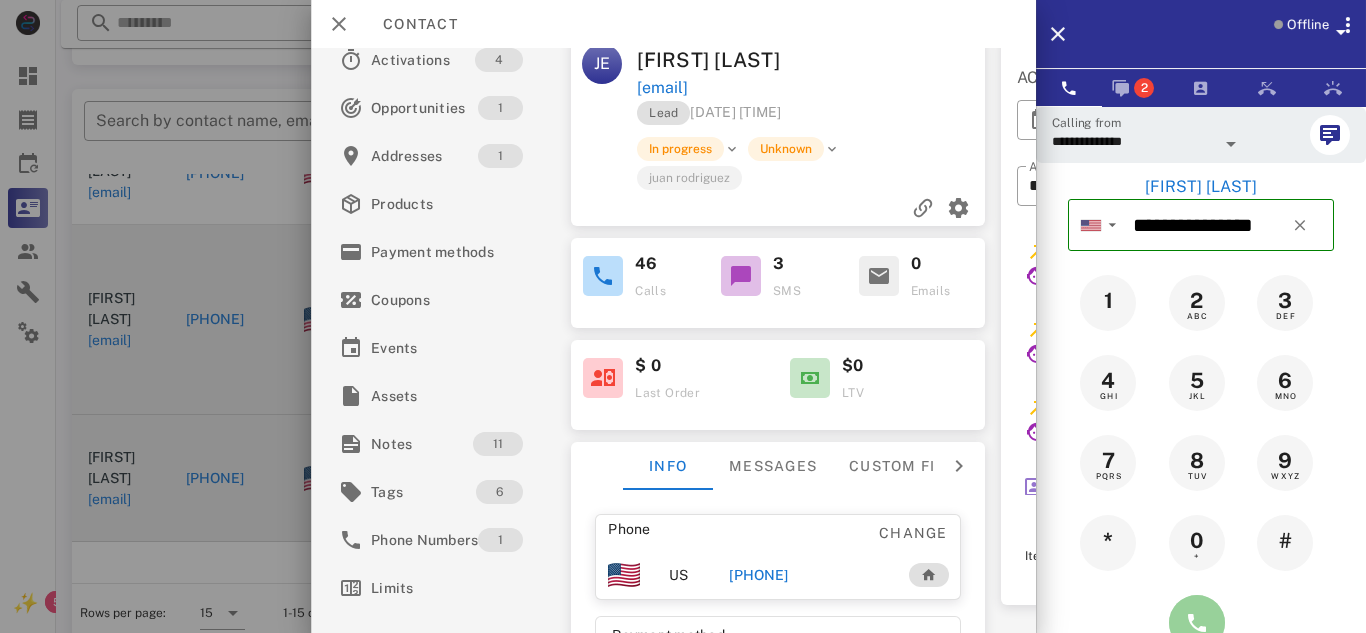 click at bounding box center [1197, 623] 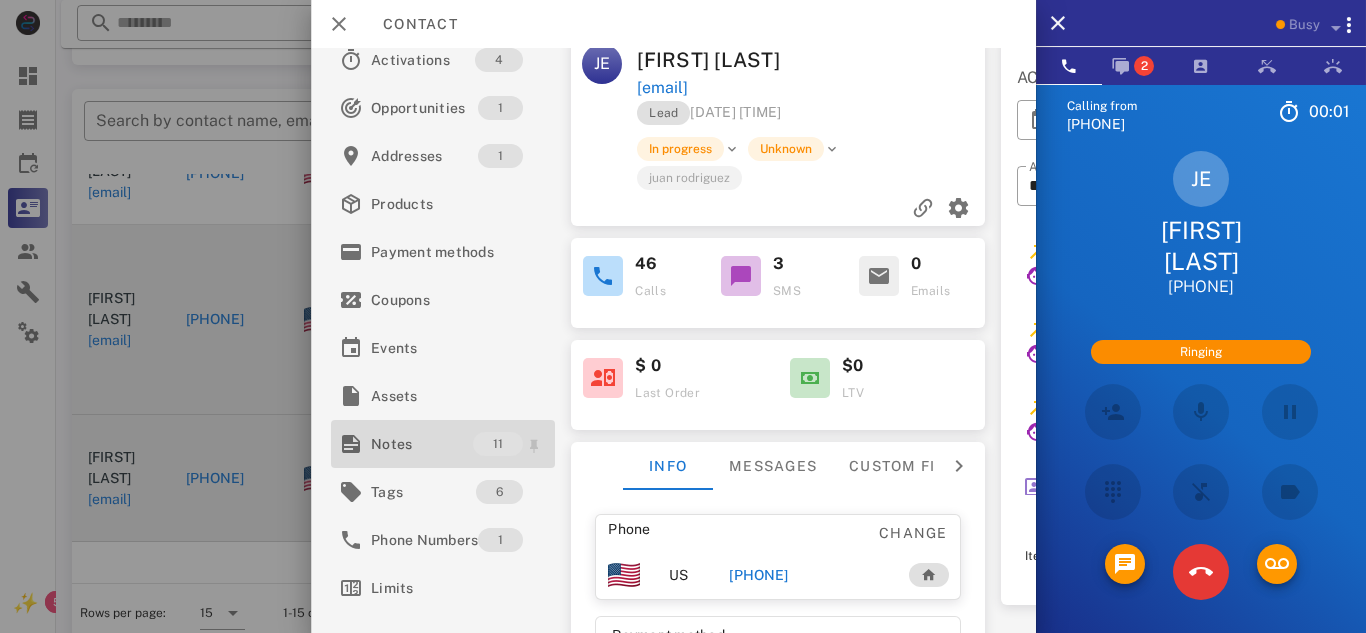 click on "Notes" at bounding box center [422, 444] 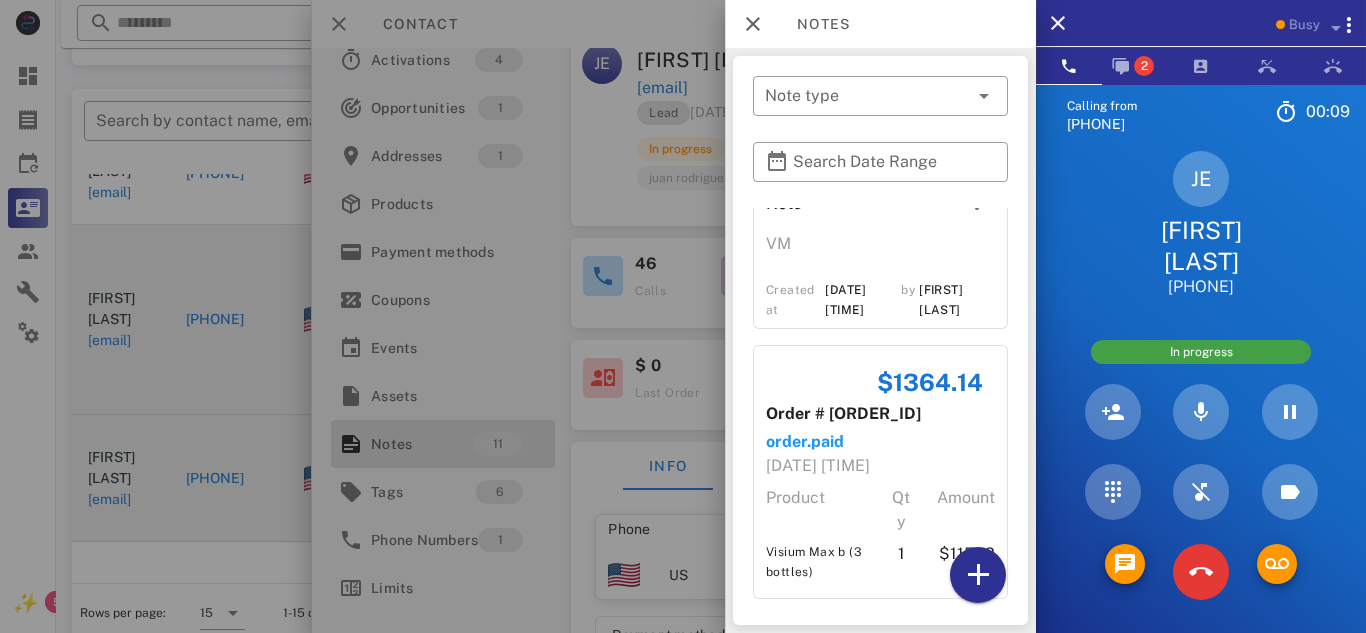 scroll, scrollTop: 1898, scrollLeft: 0, axis: vertical 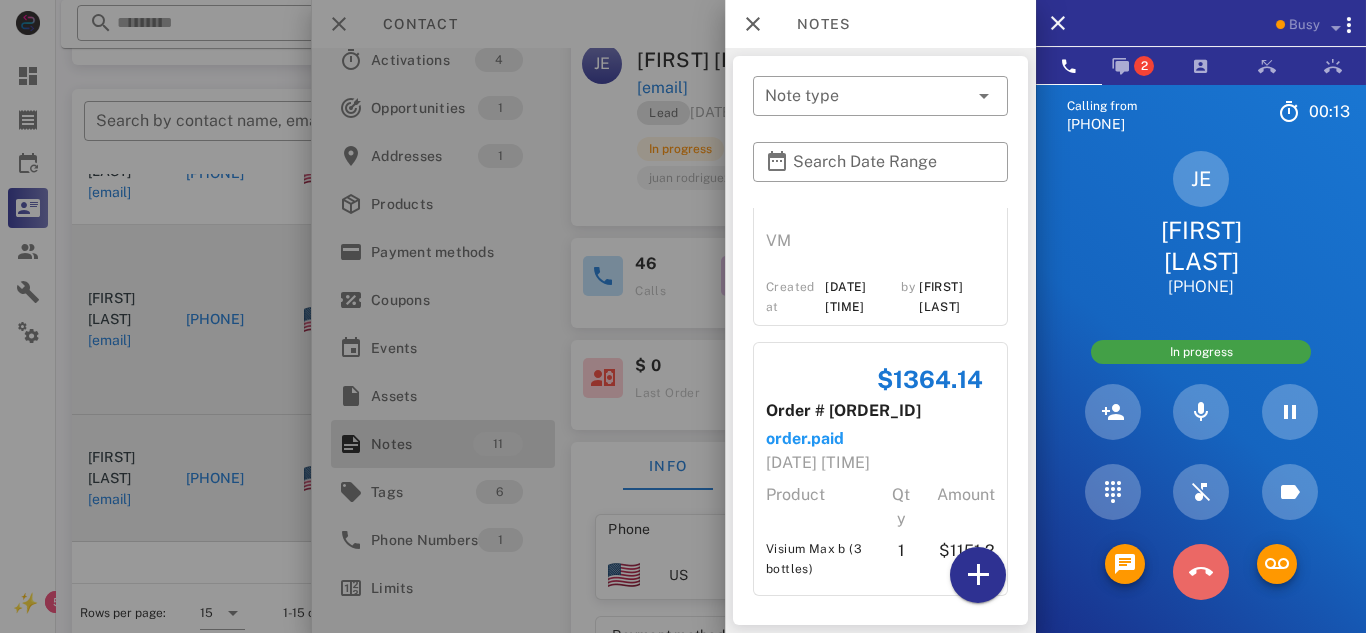 click at bounding box center (1201, 572) 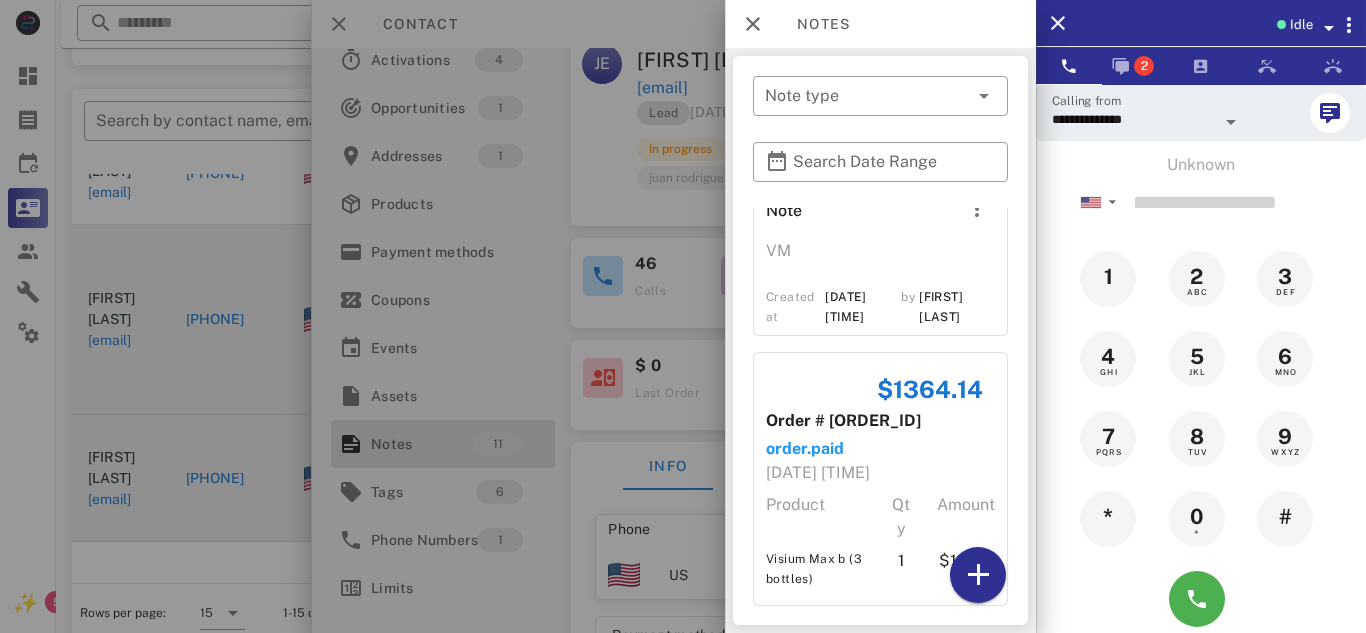 scroll, scrollTop: 1878, scrollLeft: 0, axis: vertical 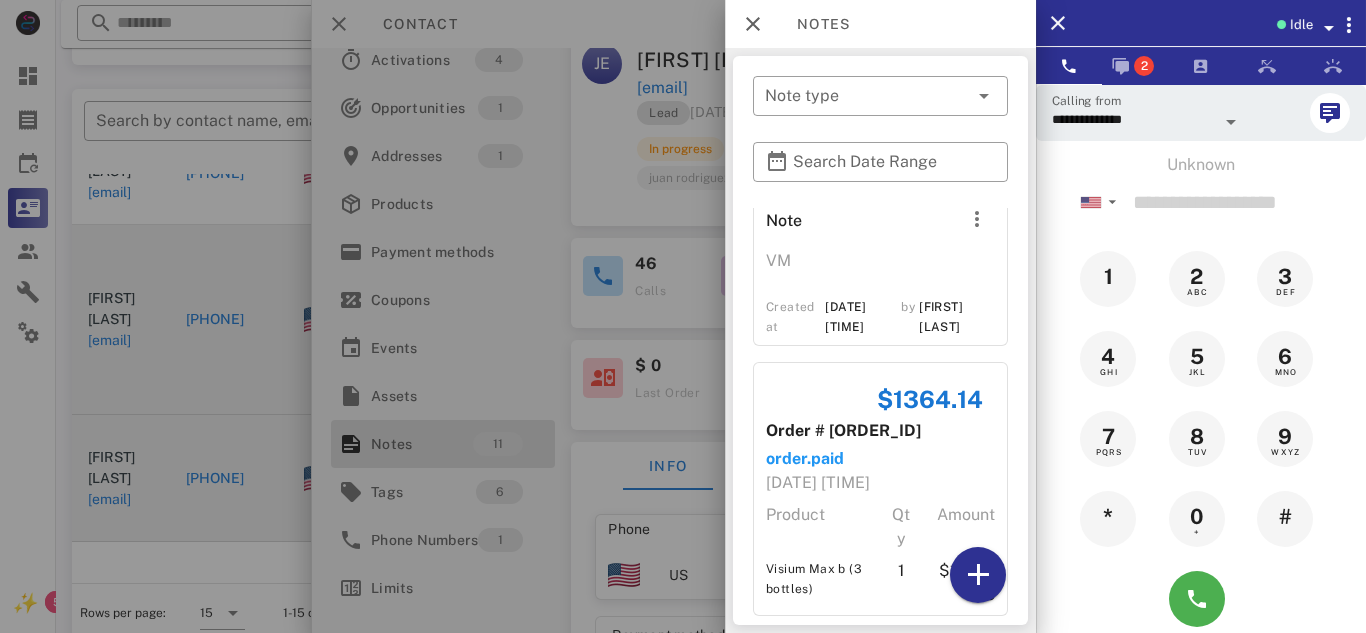 click at bounding box center [683, 316] 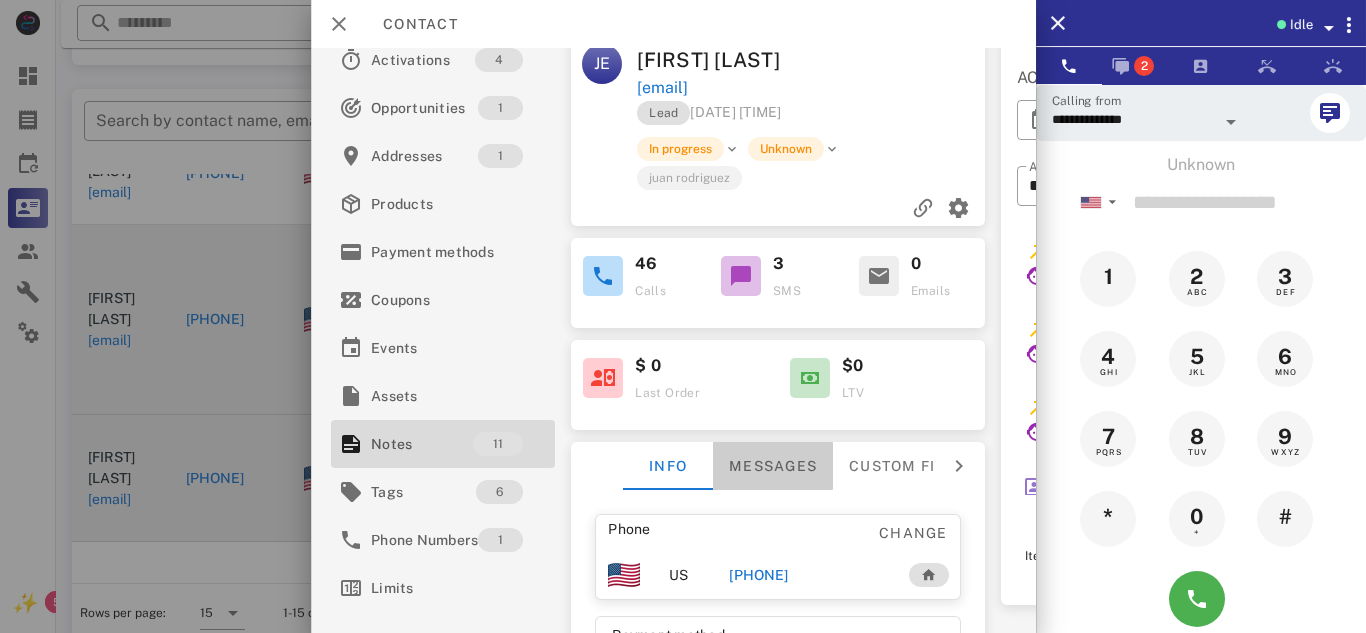 click on "Messages" at bounding box center [773, 466] 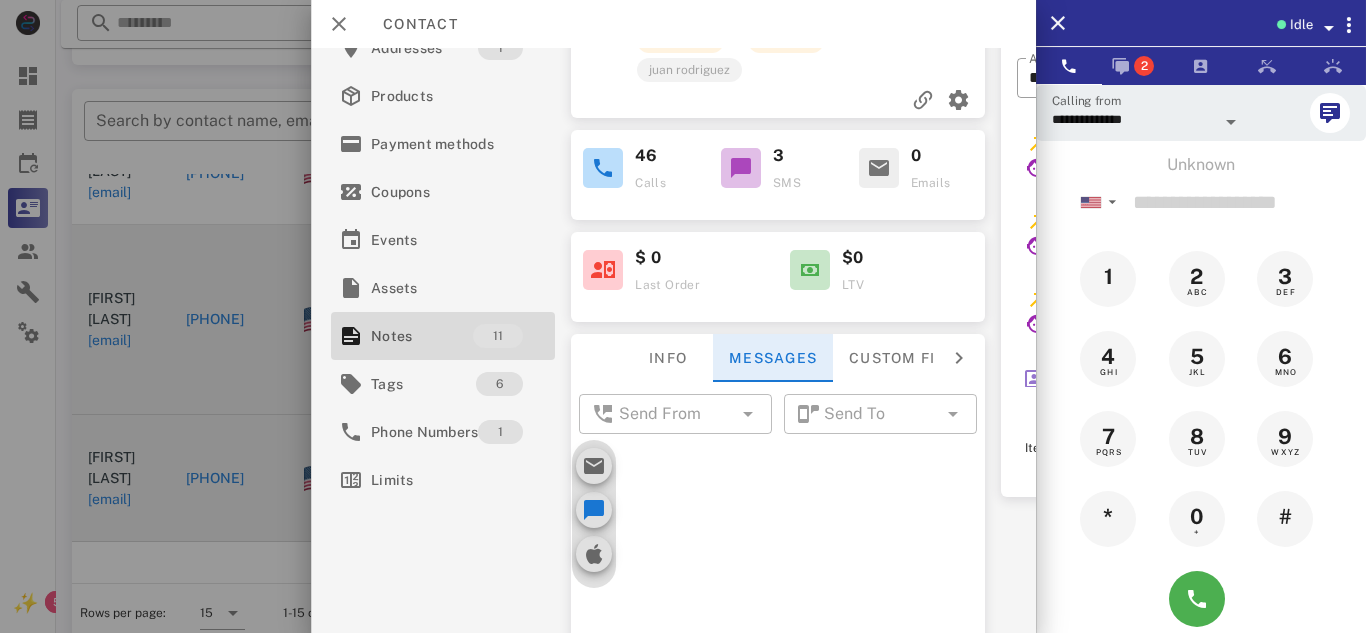 scroll, scrollTop: 158, scrollLeft: 0, axis: vertical 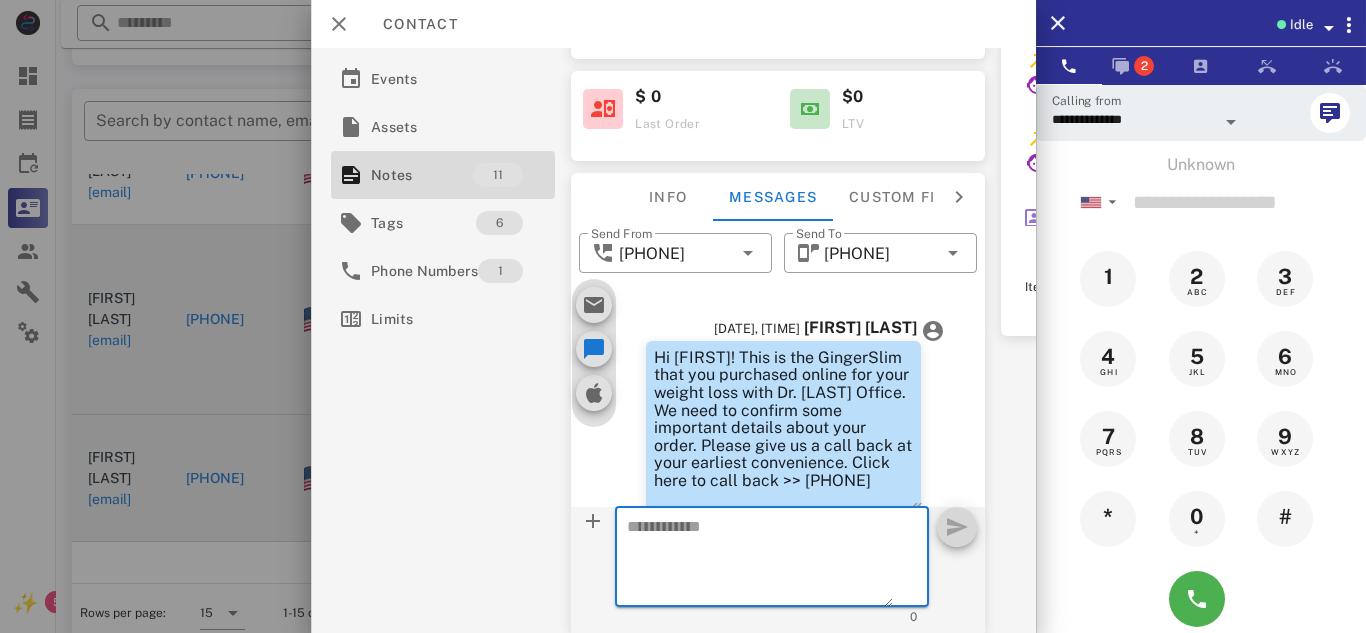 click at bounding box center (760, 557) 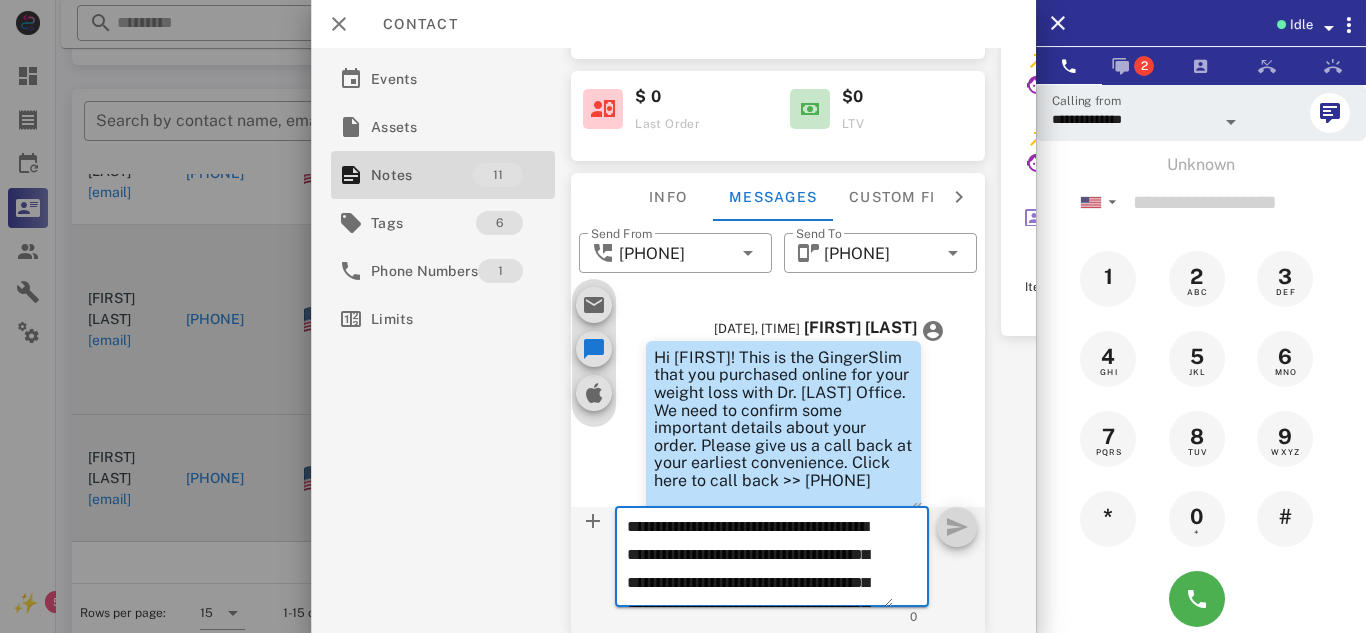 scroll, scrollTop: 153, scrollLeft: 0, axis: vertical 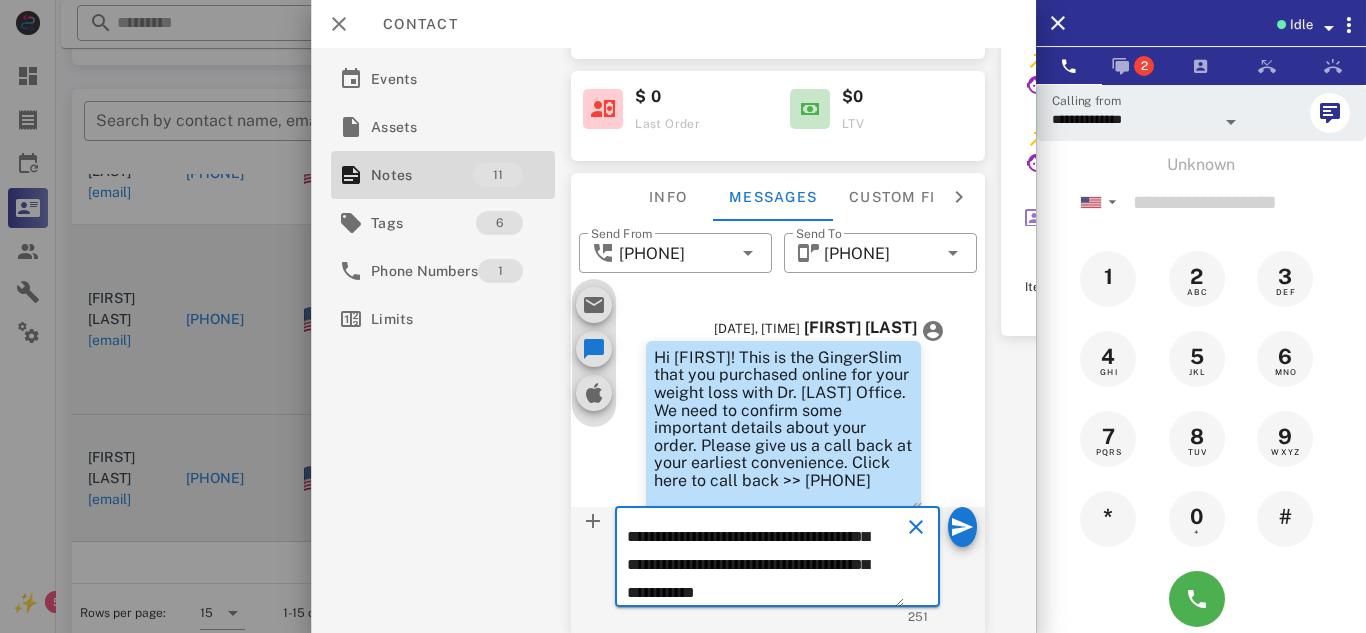 click on "**********" at bounding box center (765, 560) 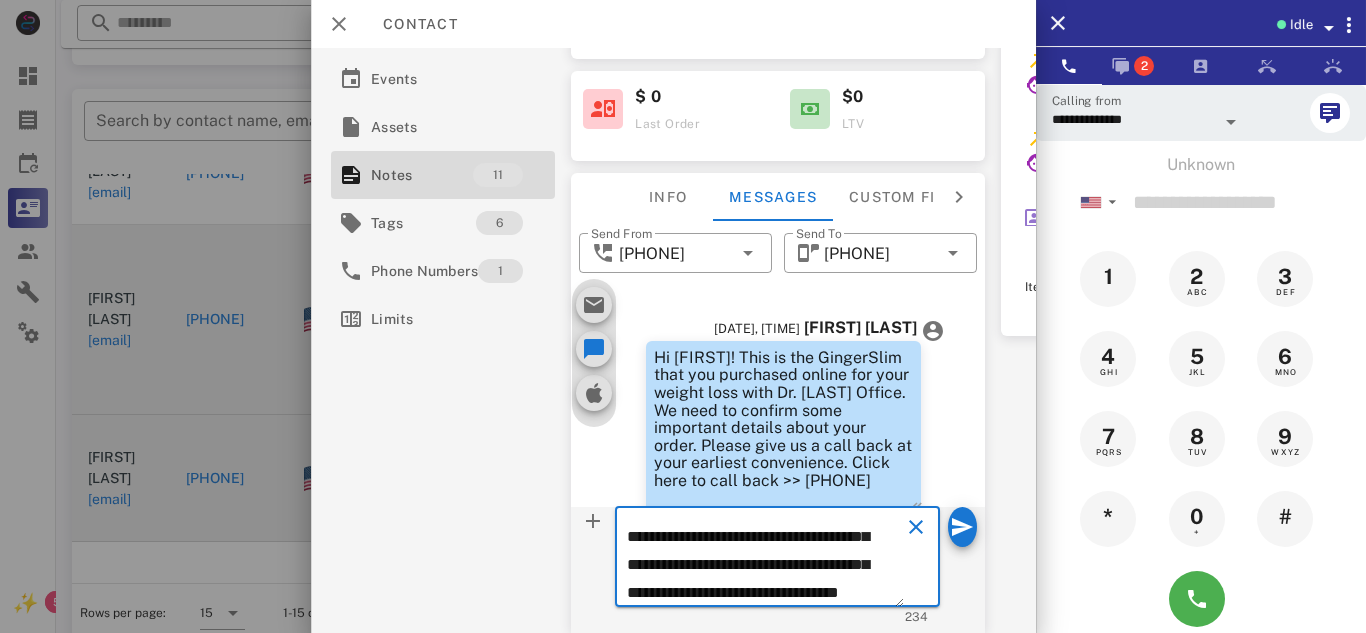 scroll, scrollTop: 153, scrollLeft: 0, axis: vertical 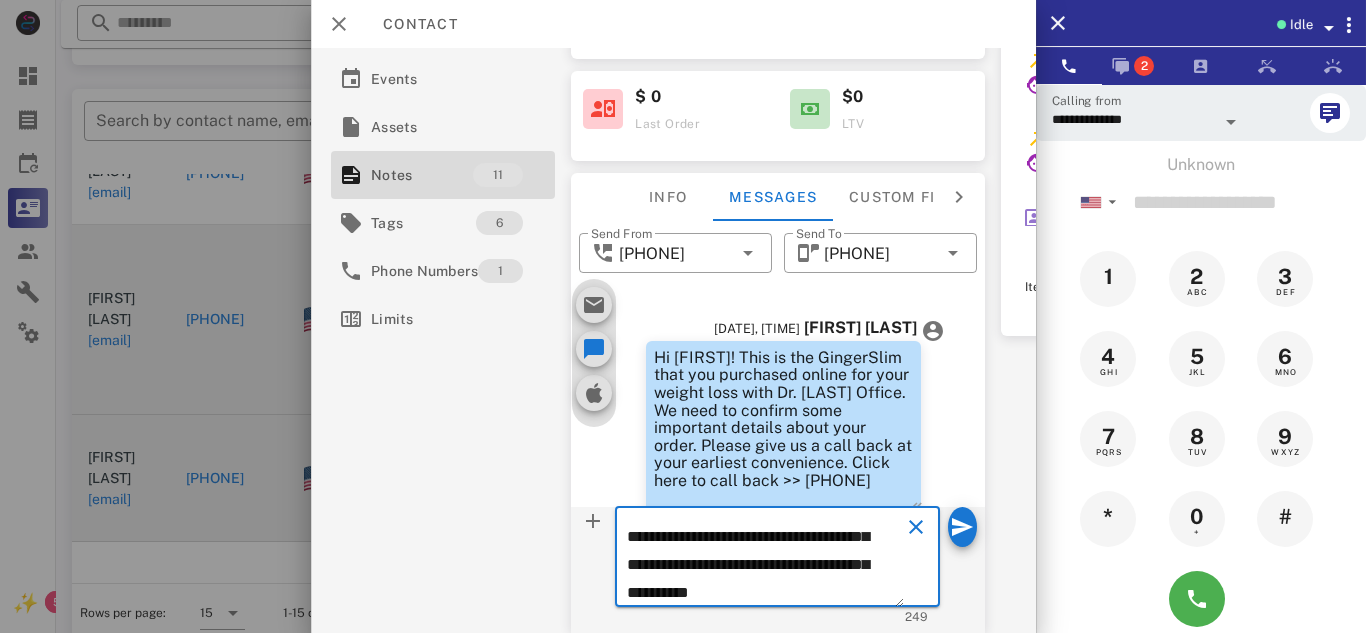 type on "**********" 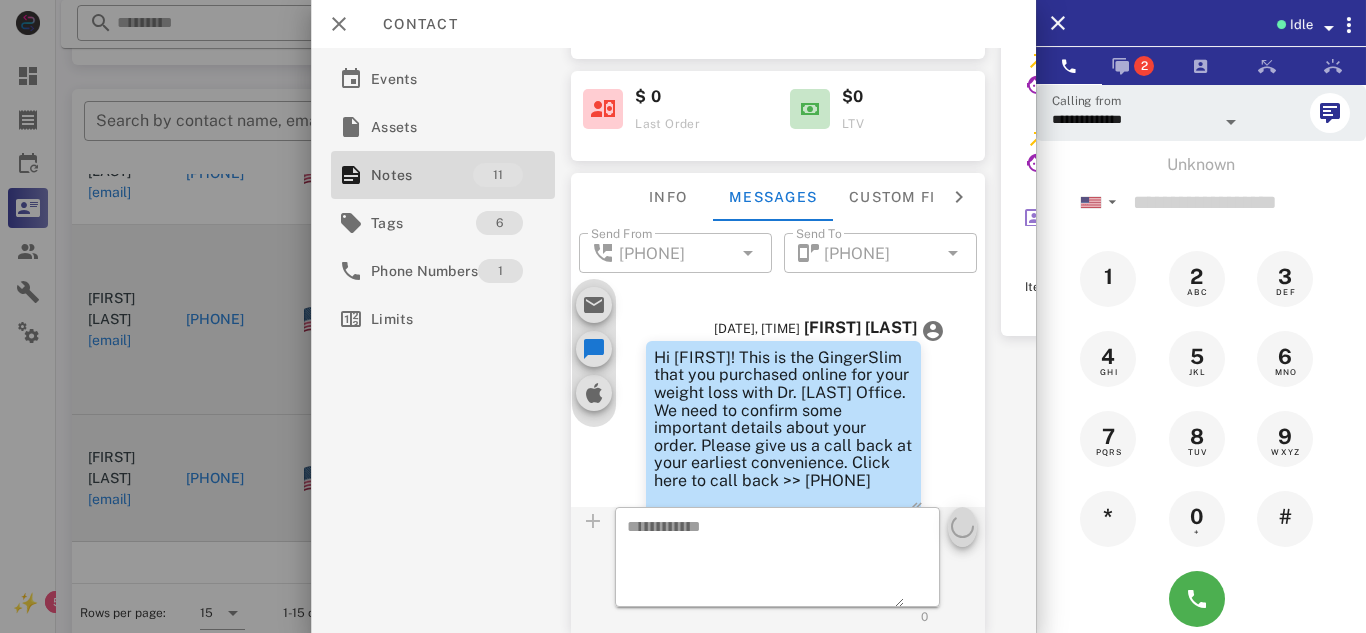 scroll, scrollTop: 0, scrollLeft: 0, axis: both 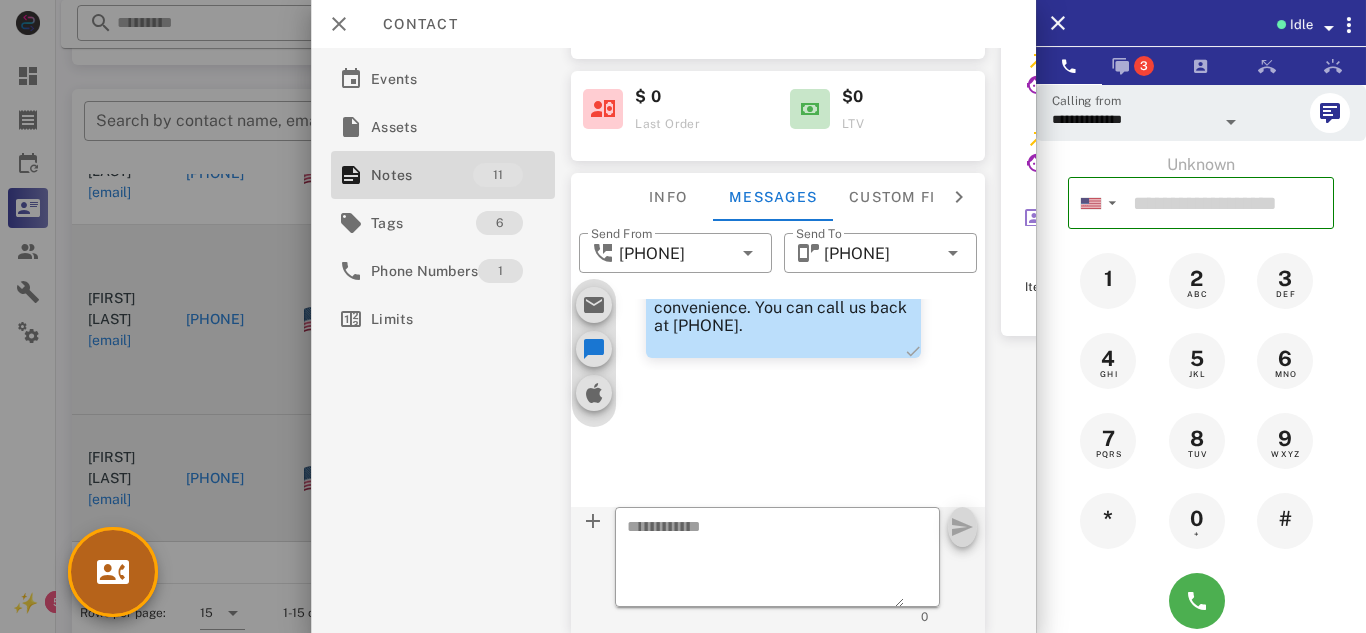 click at bounding box center (113, 572) 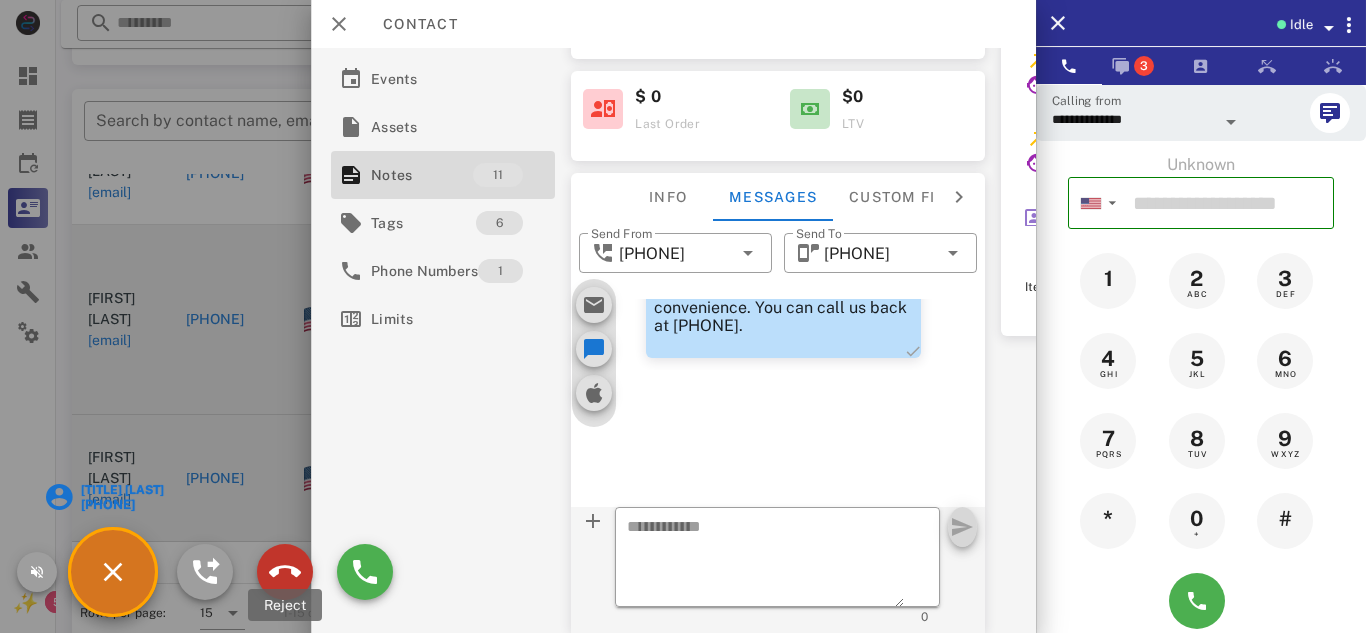 click at bounding box center (285, 572) 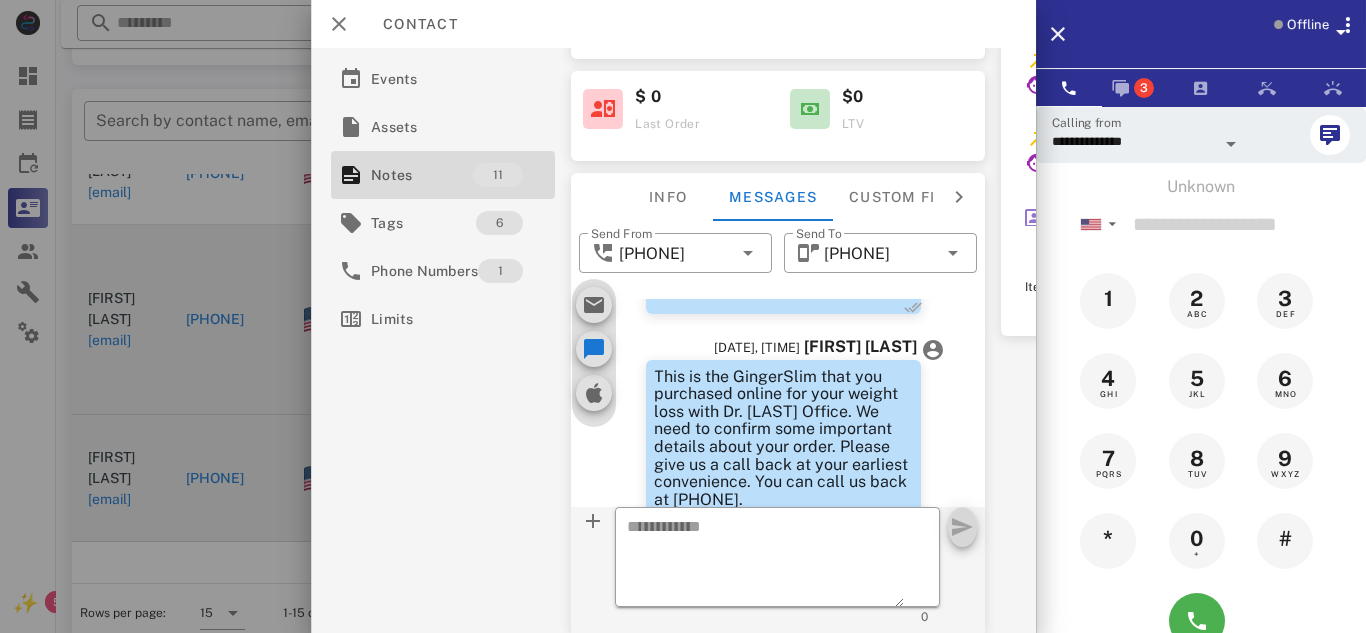 scroll, scrollTop: 1072, scrollLeft: 0, axis: vertical 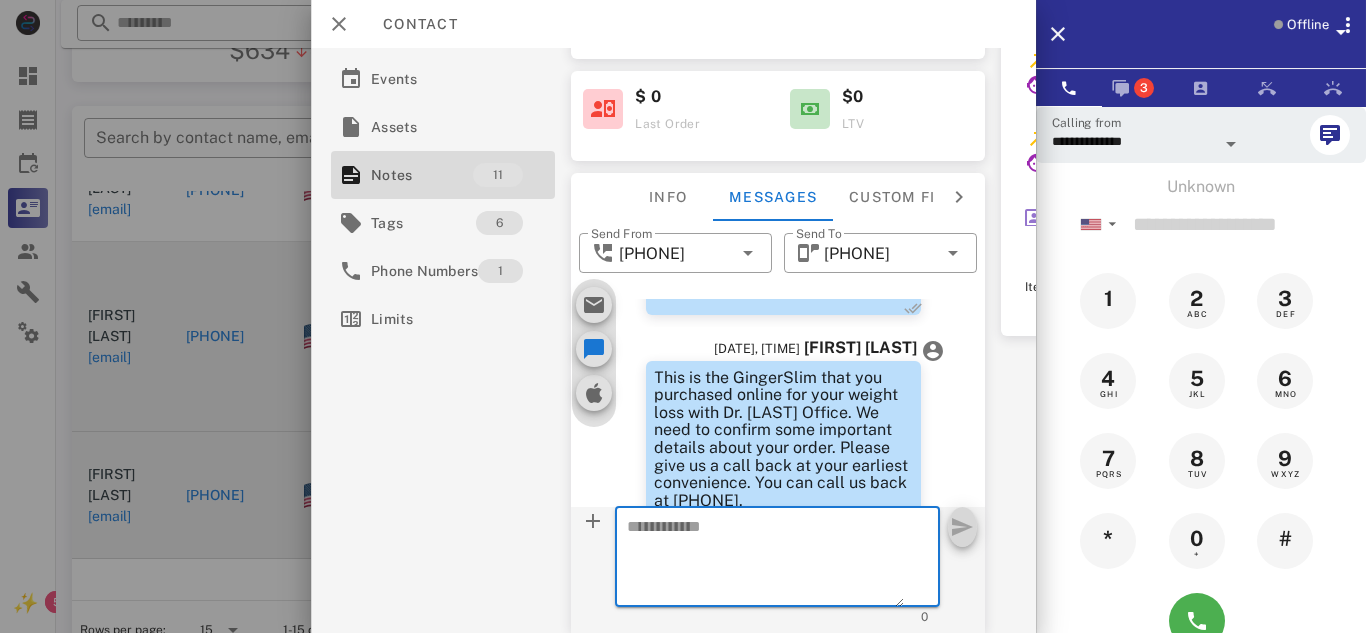 click at bounding box center (683, 316) 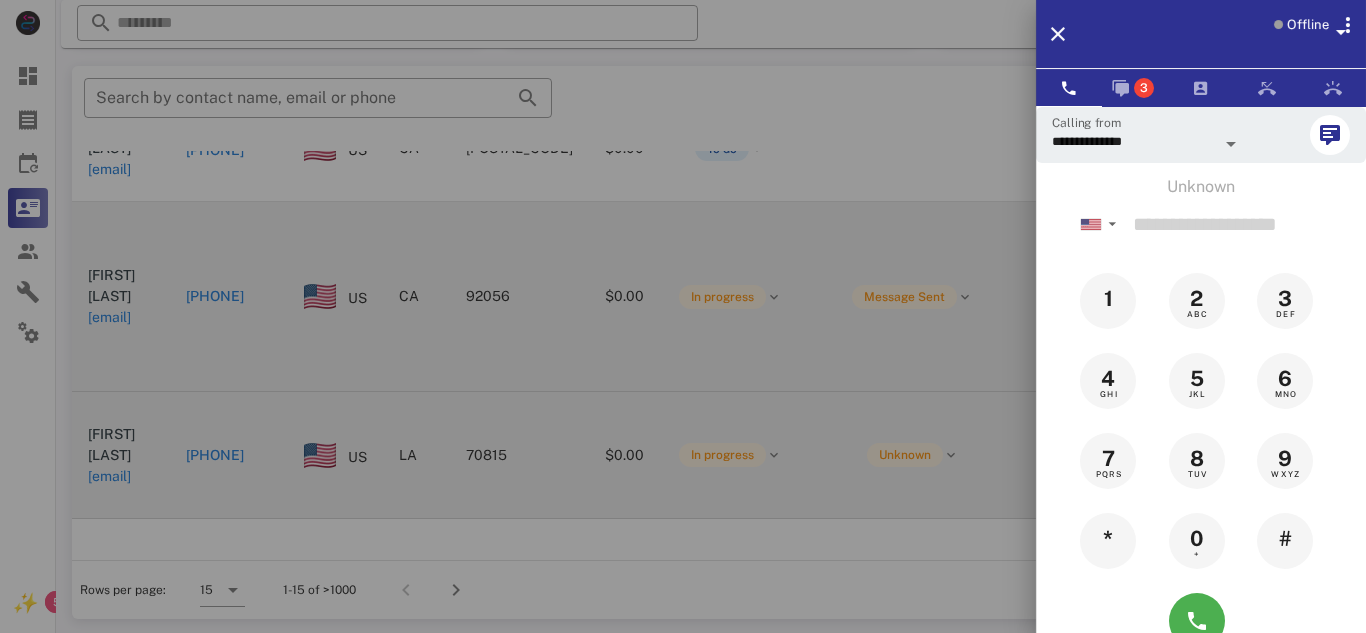 scroll, scrollTop: 380, scrollLeft: 0, axis: vertical 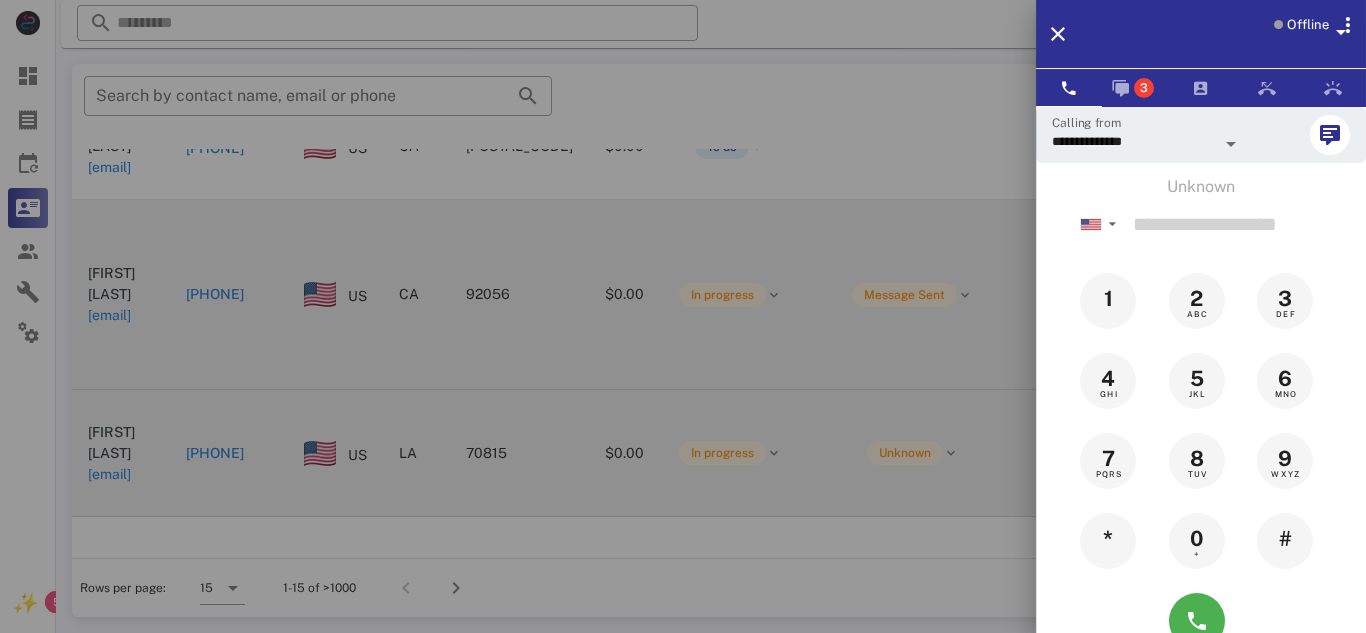 click at bounding box center [683, 316] 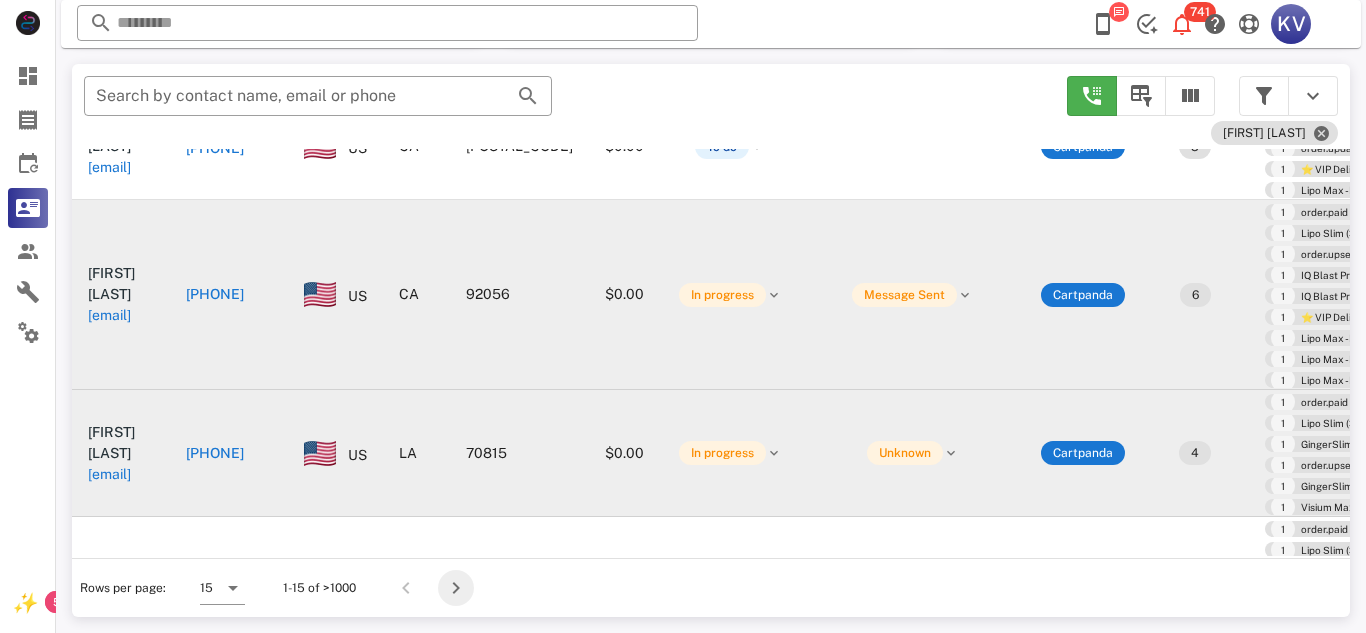 click at bounding box center [456, 588] 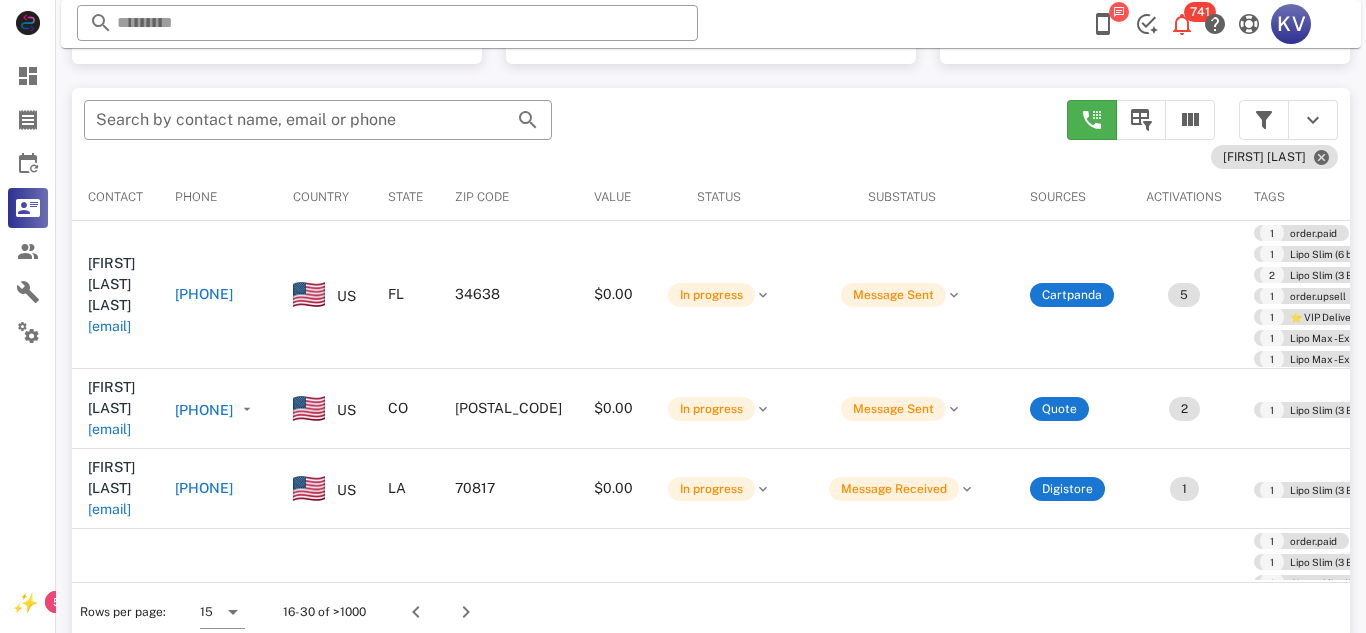 scroll, scrollTop: 380, scrollLeft: 0, axis: vertical 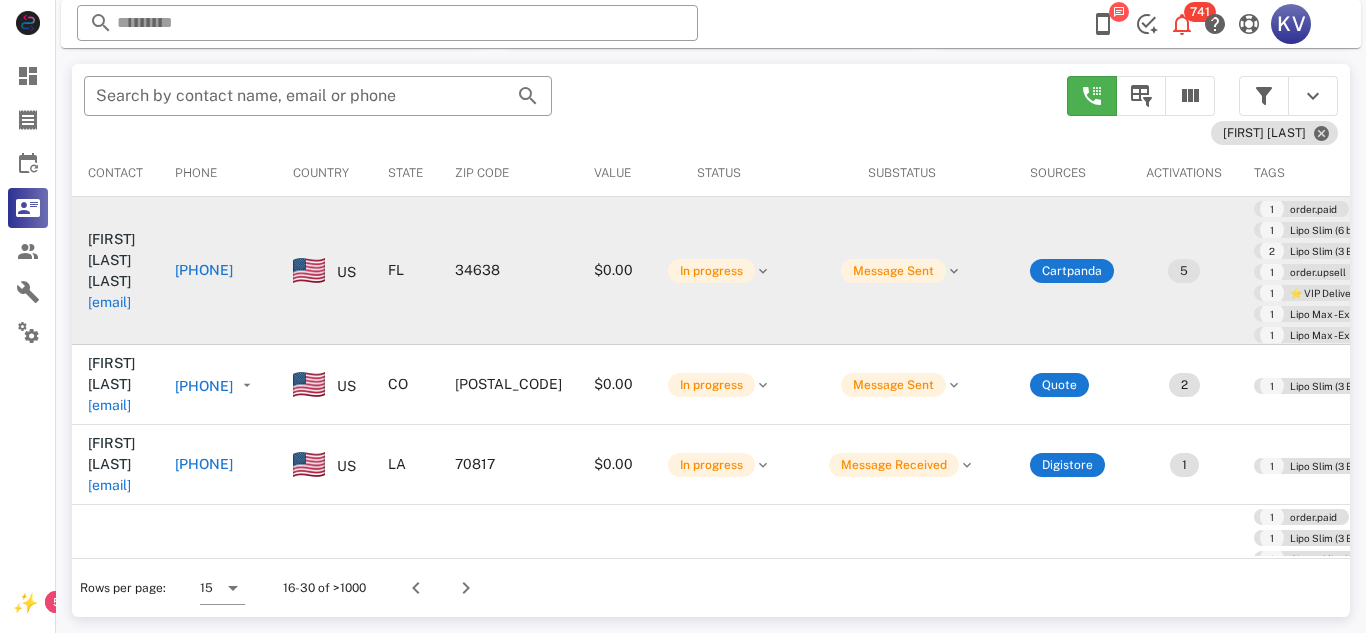 click on "[PHONE]" at bounding box center (204, 270) 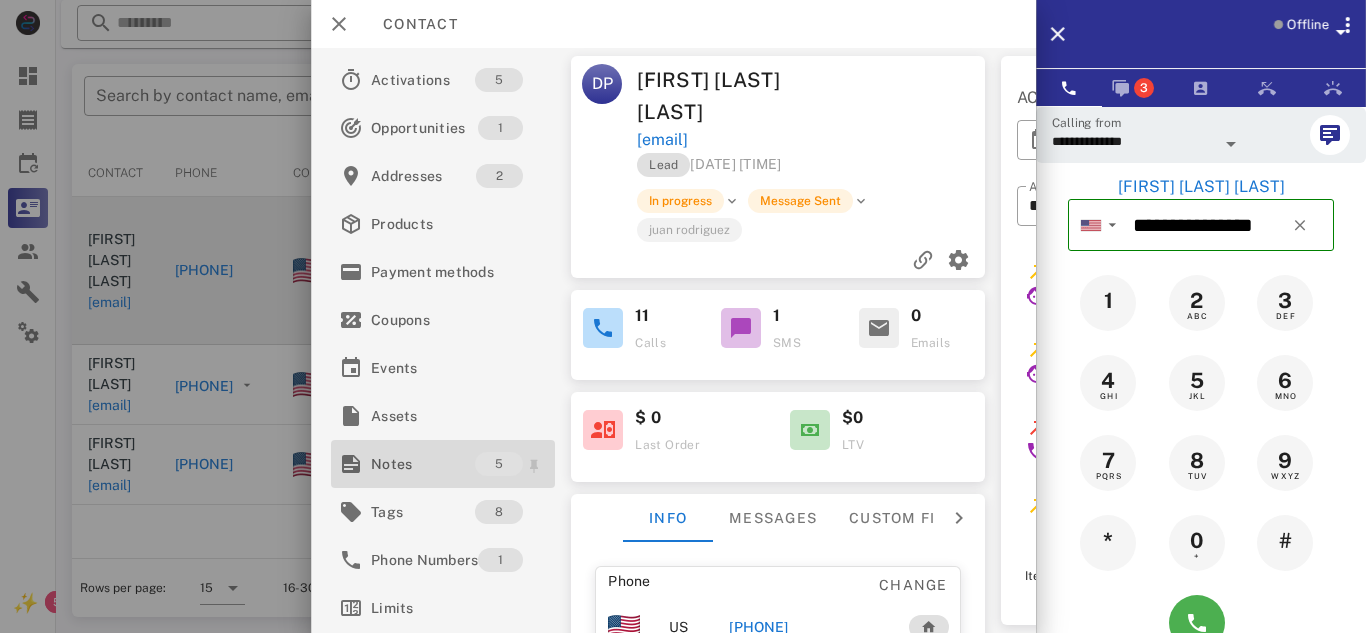 click on "Notes" at bounding box center [423, 464] 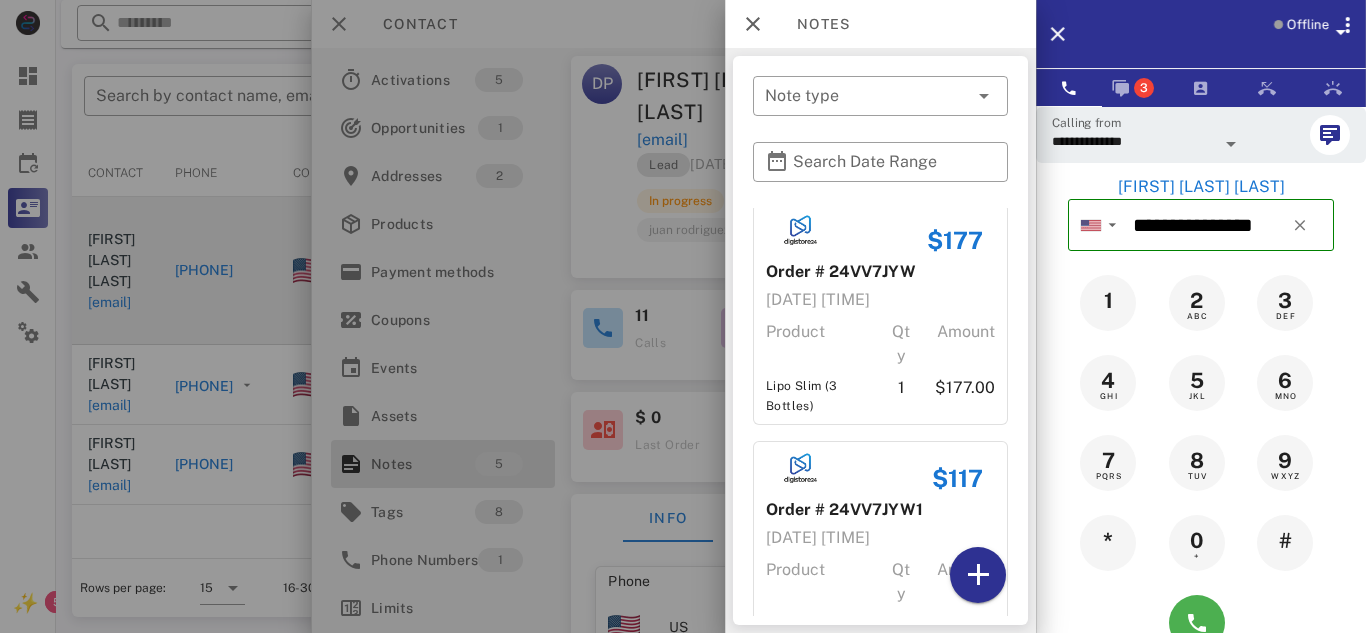 scroll, scrollTop: 0, scrollLeft: 0, axis: both 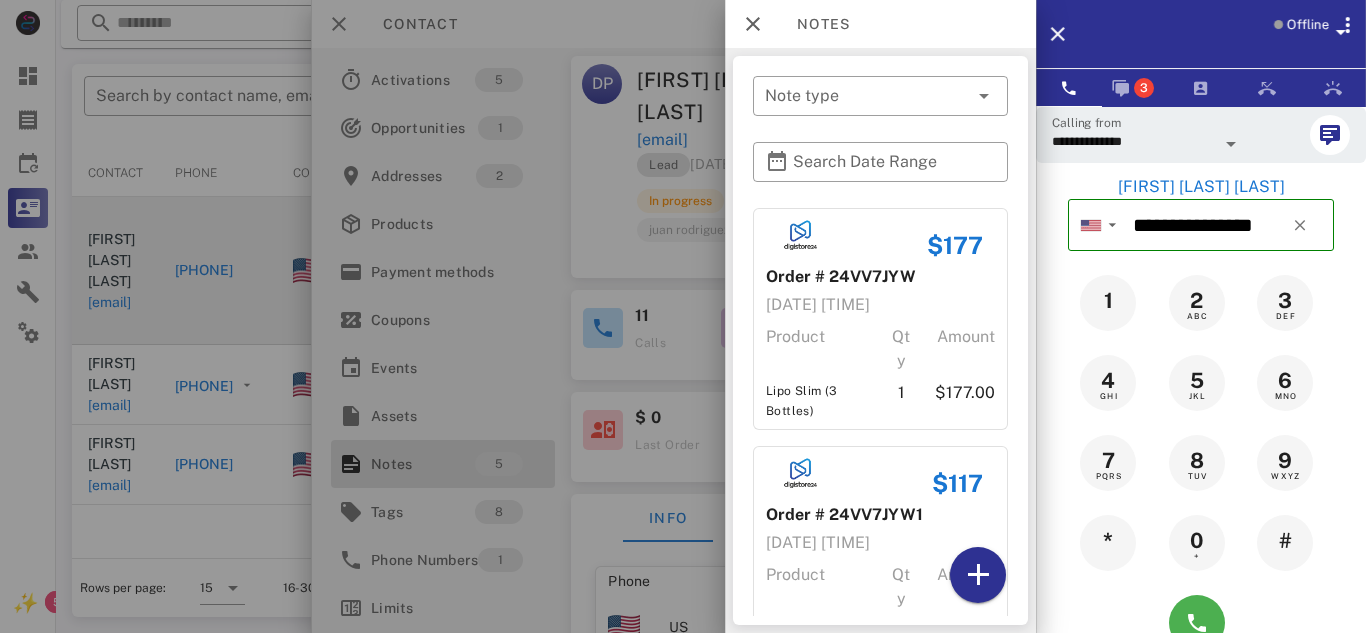 click at bounding box center [683, 316] 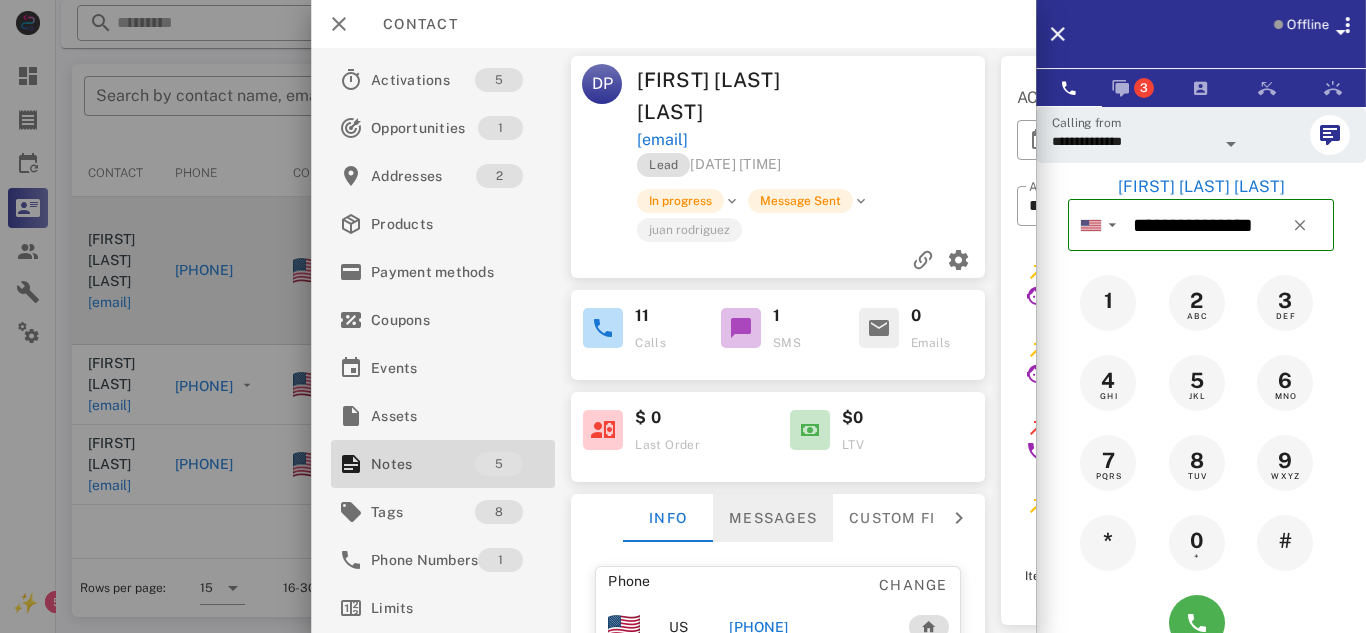 click on "Messages" at bounding box center (773, 518) 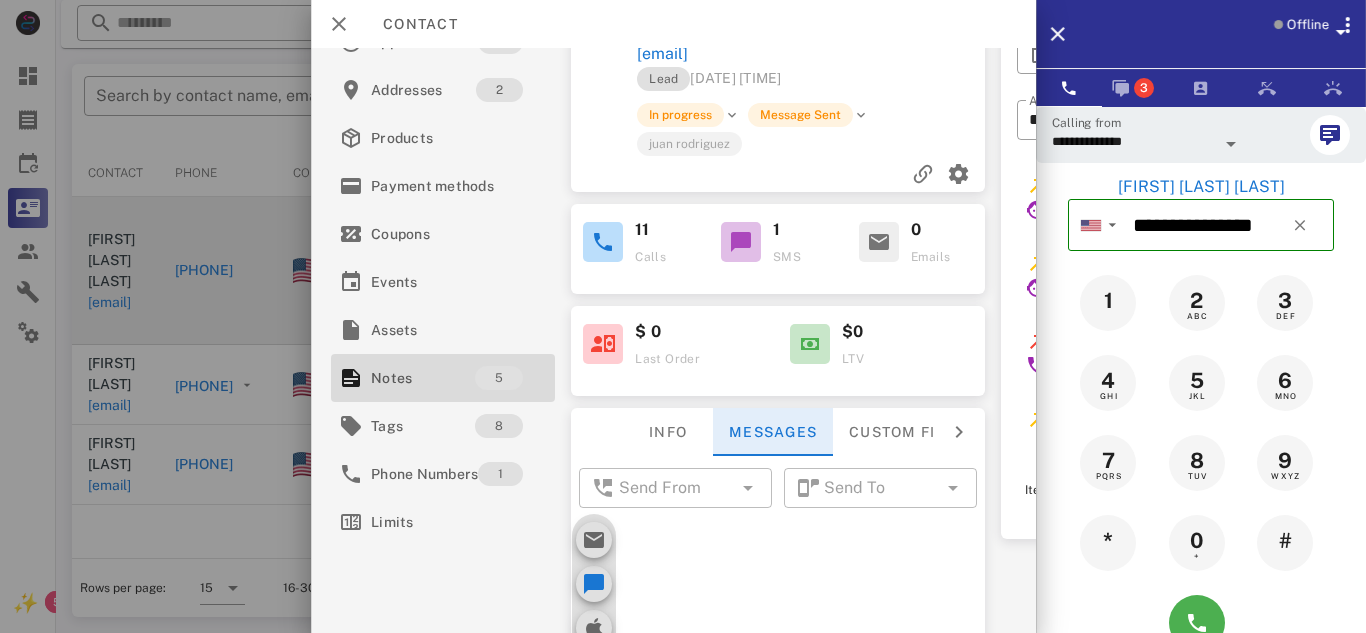 scroll, scrollTop: 112, scrollLeft: 0, axis: vertical 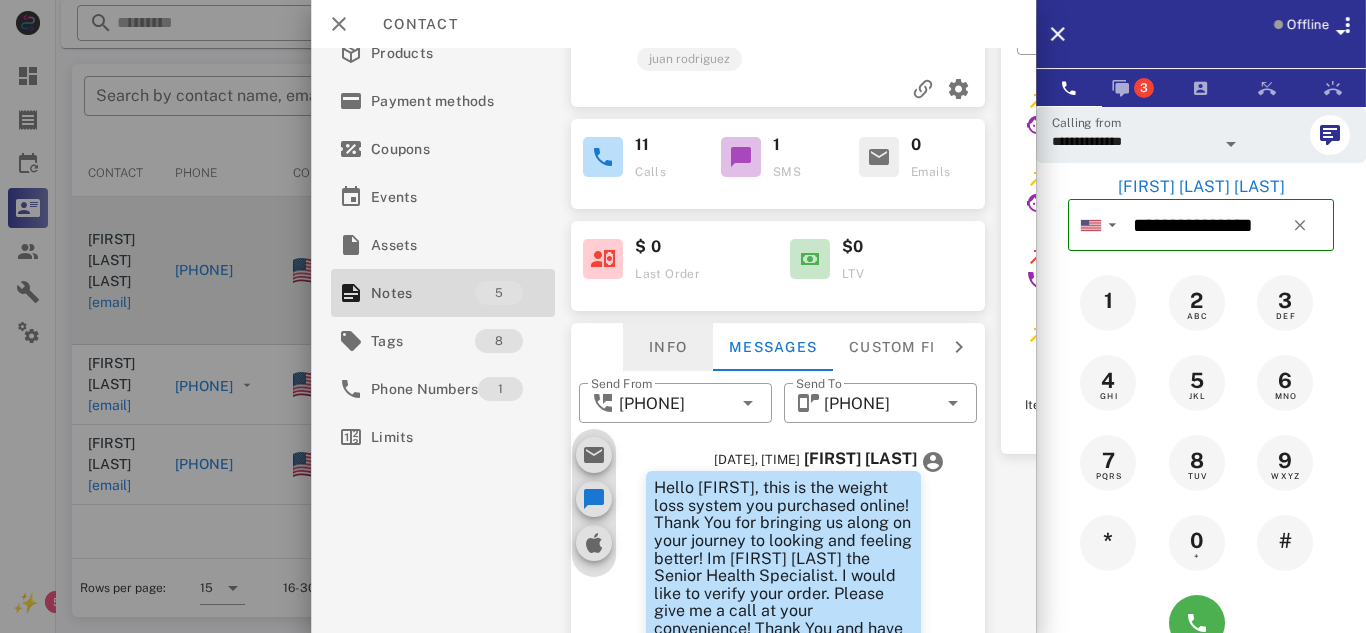 click on "Info" at bounding box center [668, 347] 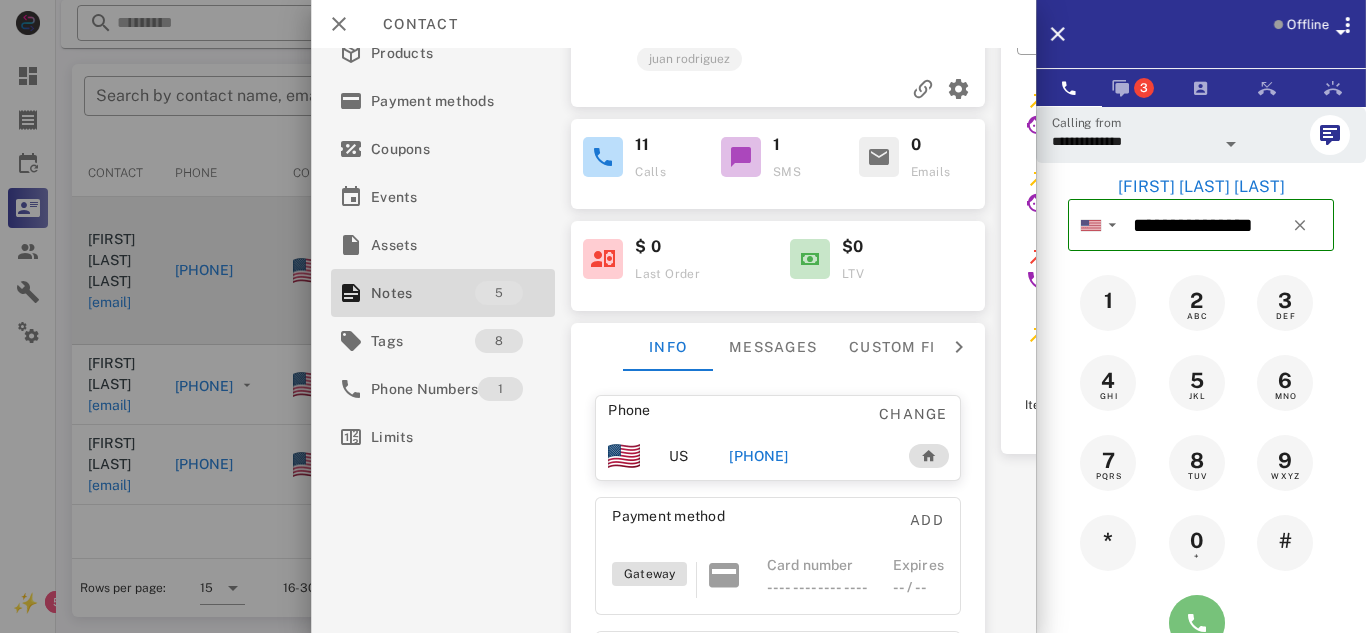 click at bounding box center (1197, 623) 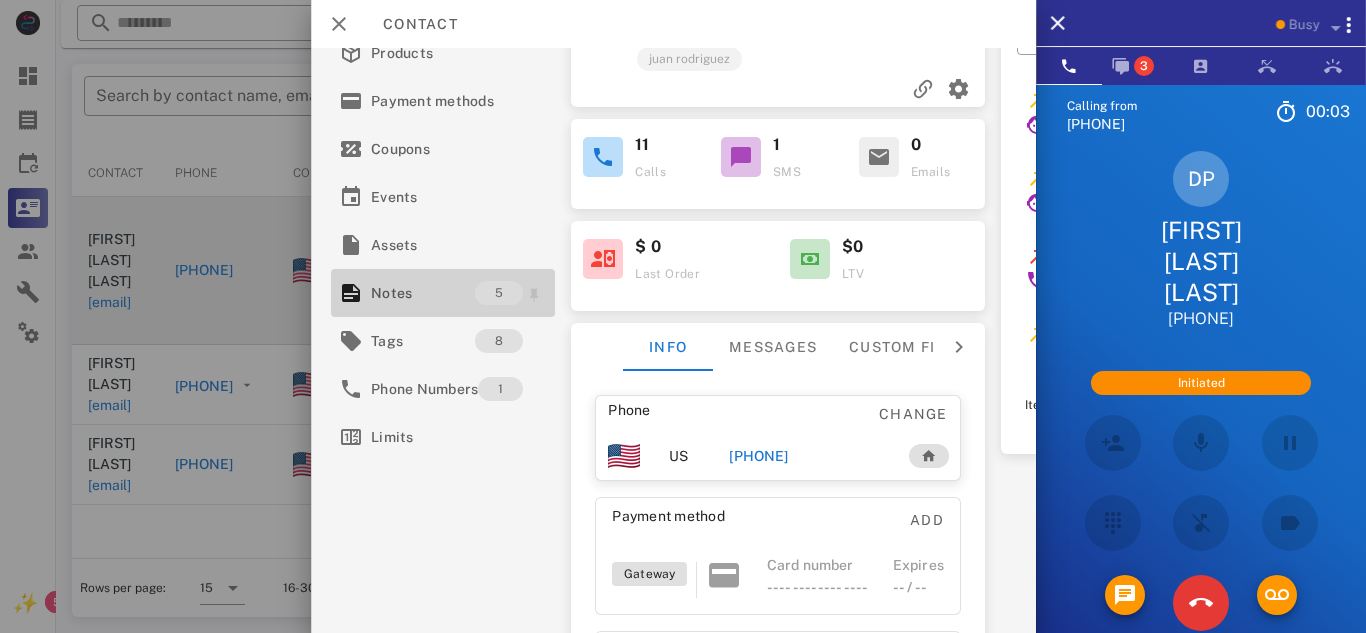 click on "5" at bounding box center [499, 293] 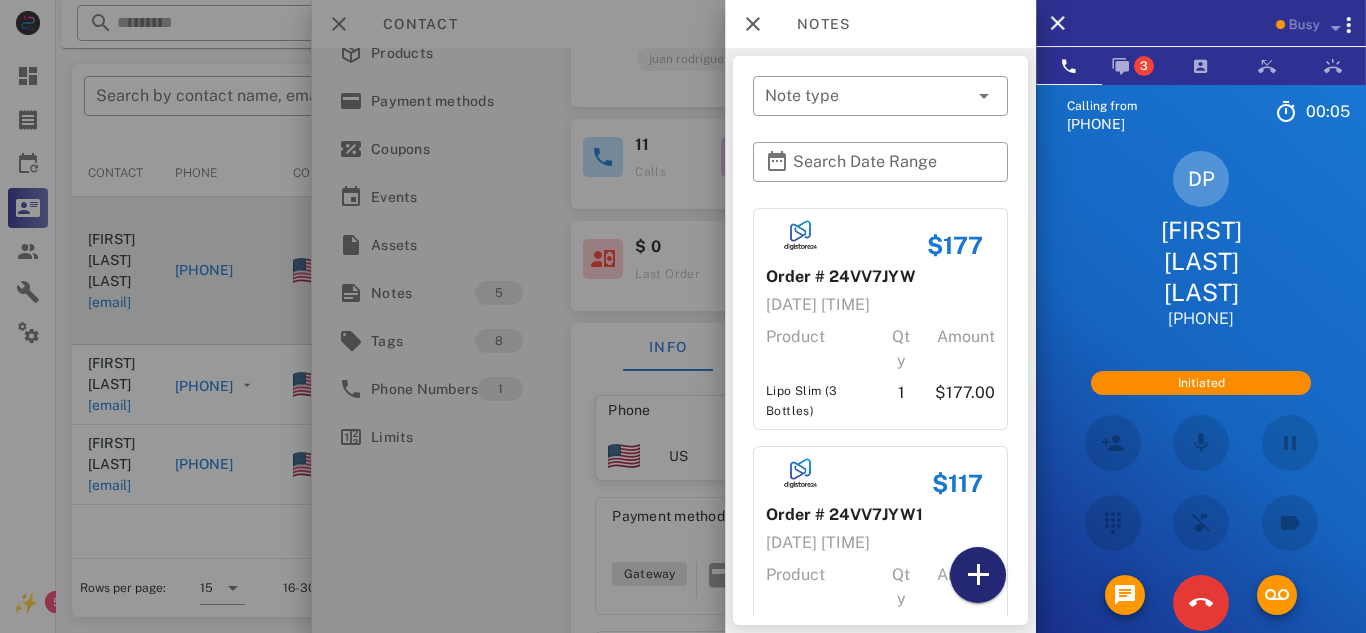 click at bounding box center (978, 575) 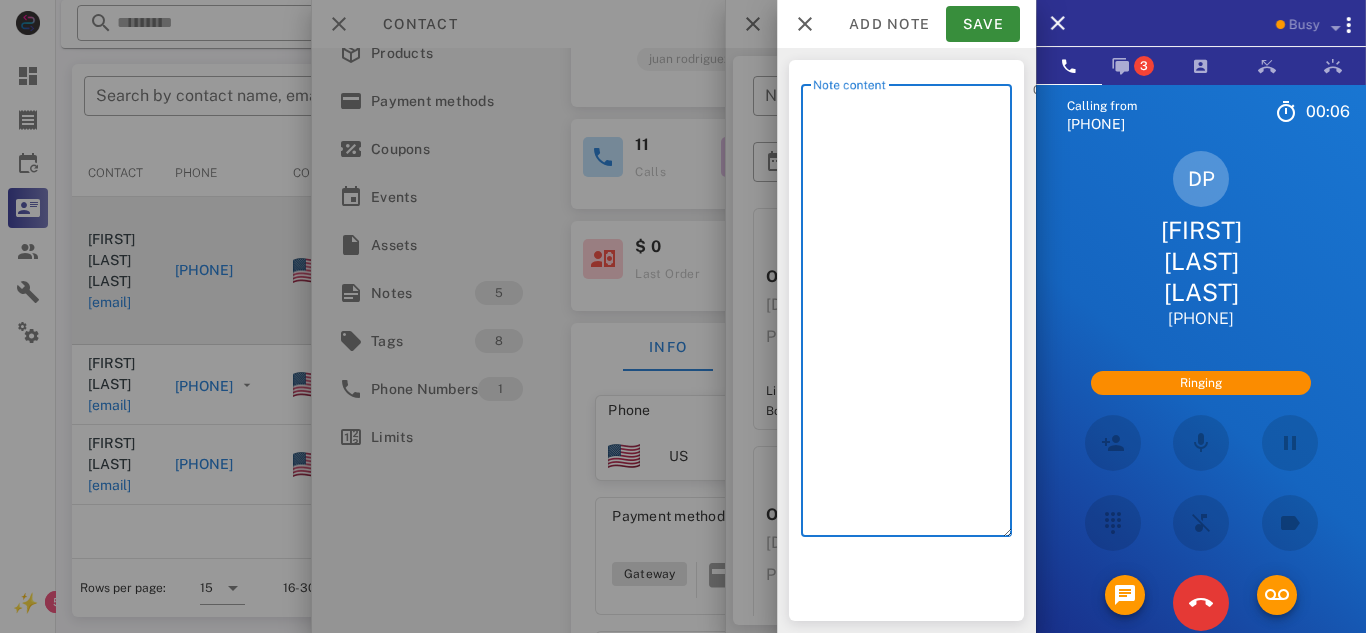 click on "Note content" at bounding box center [912, 315] 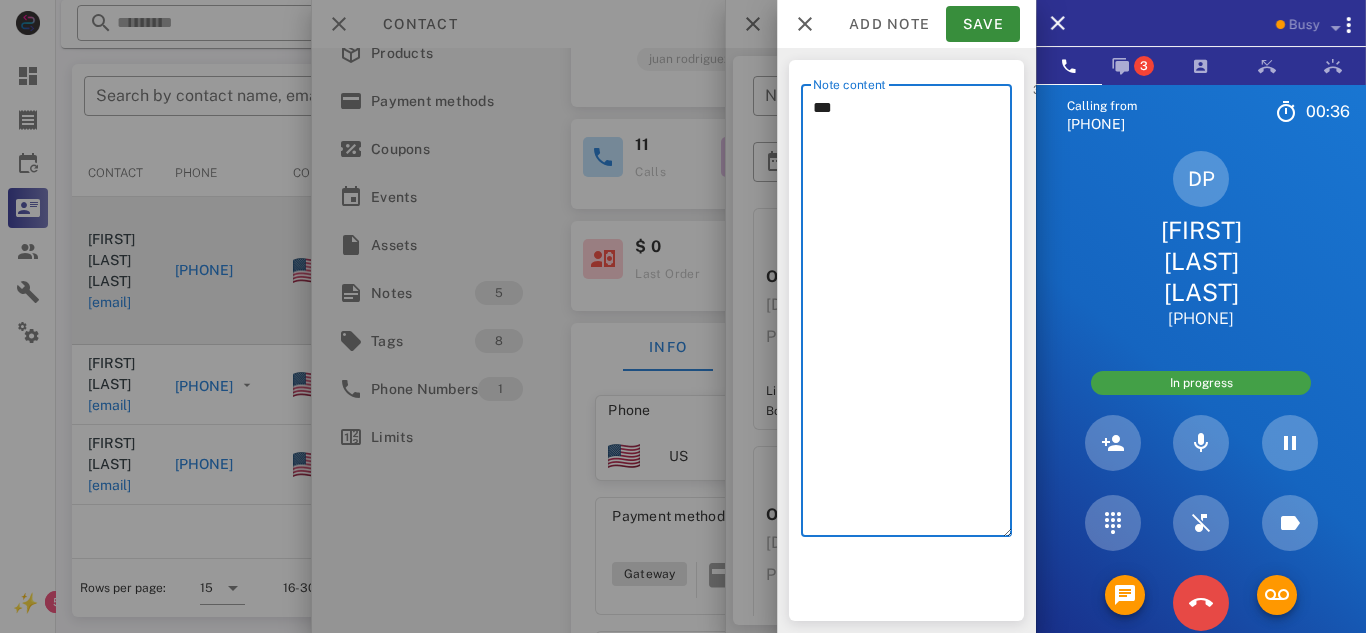 type on "***" 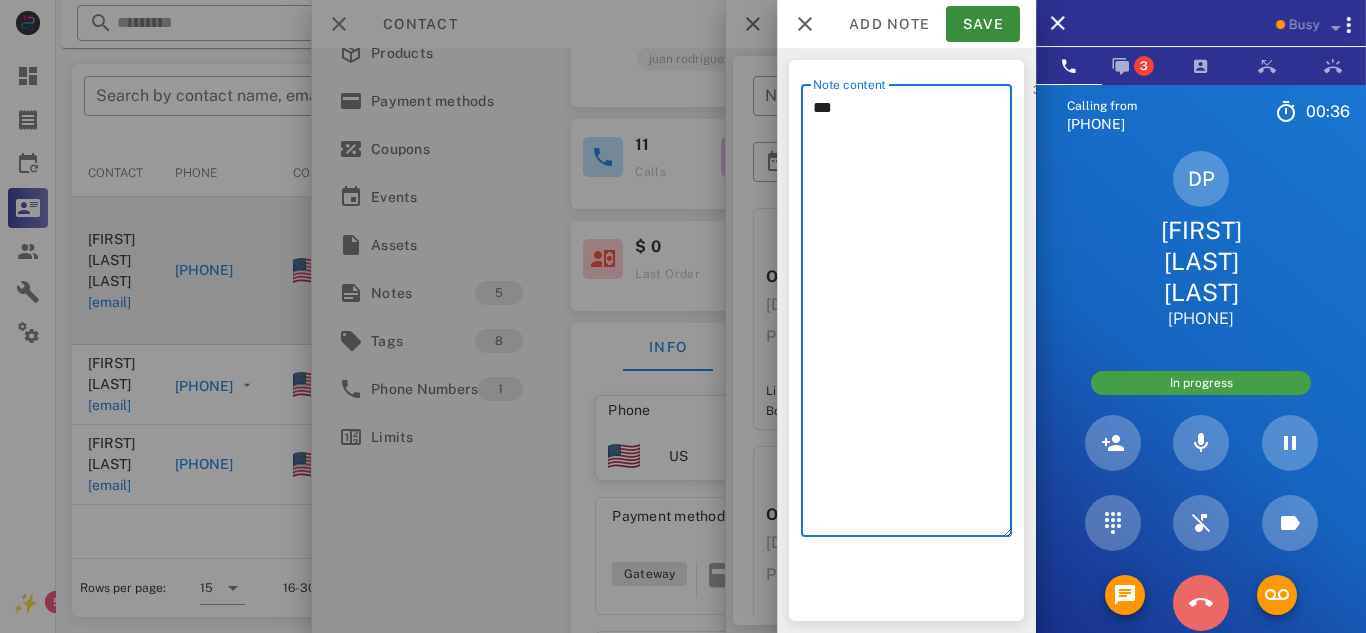 click at bounding box center (1201, 603) 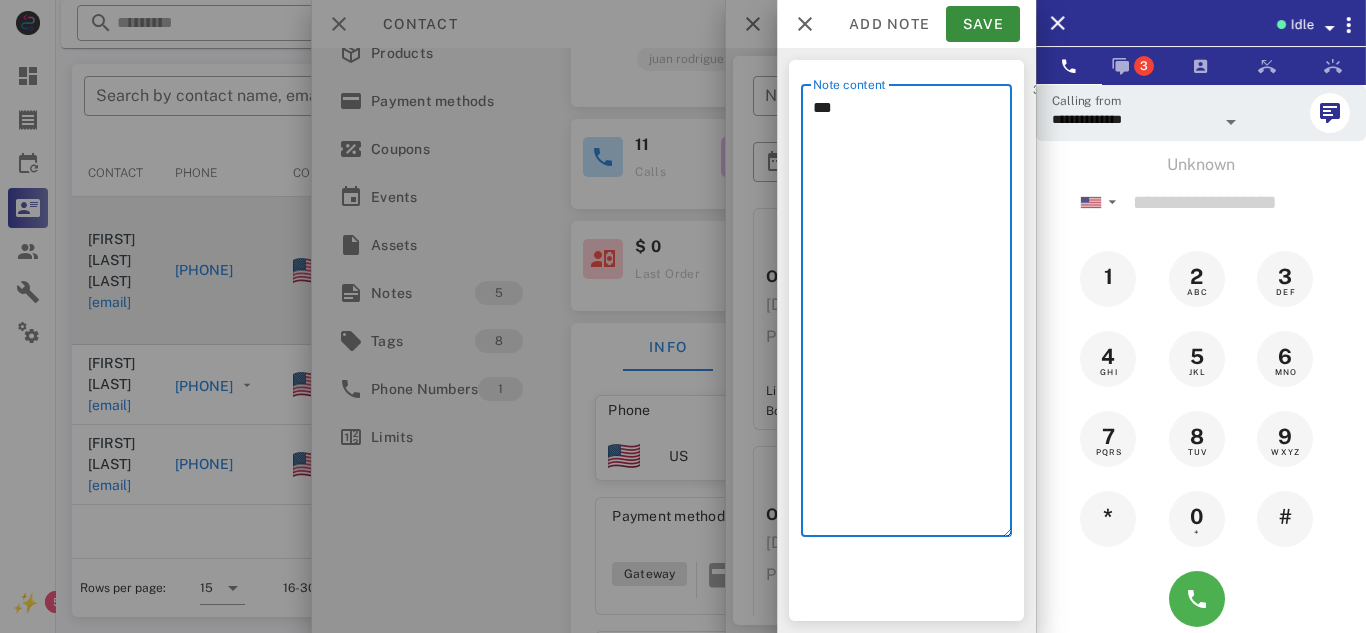click on "***" at bounding box center (912, 315) 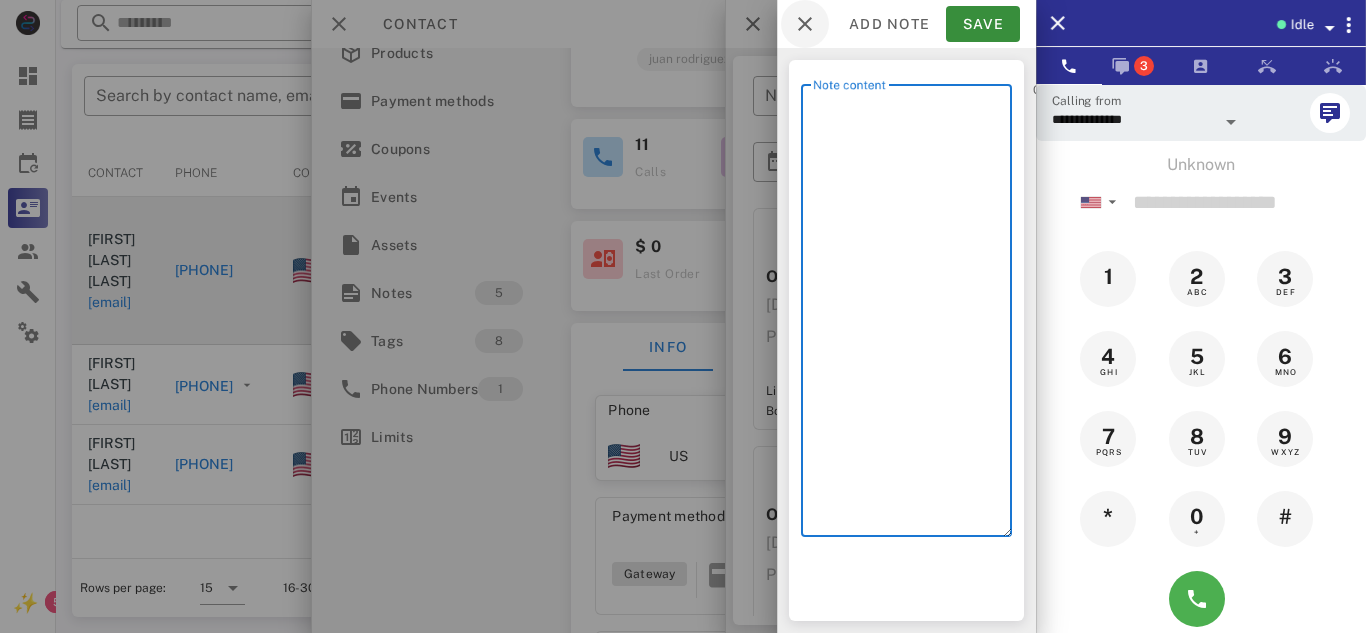 type 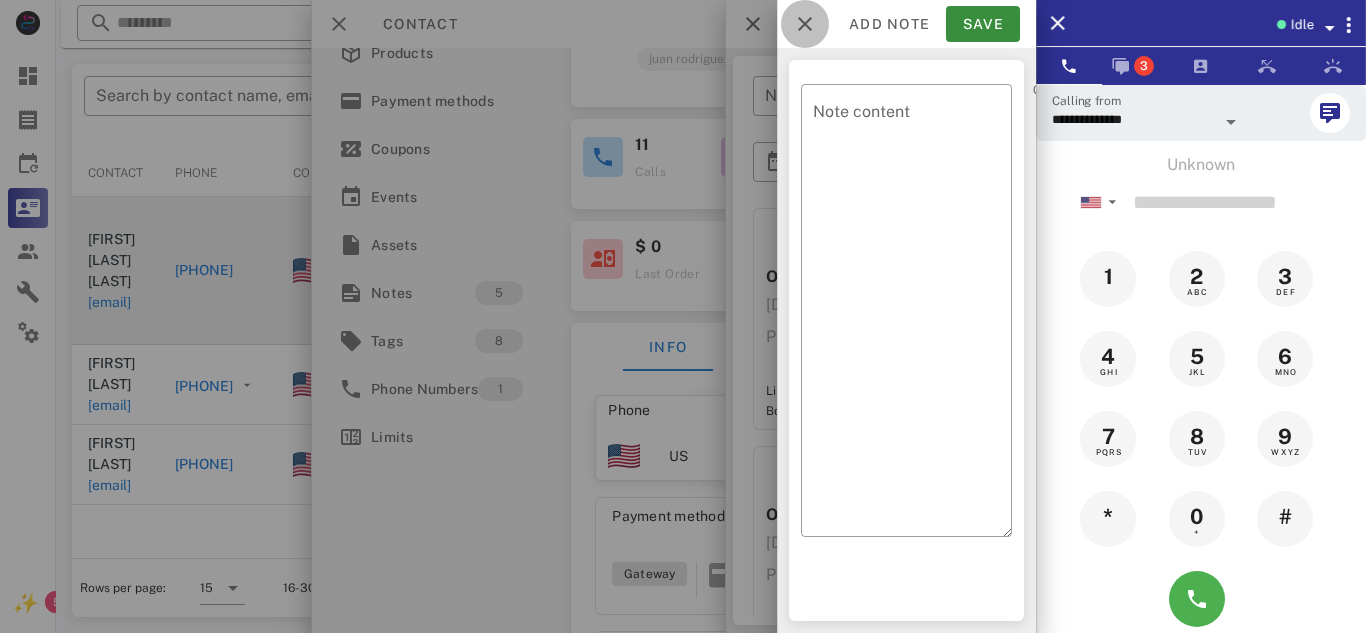 click at bounding box center [805, 24] 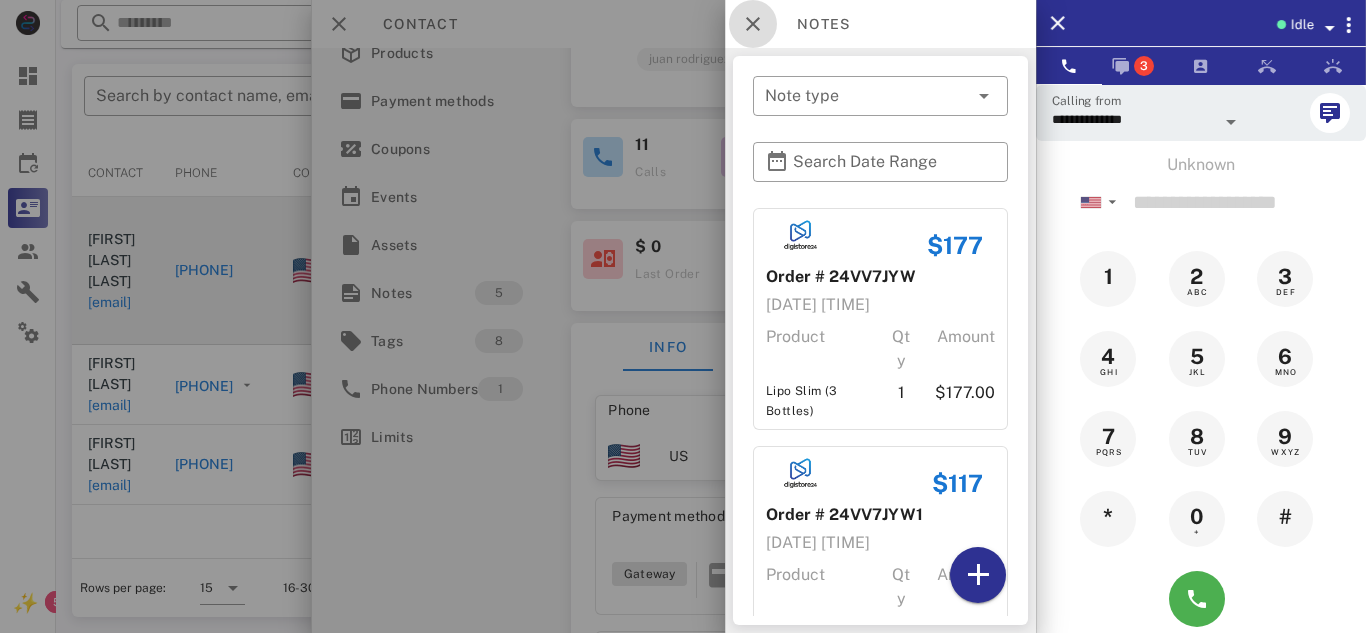 click at bounding box center [753, 24] 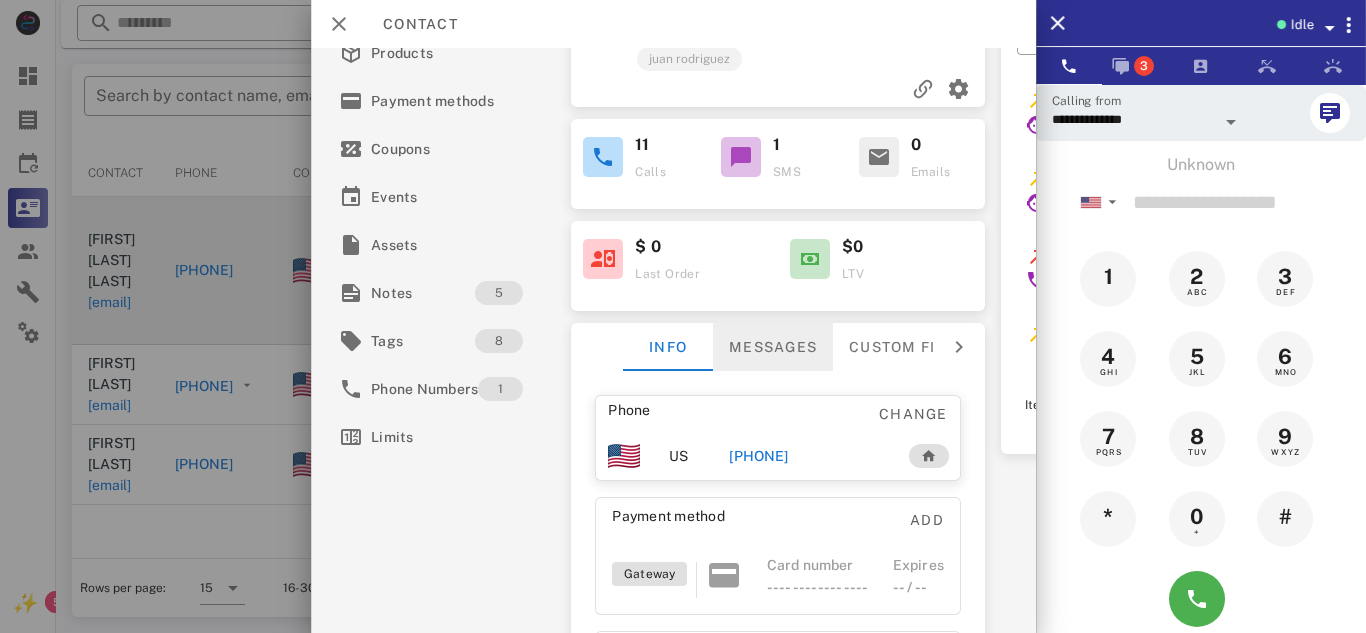 click on "Messages" at bounding box center [773, 347] 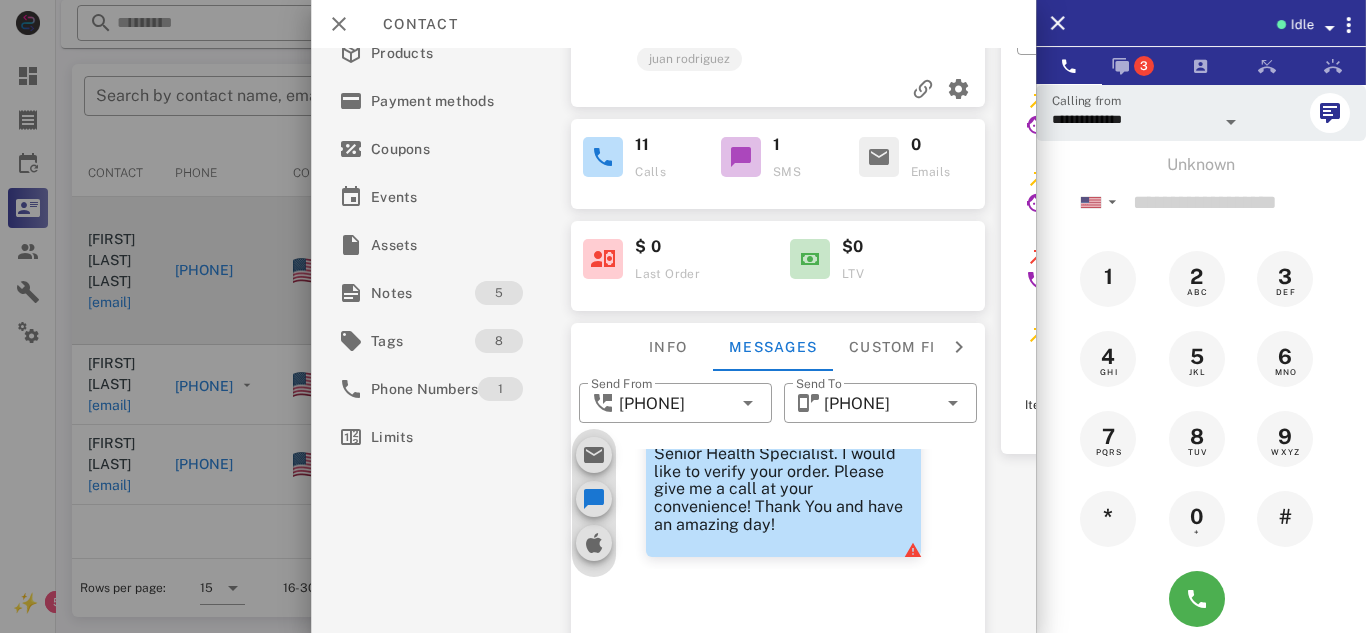 scroll, scrollTop: 373, scrollLeft: 0, axis: vertical 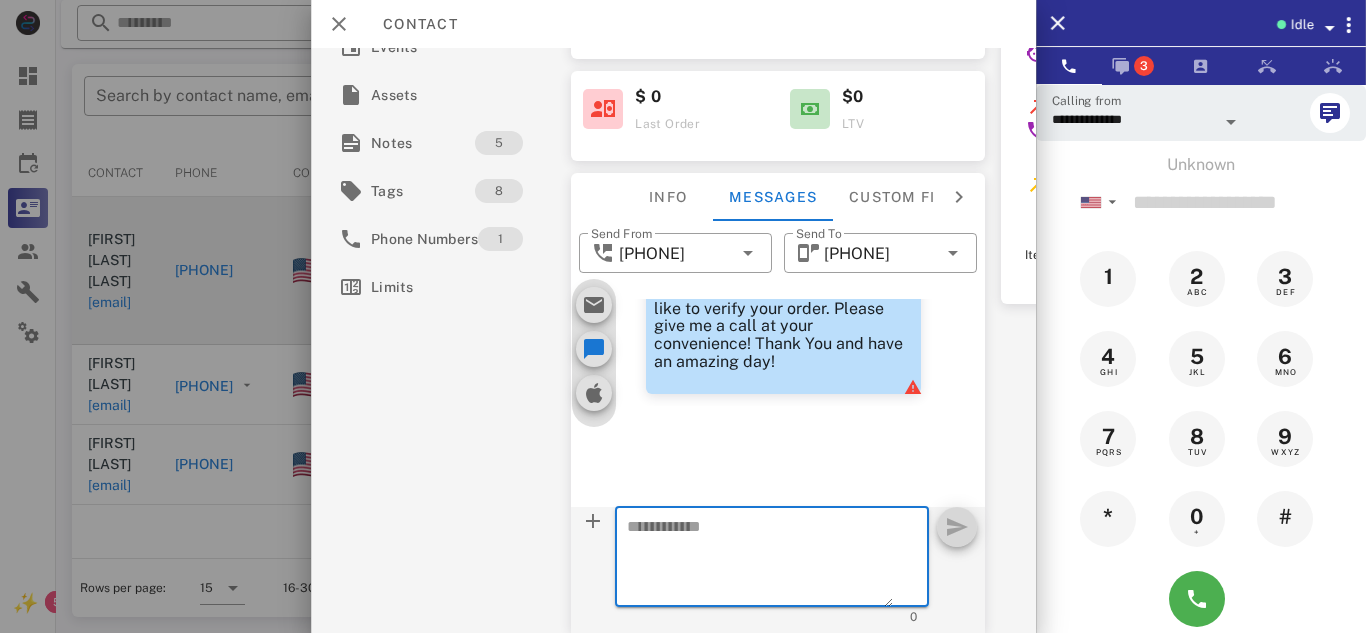 paste on "**********" 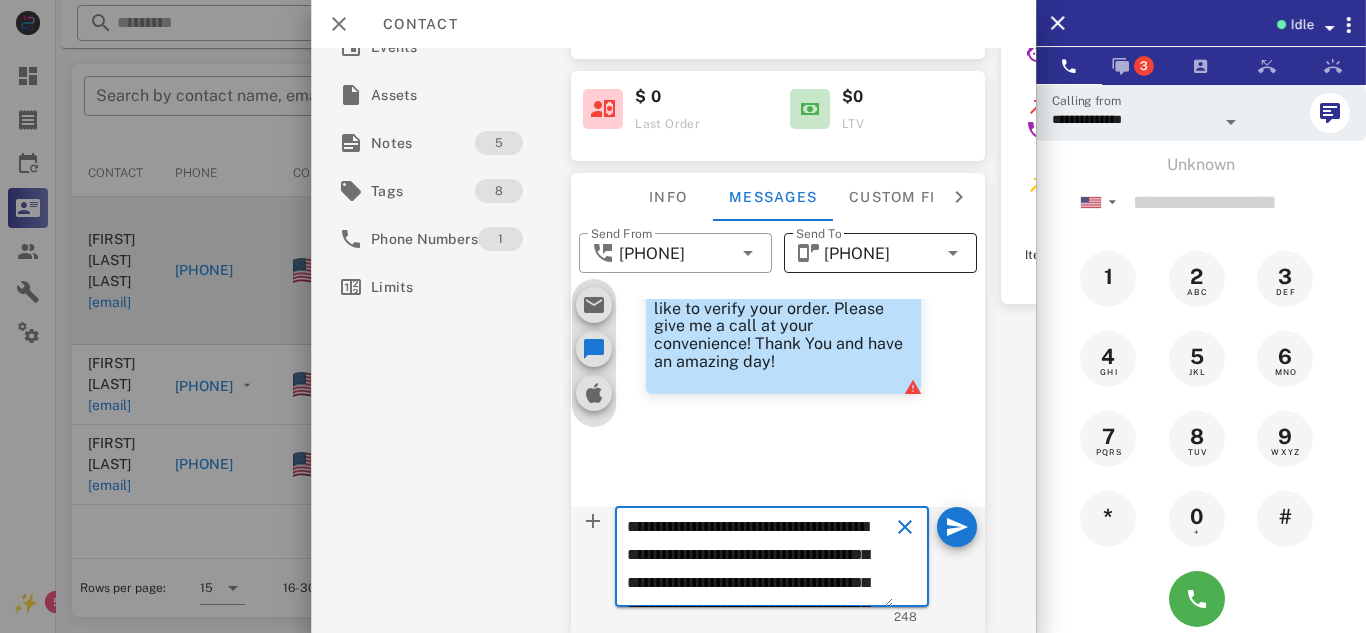 scroll, scrollTop: 153, scrollLeft: 0, axis: vertical 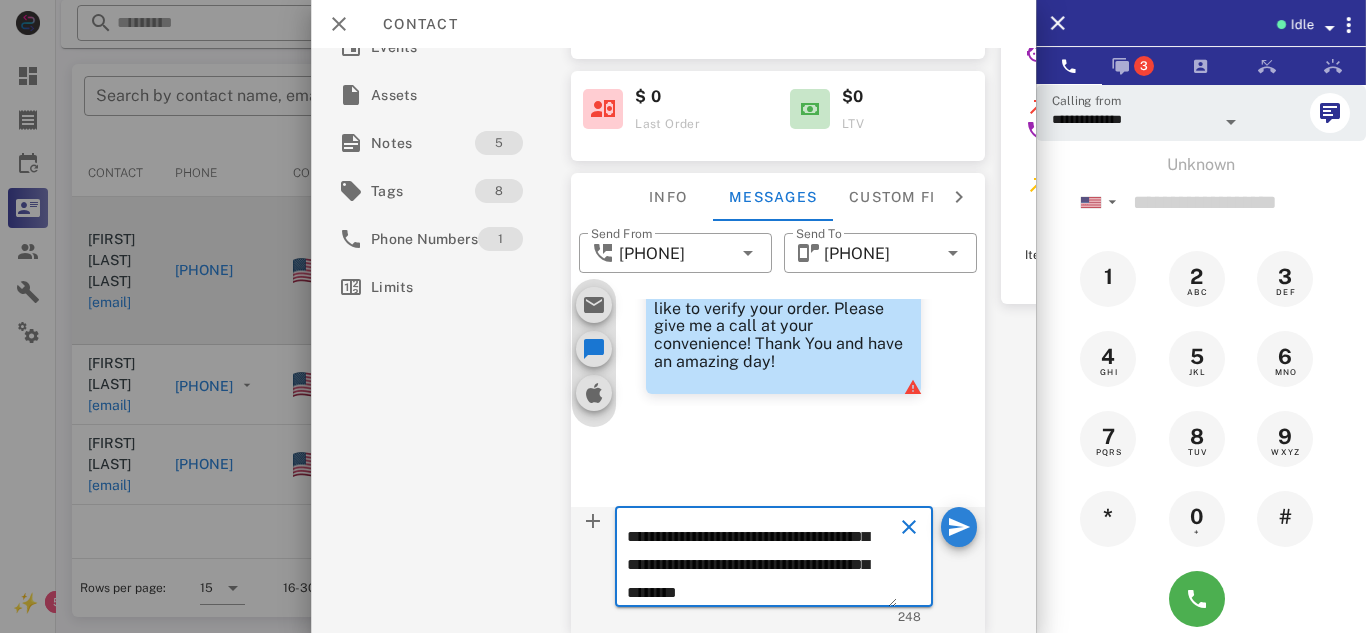 type on "**********" 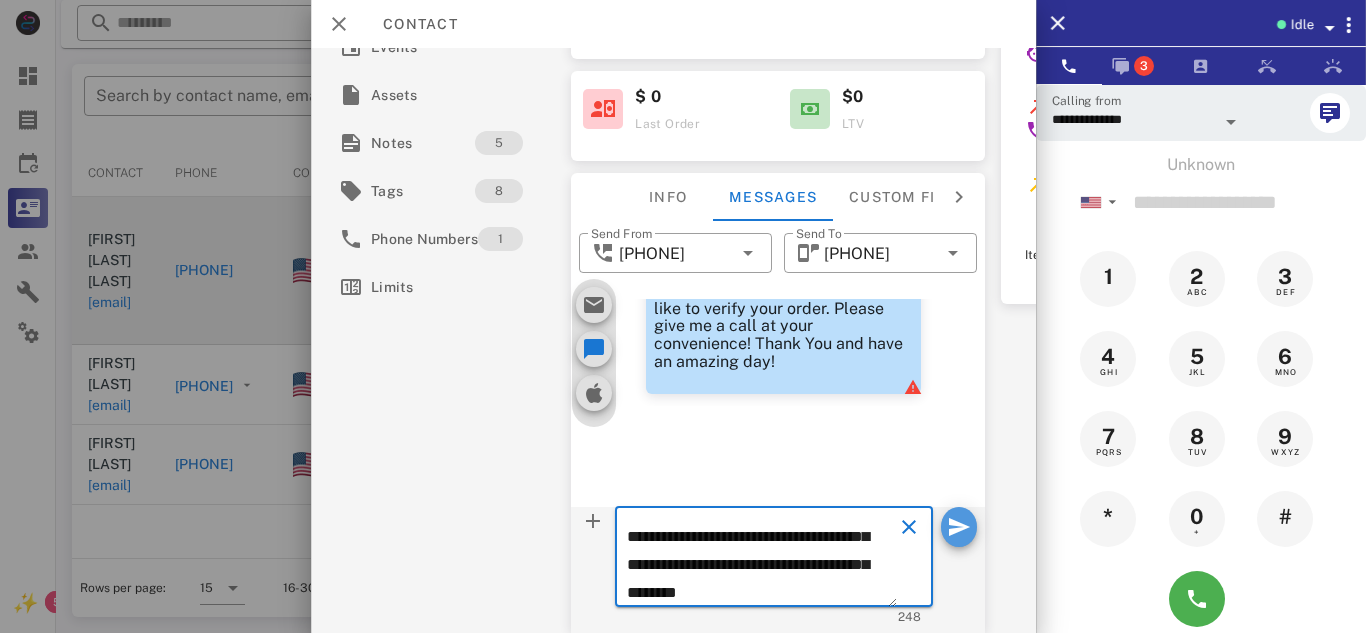 click at bounding box center [958, 527] 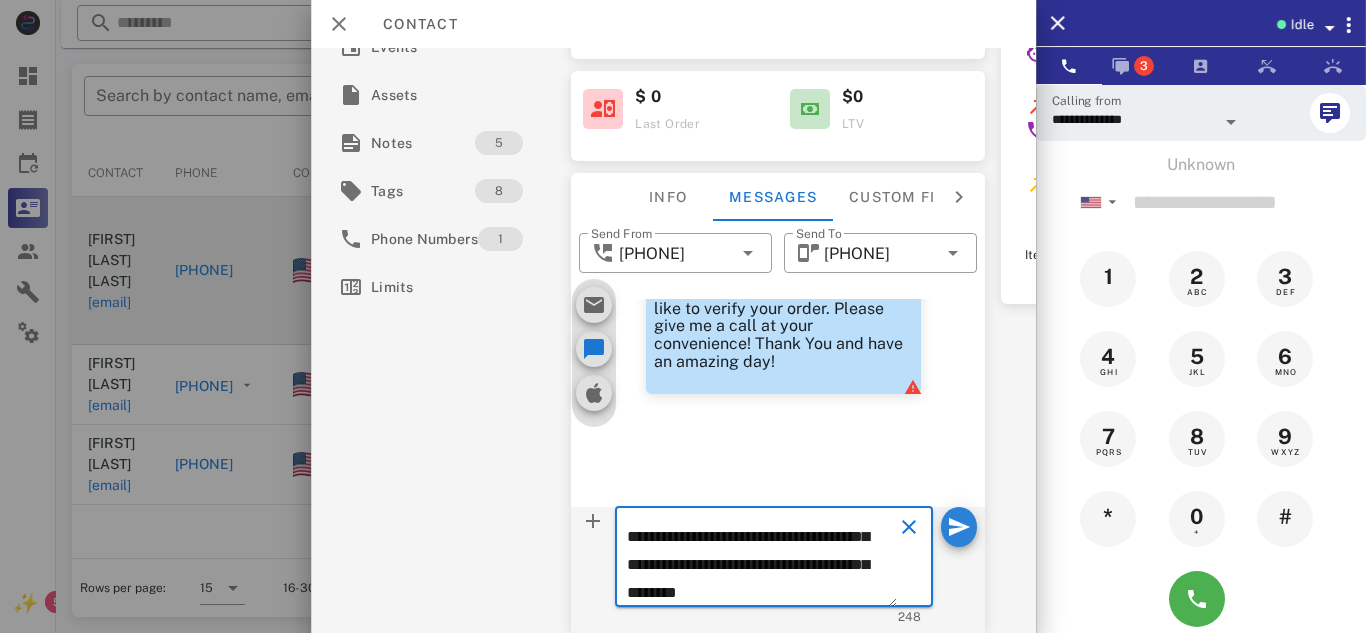type 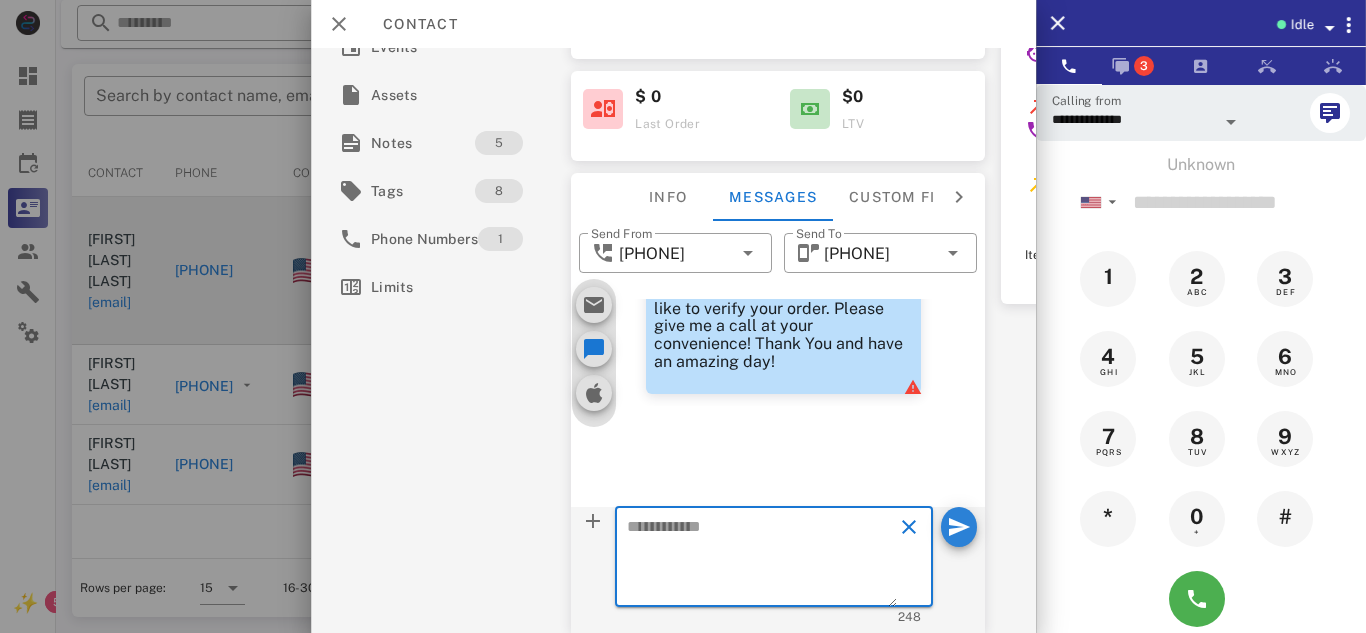 scroll, scrollTop: 0, scrollLeft: 0, axis: both 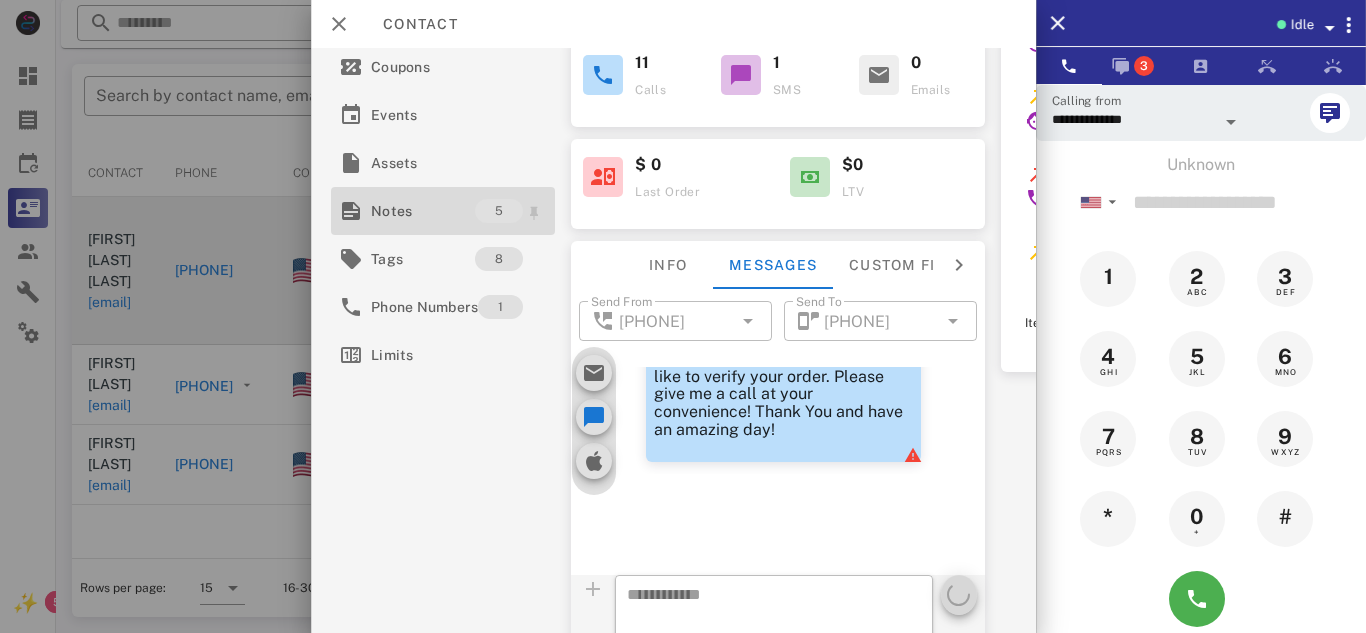 click on "Notes" at bounding box center (423, 211) 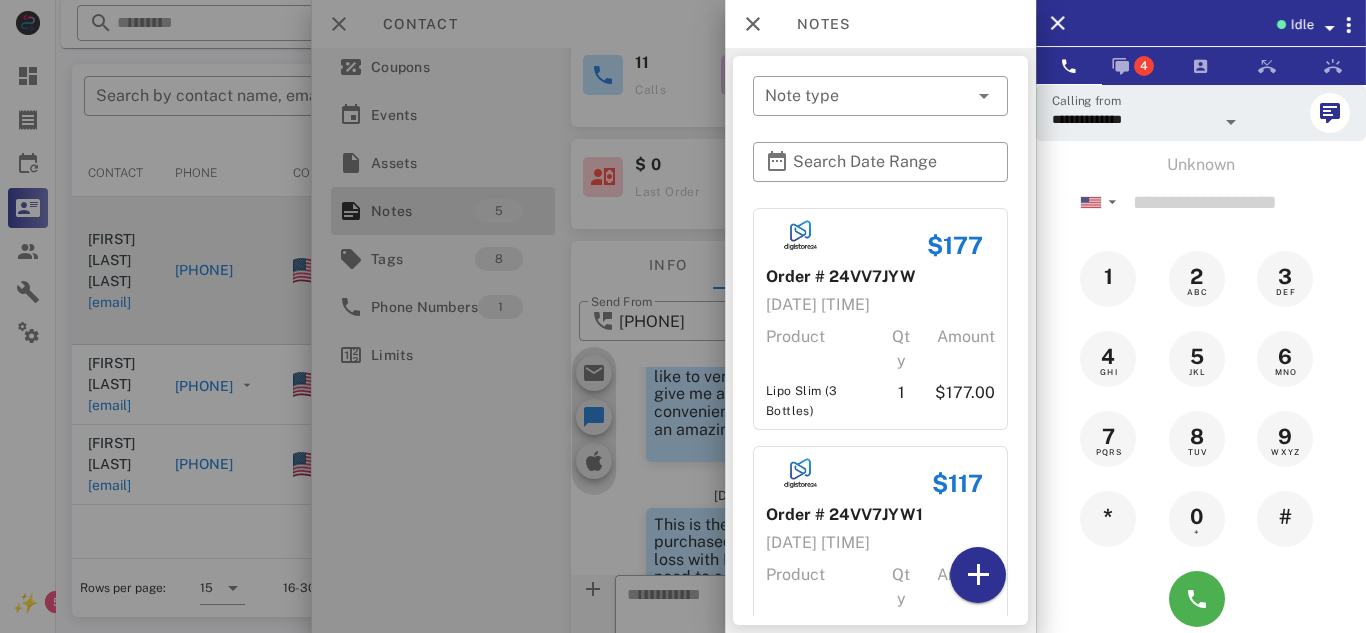 scroll, scrollTop: 592, scrollLeft: 0, axis: vertical 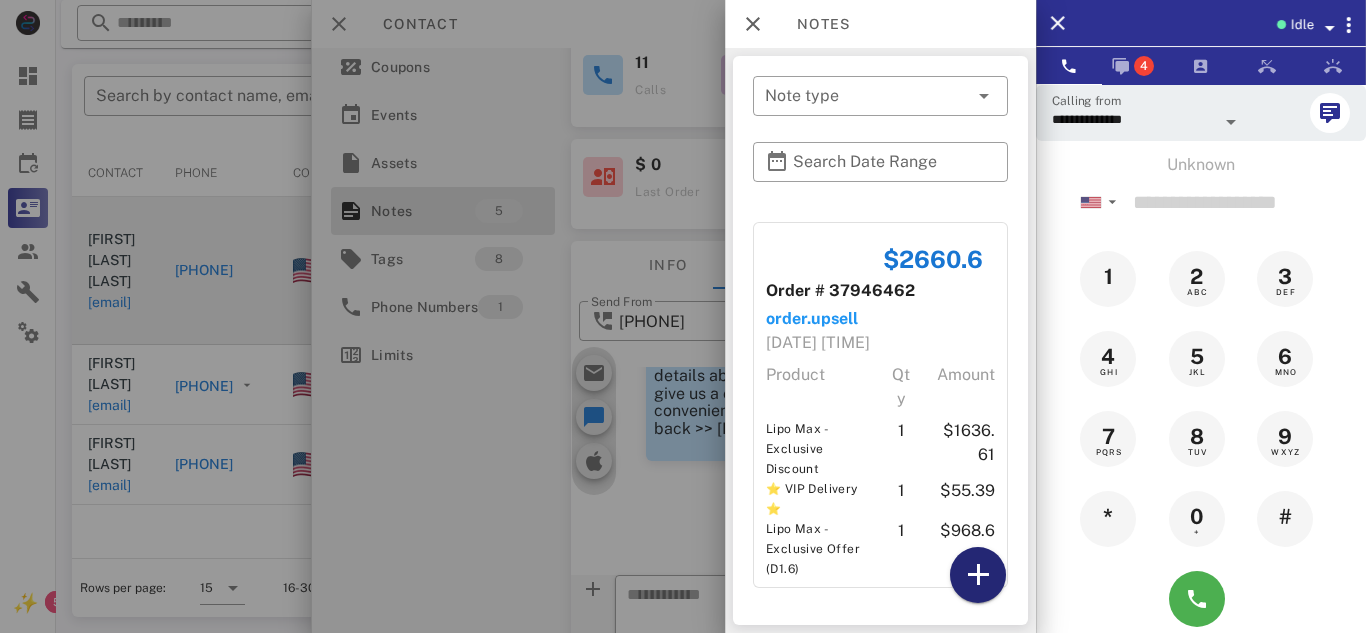 click at bounding box center [978, 575] 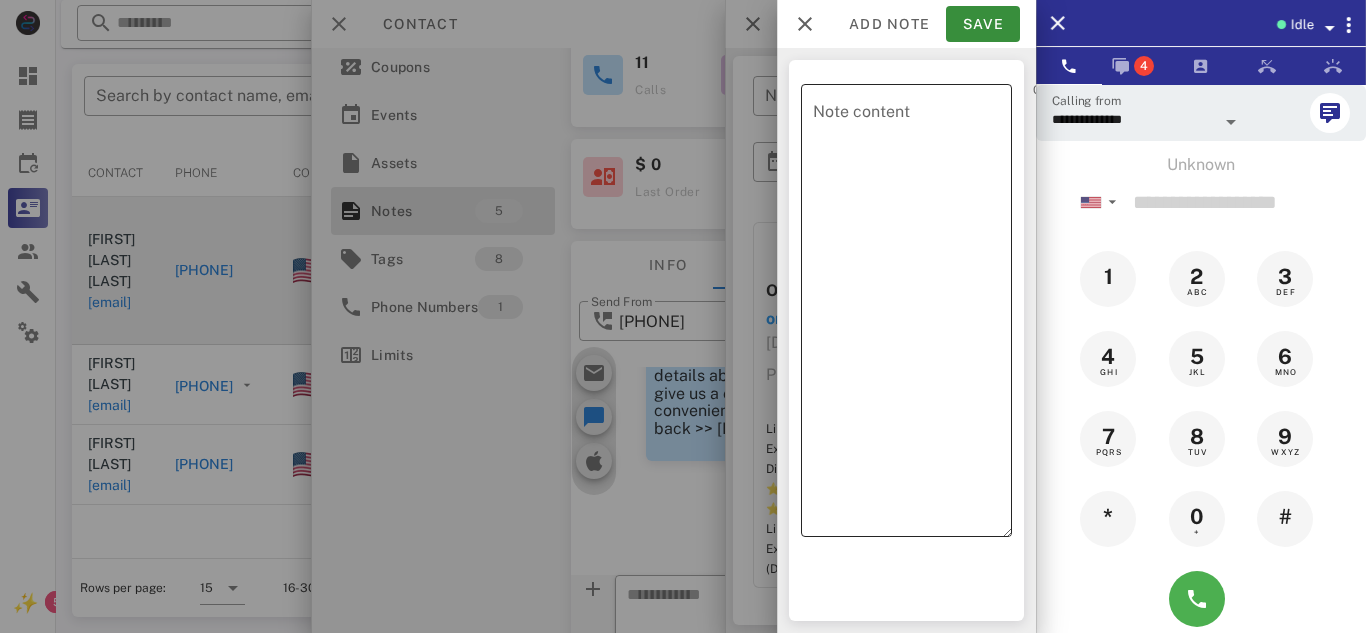 click on "Note content" at bounding box center (912, 315) 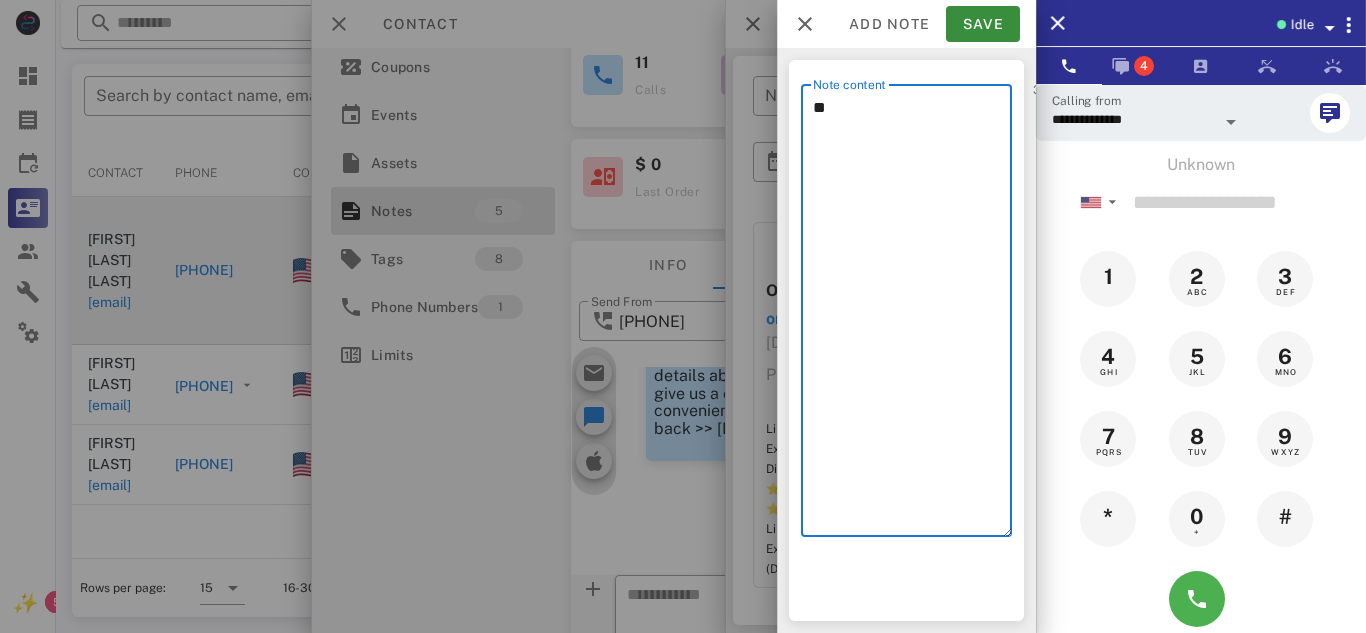 type on "*" 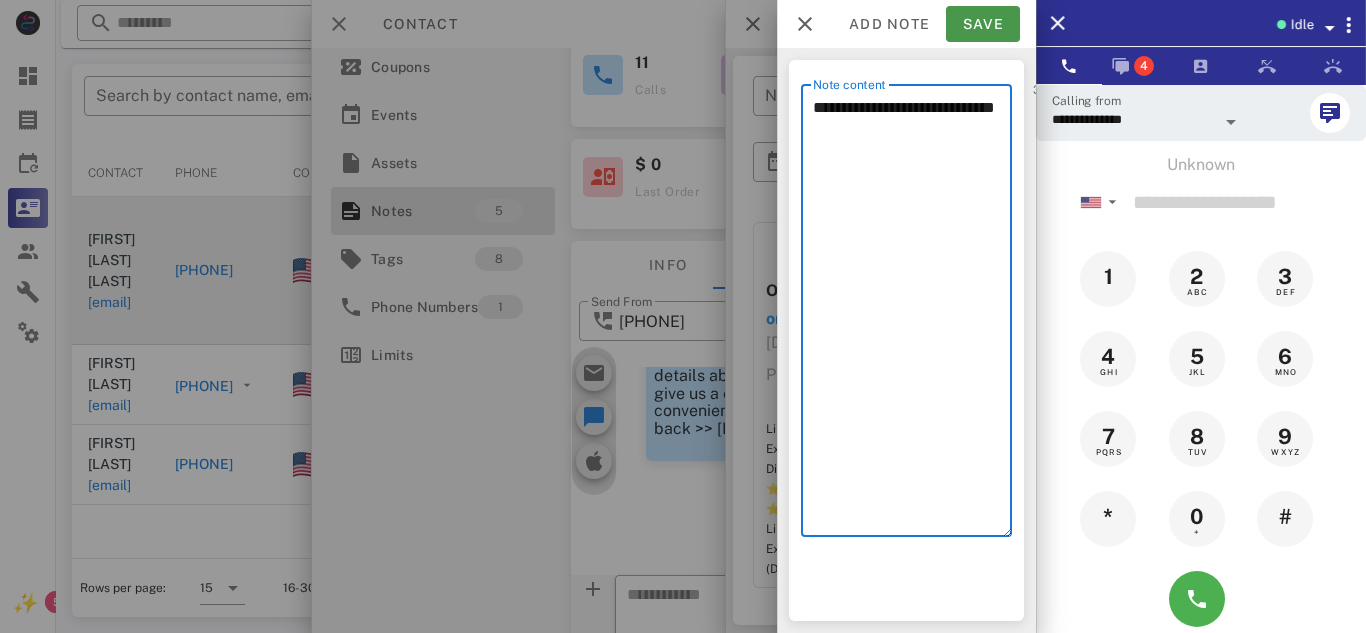 type on "**********" 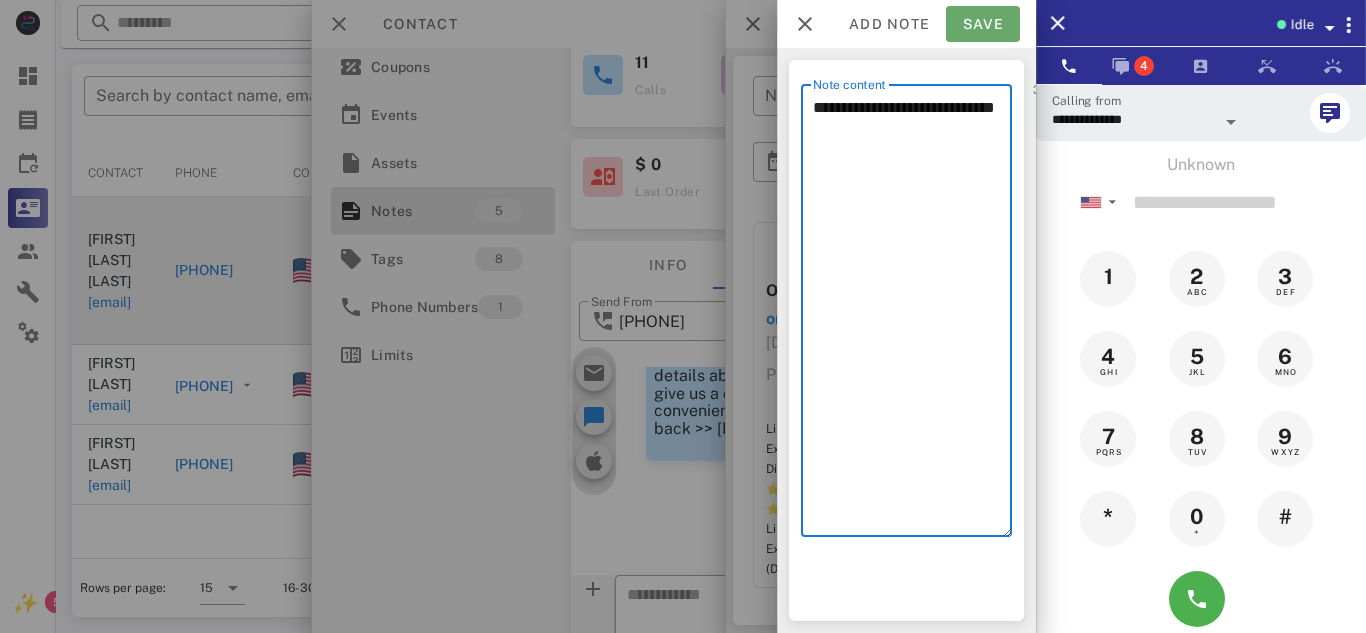 click on "Save" at bounding box center (983, 24) 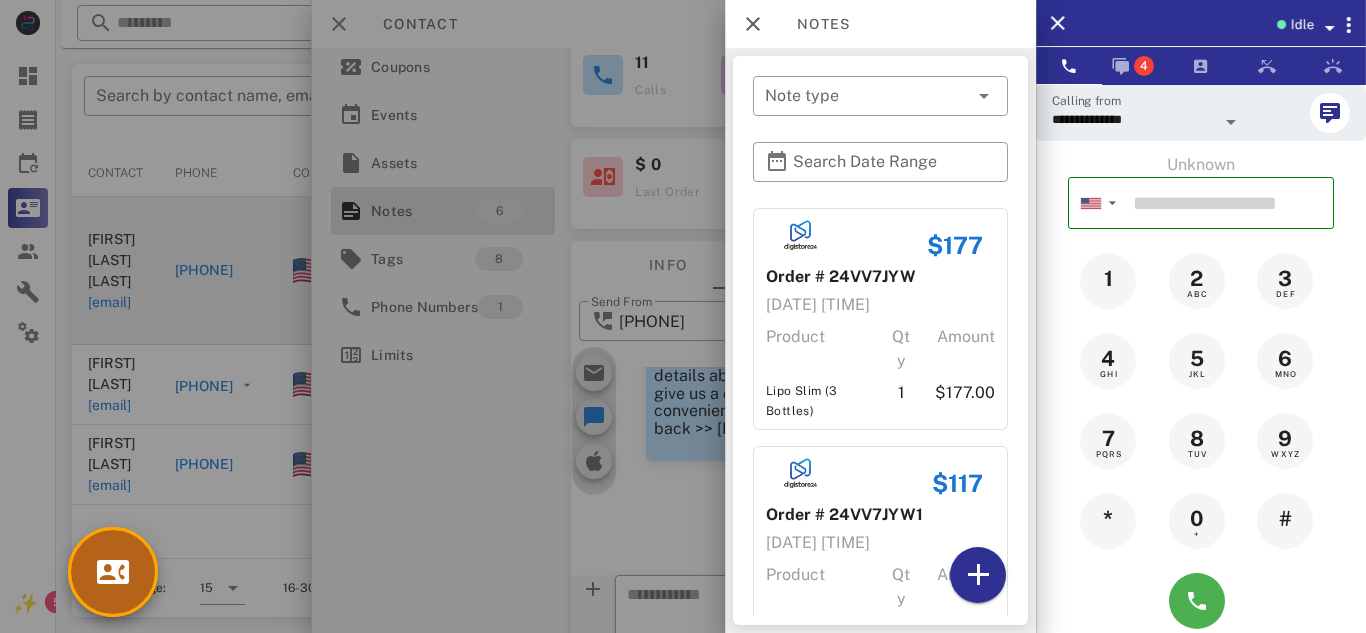 click at bounding box center [113, 572] 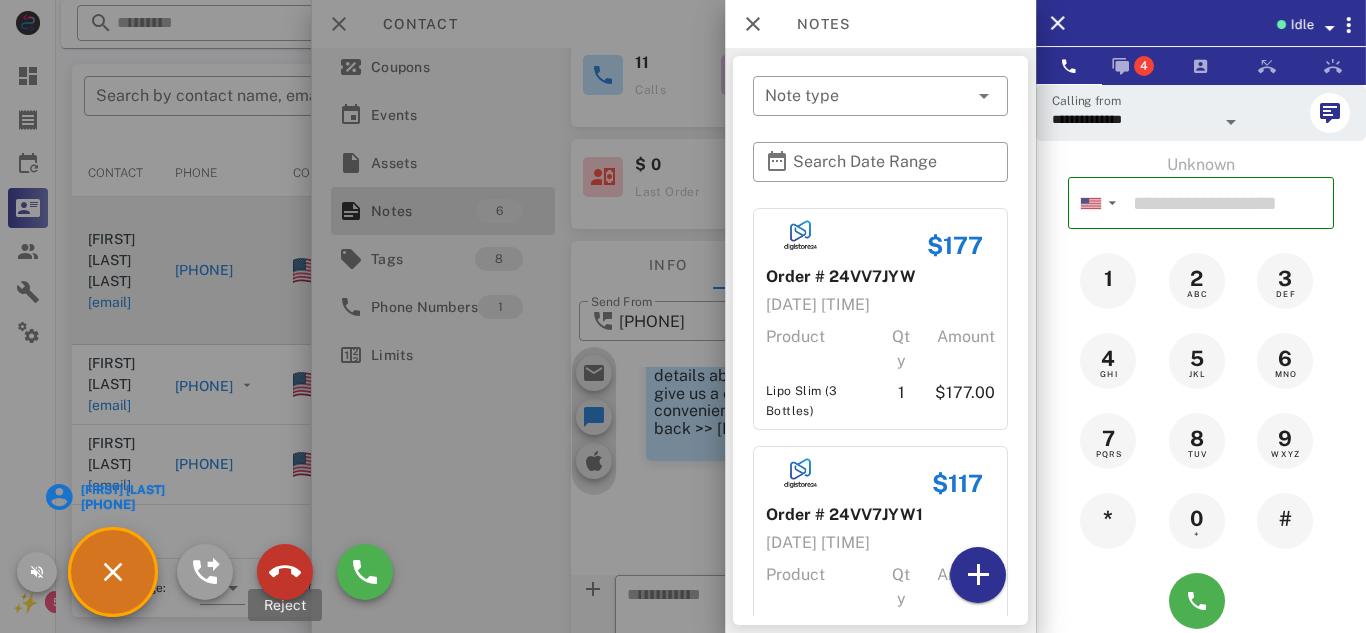 click at bounding box center [285, 572] 